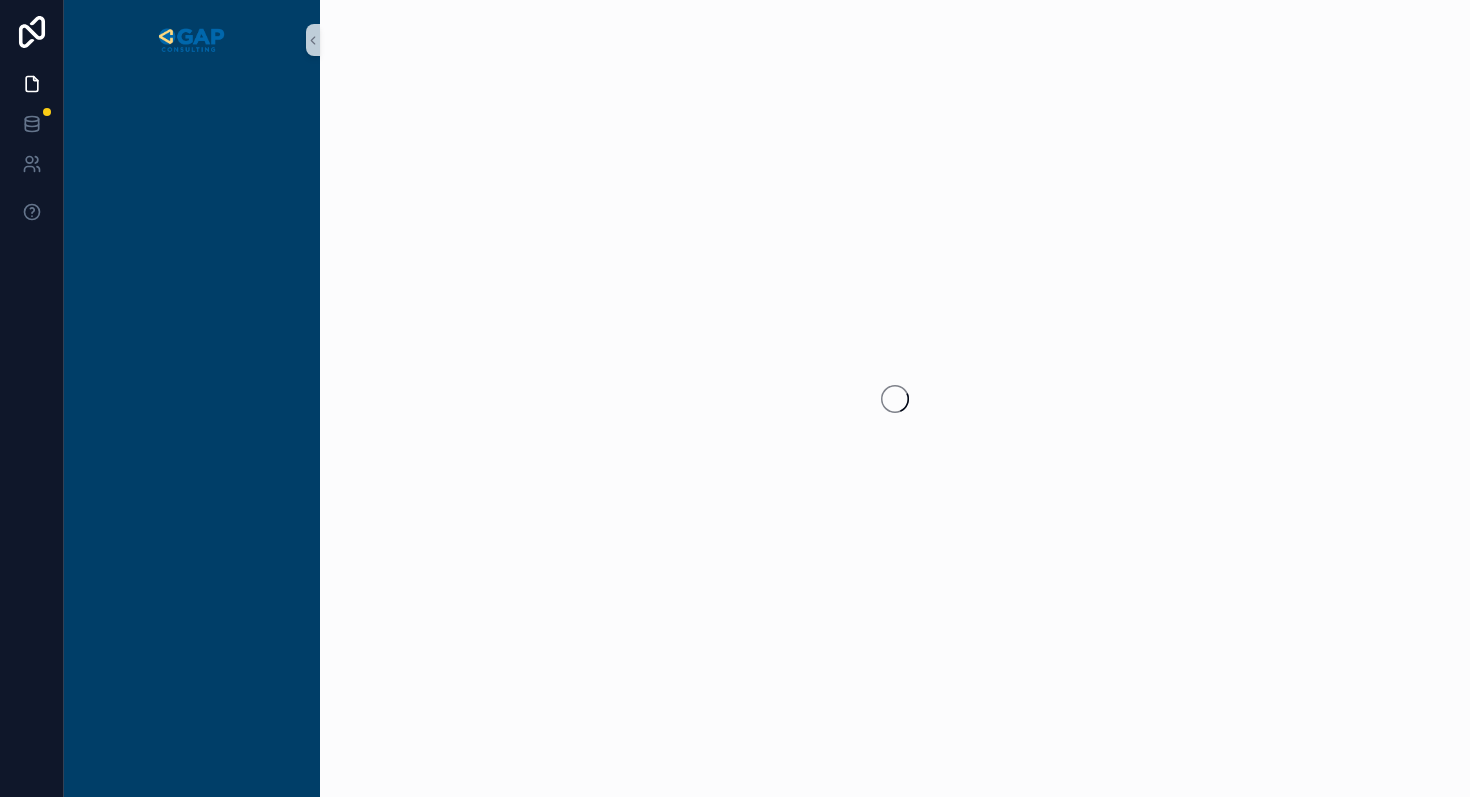 scroll, scrollTop: 0, scrollLeft: 0, axis: both 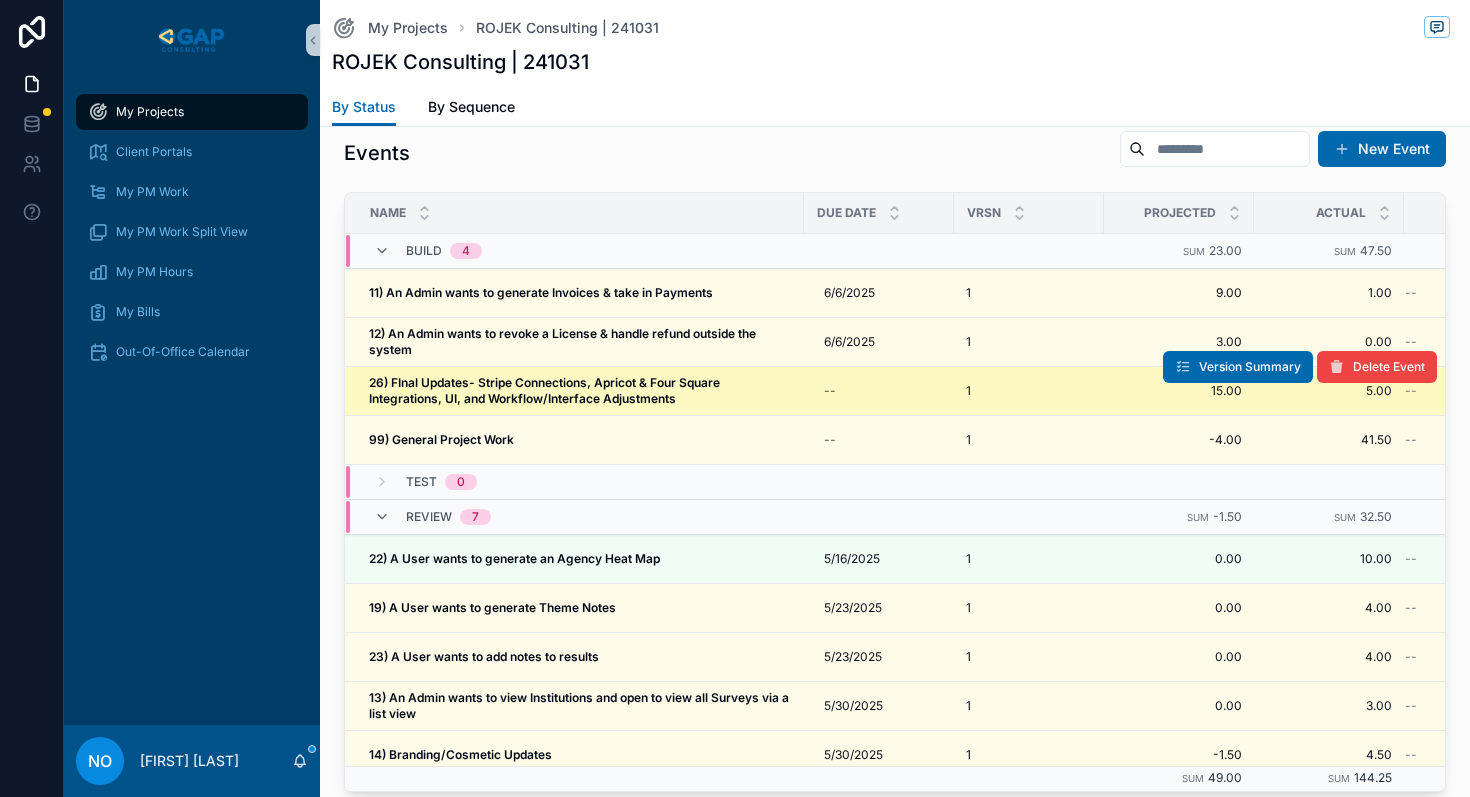 click on "26) FInal Updates- Stripe Connections, Apricot & Four Square Integrations, UI, and Workflow/Interface Adjustments" at bounding box center [546, 390] 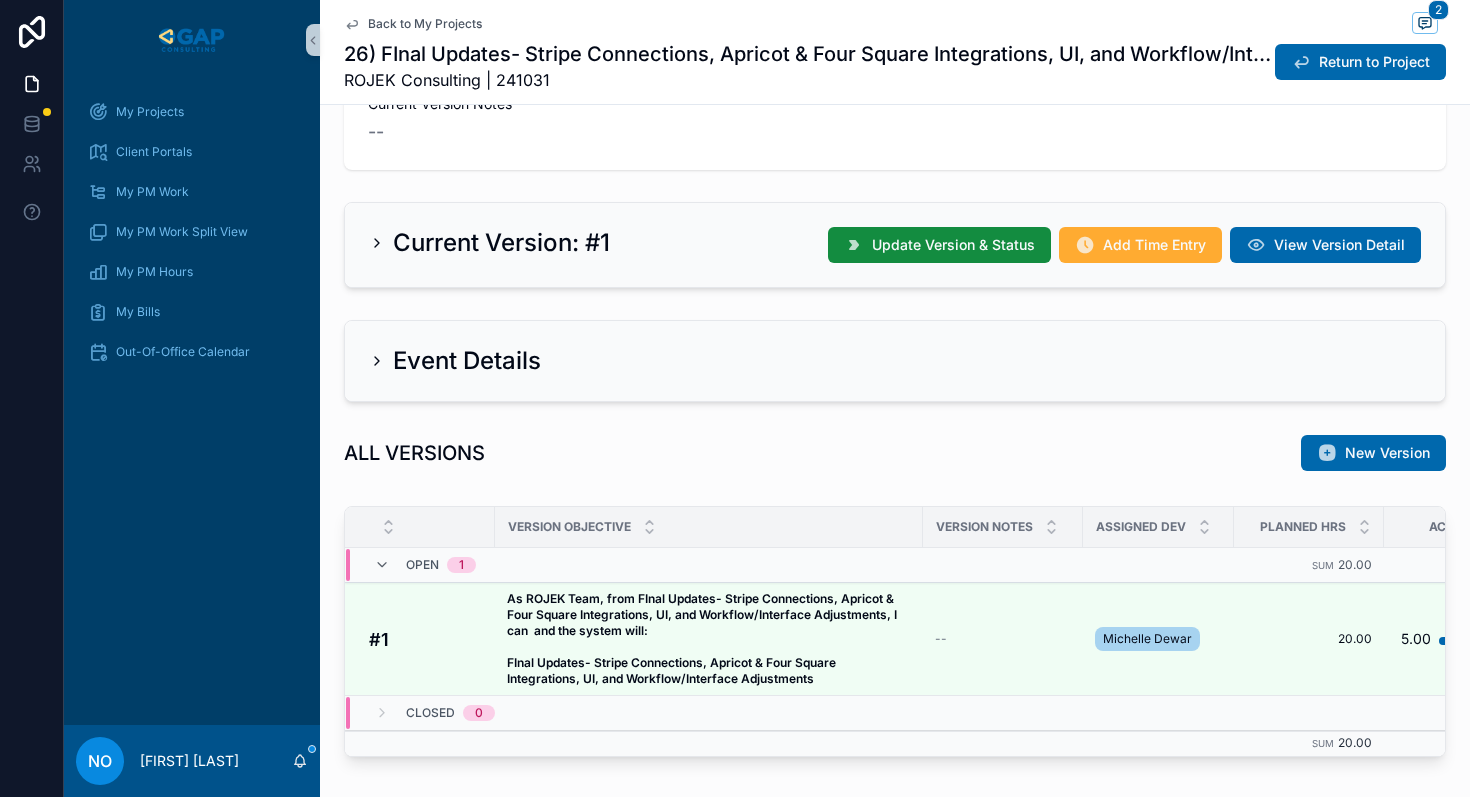 scroll, scrollTop: 493, scrollLeft: 0, axis: vertical 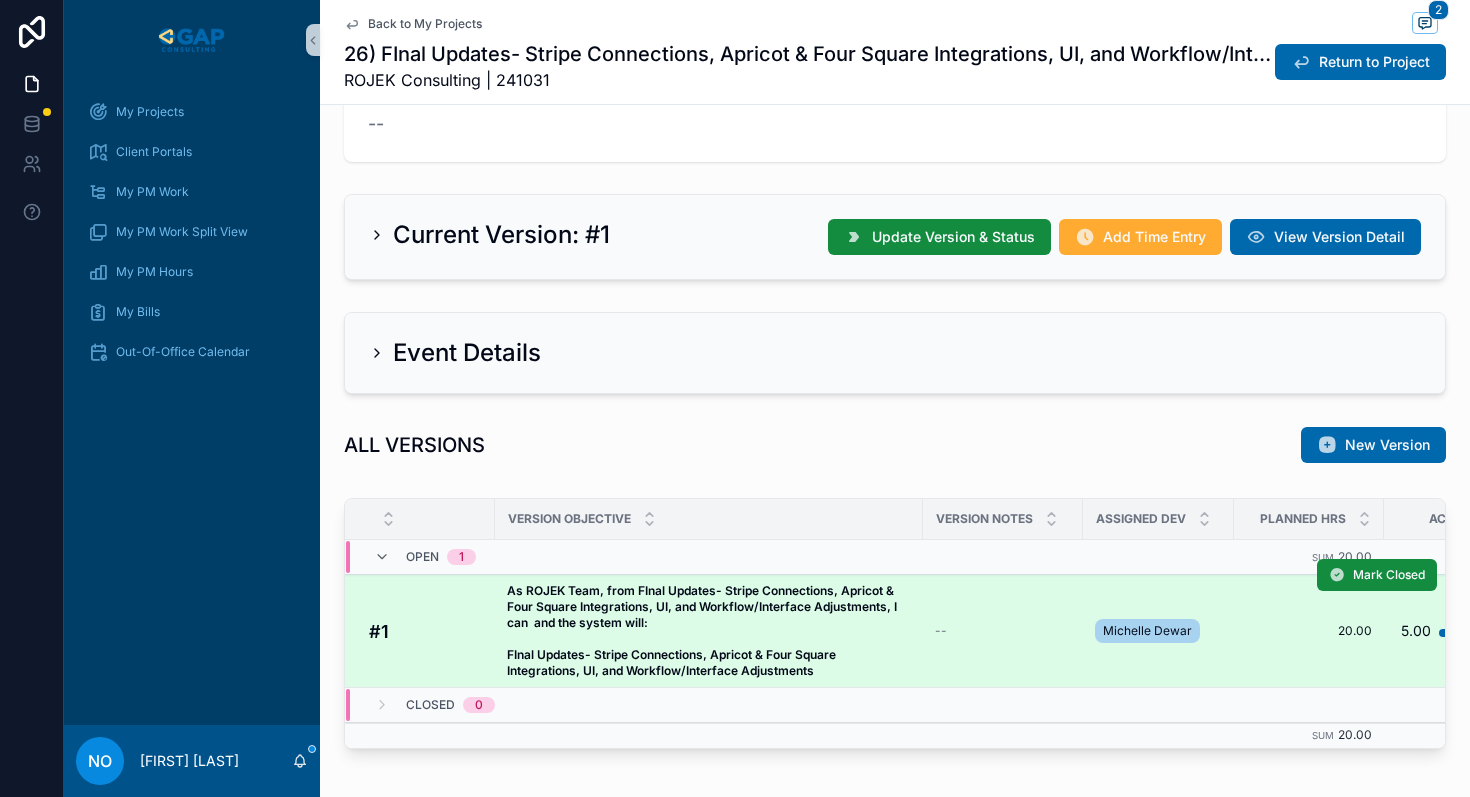 click on "As ROJEK Team, from FInal Updates- Stripe Connections, Apricot & Four Square Integrations, UI, and Workflow/Interface Adjustments, I can  and the system will:
FInal Updates- Stripe Connections, Apricot & Four Square Integrations, UI, and Workflow/Interface Adjustments" at bounding box center (703, 630) 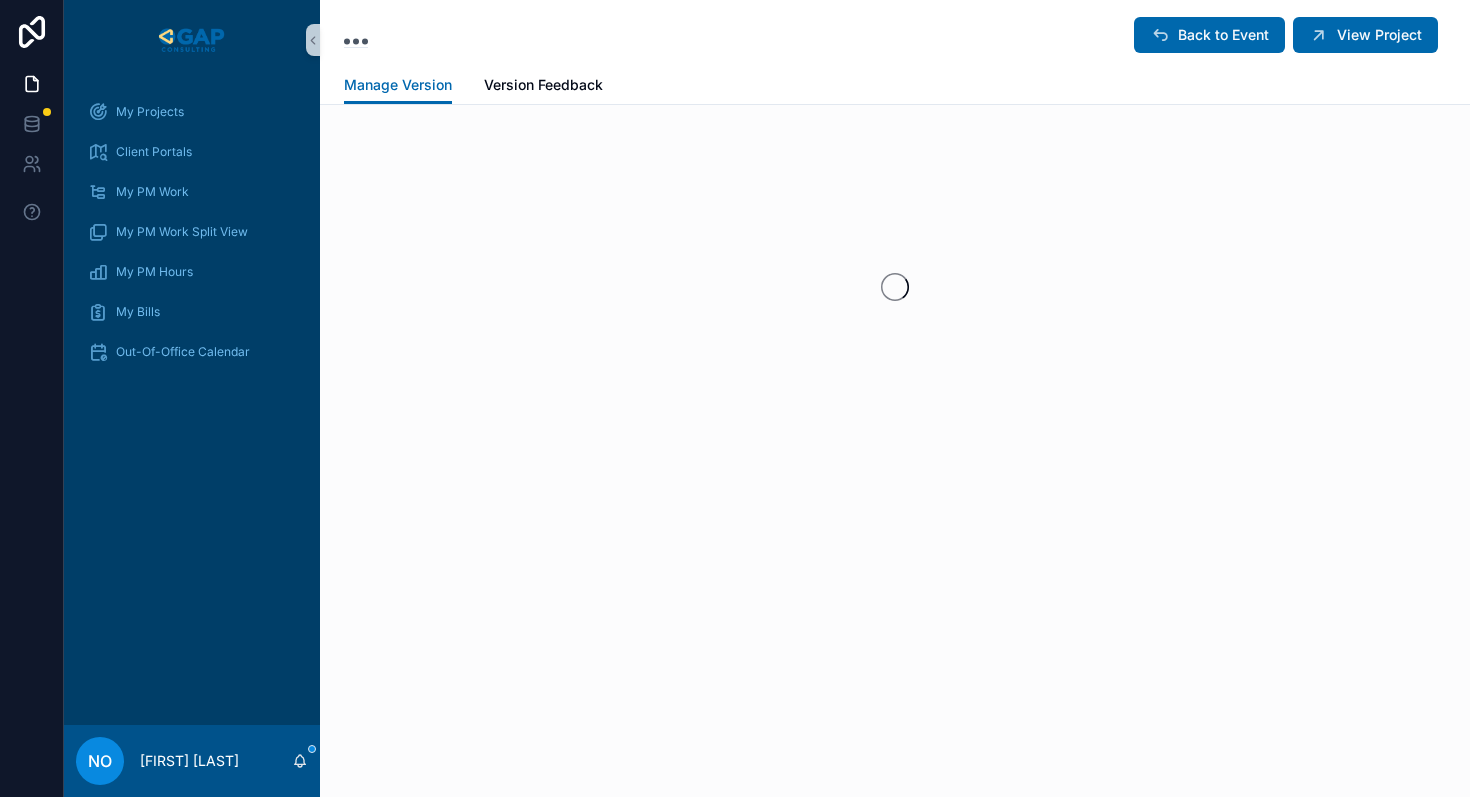 scroll, scrollTop: 0, scrollLeft: 0, axis: both 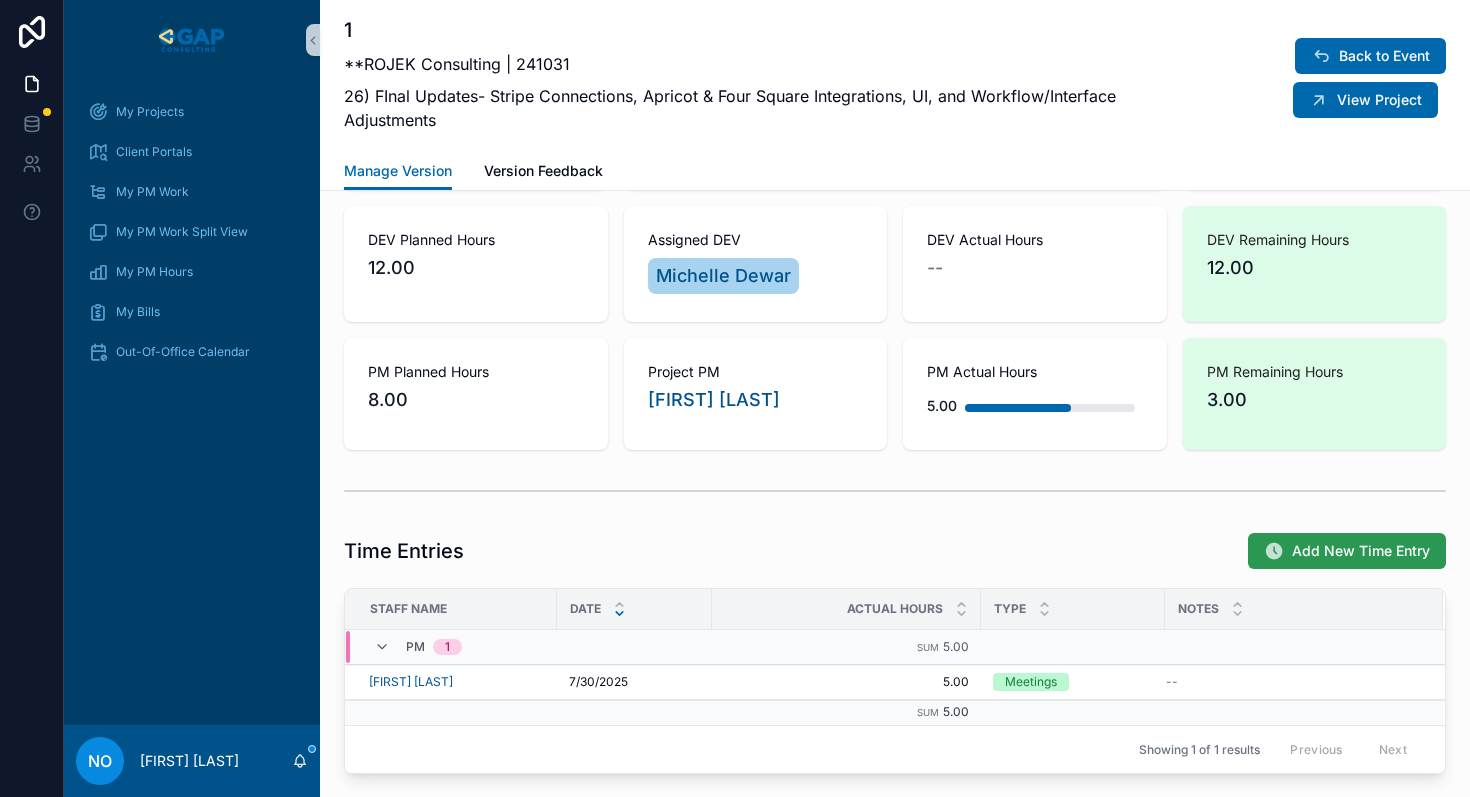 click on "Add New Time Entry" at bounding box center [1361, 551] 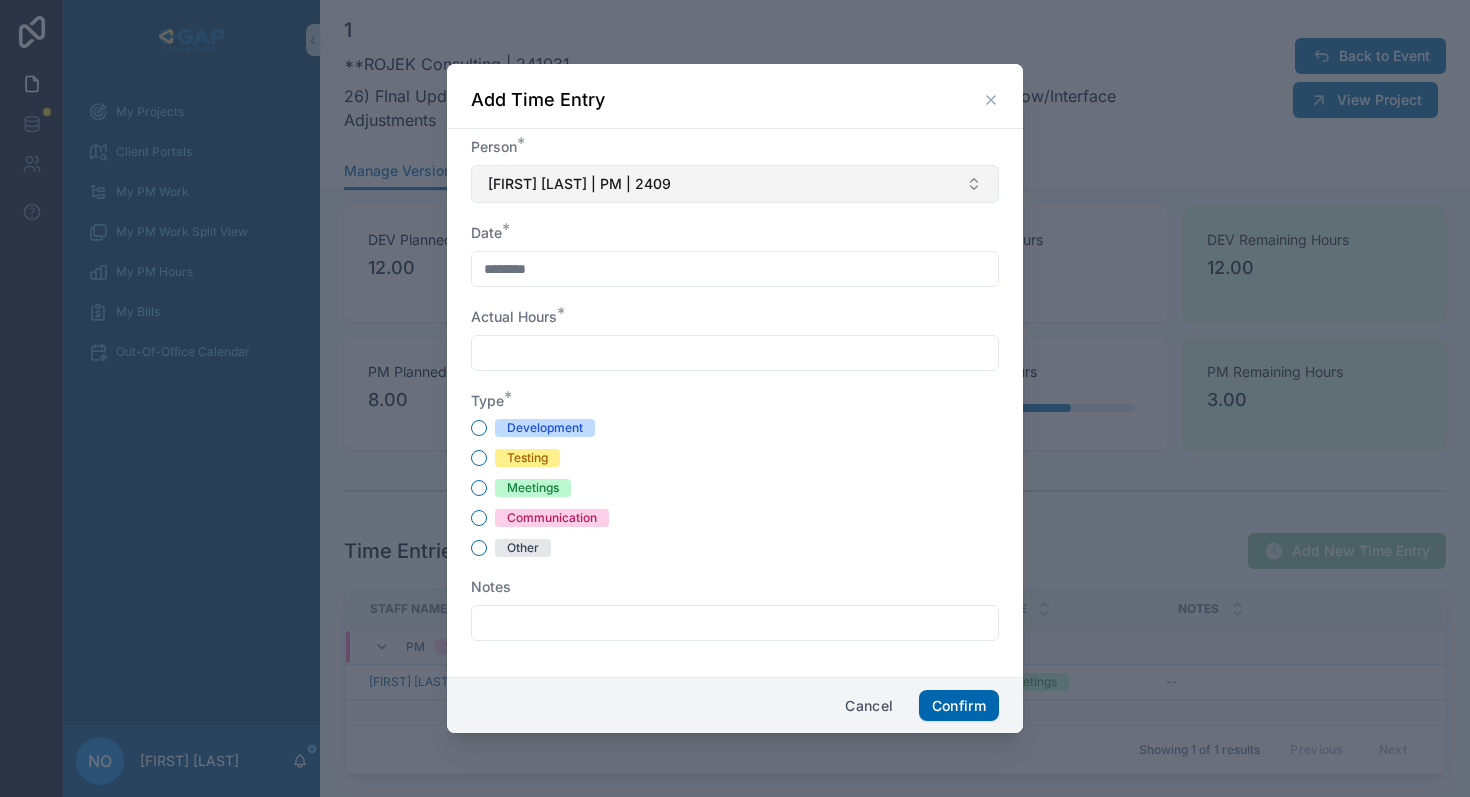 click on "[FIRST] [LAST] | PM | 2409" at bounding box center [579, 184] 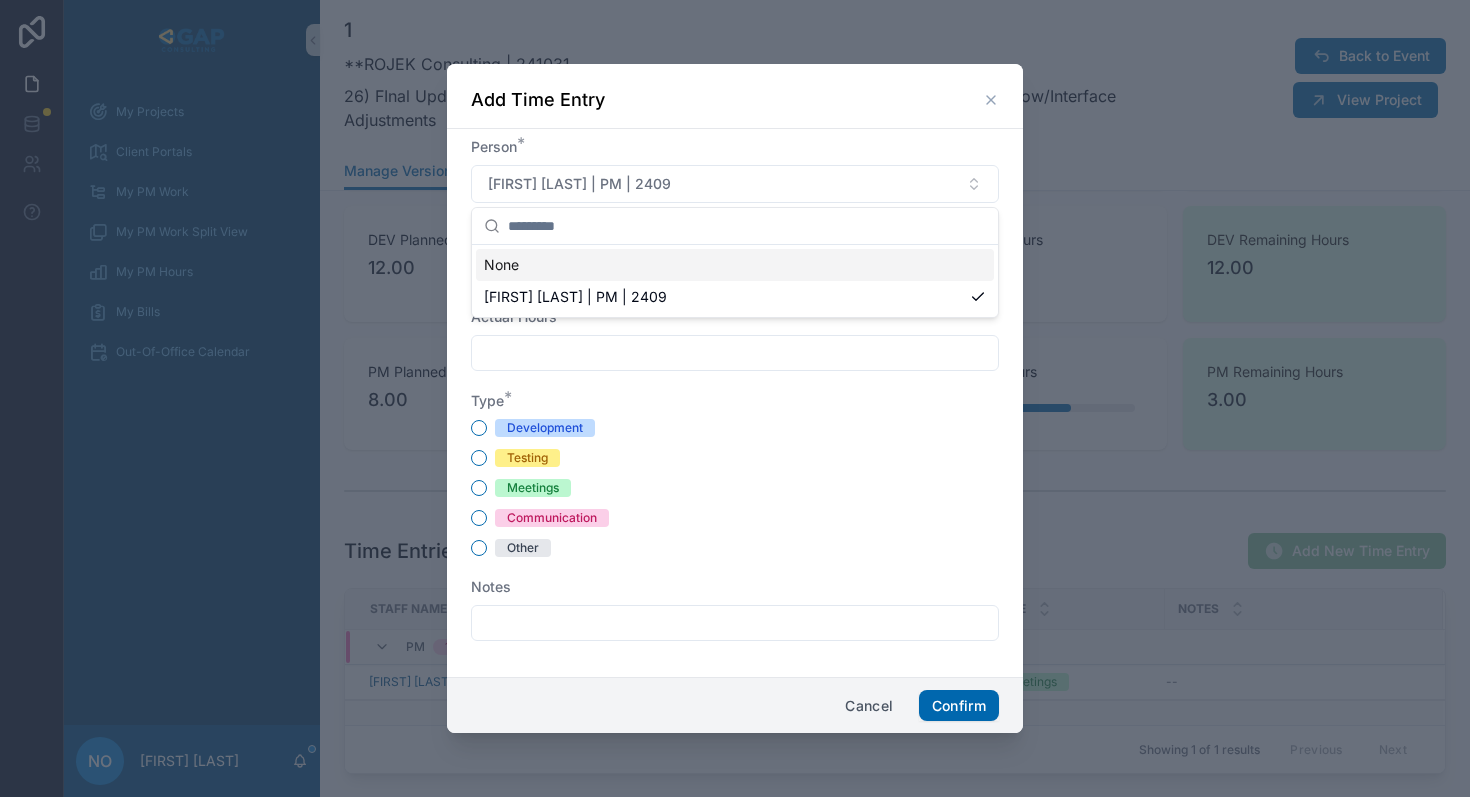 click on "Add Time Entry" at bounding box center (735, 96) 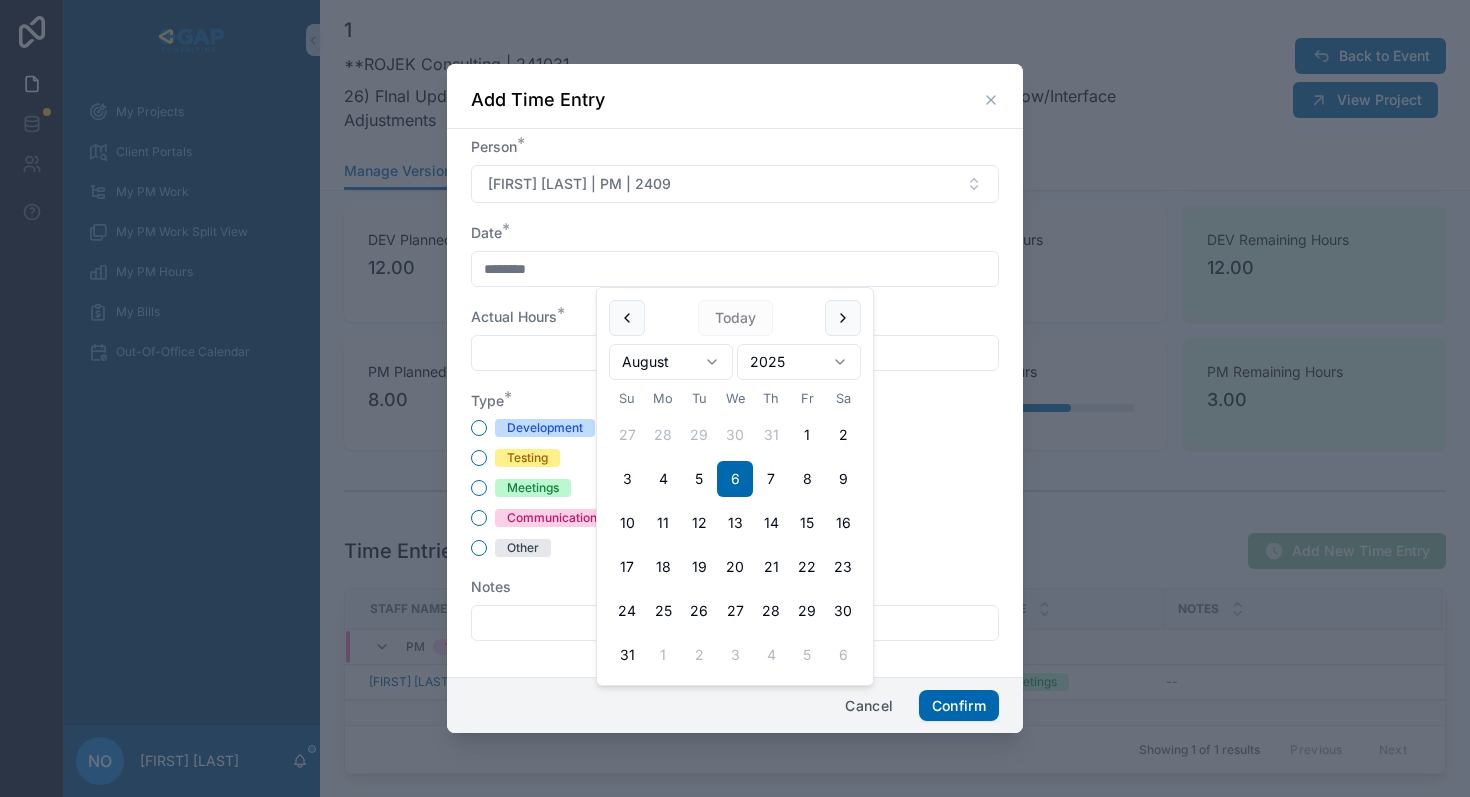click on "********" at bounding box center (735, 269) 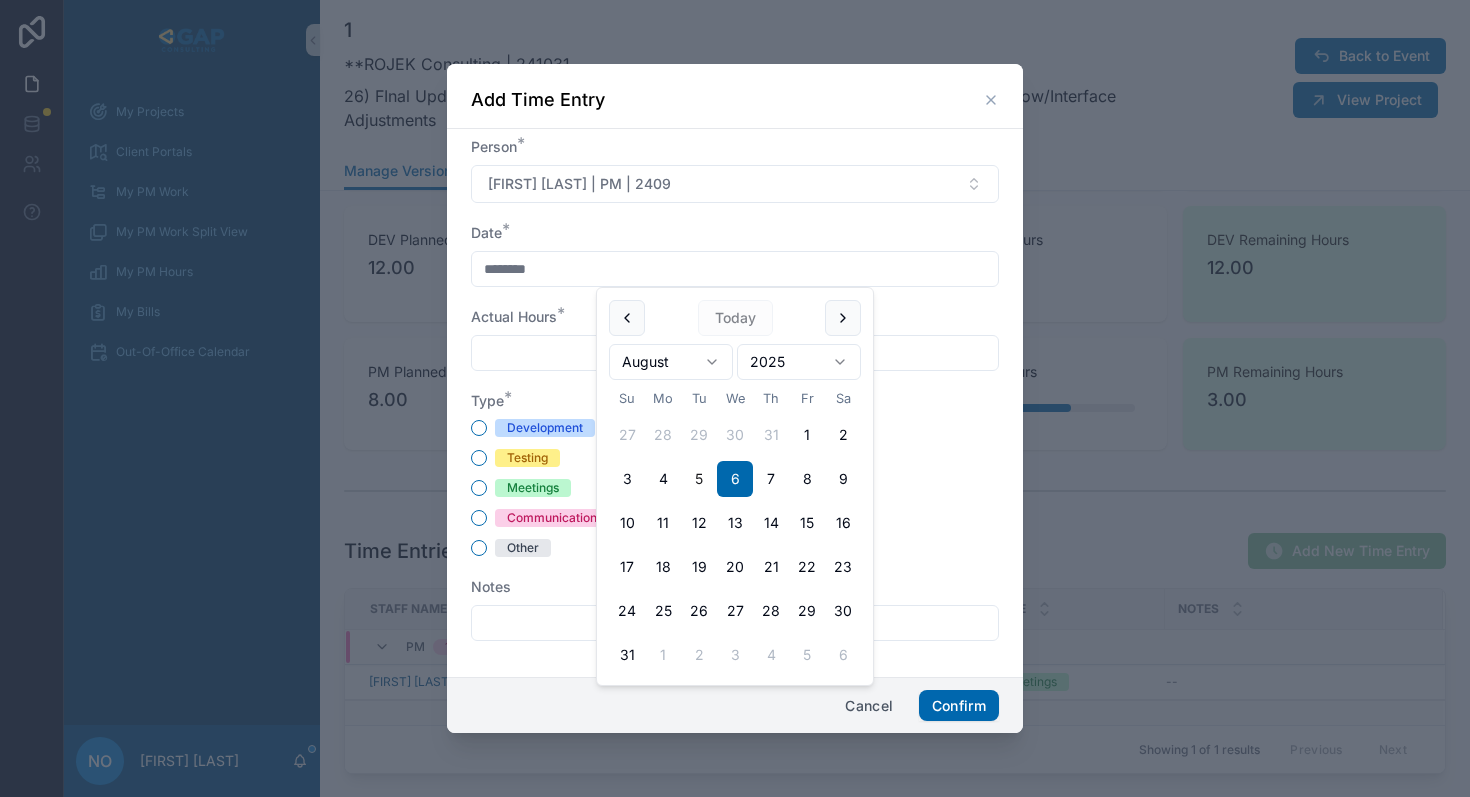 click on "5" at bounding box center (699, 479) 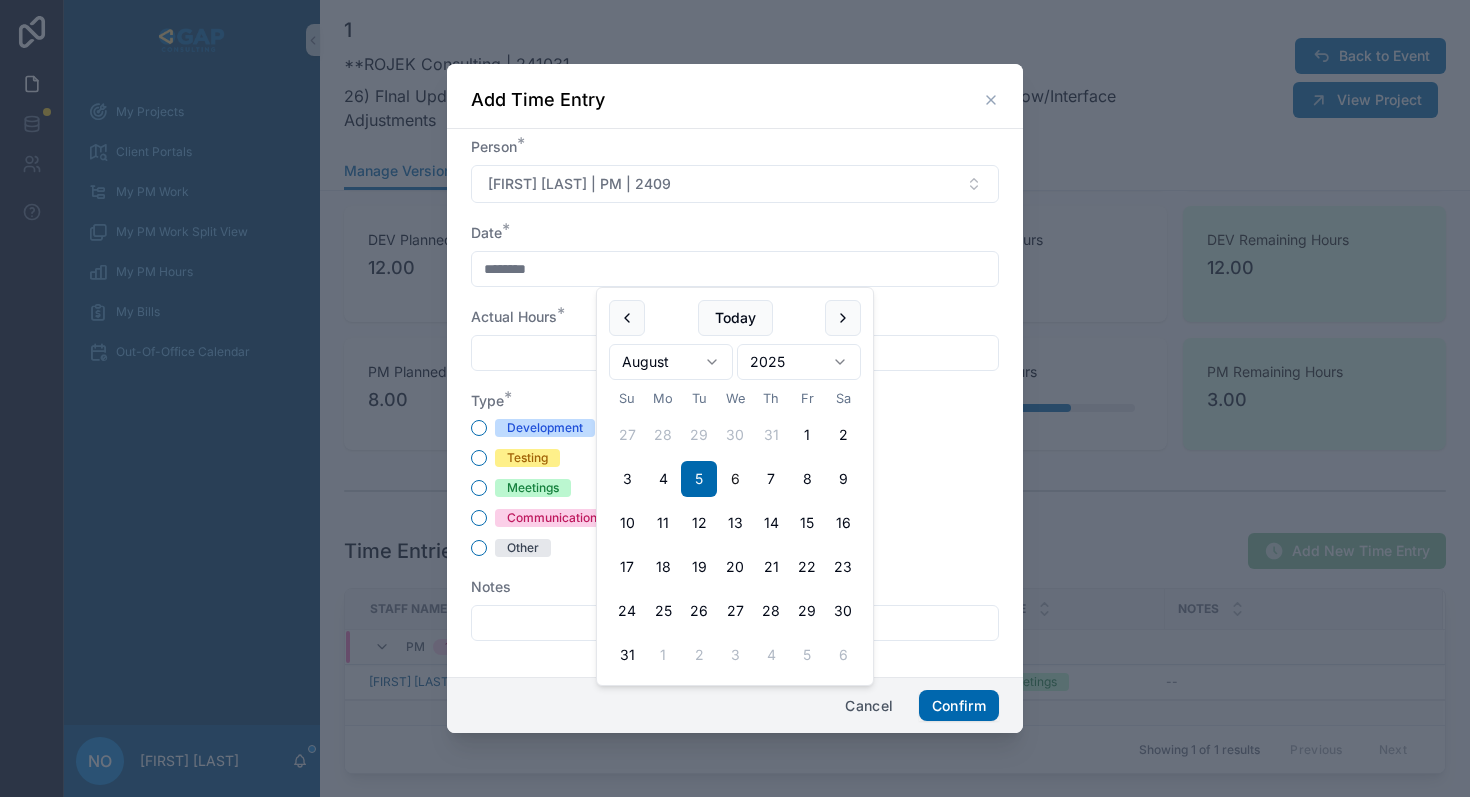 type on "********" 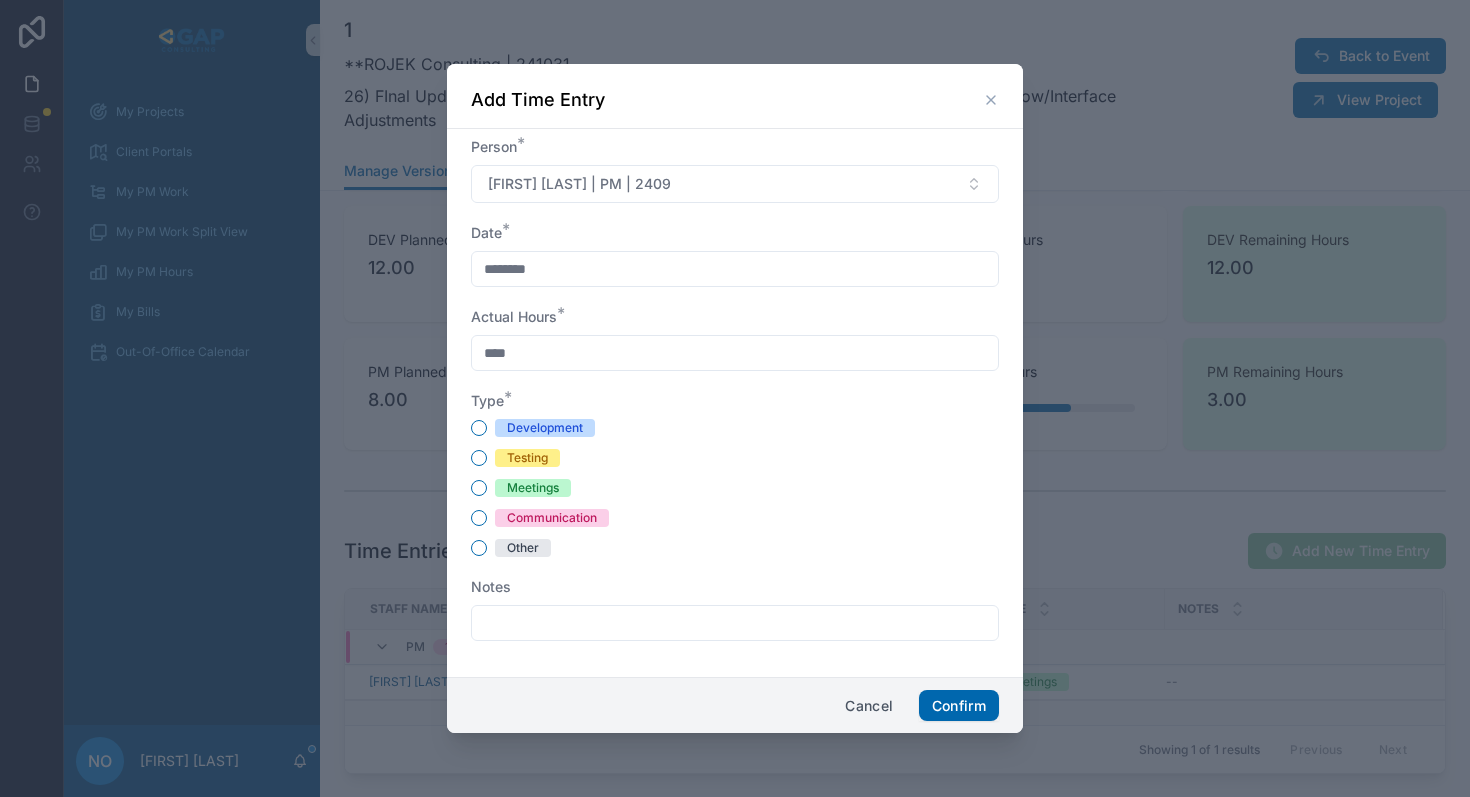 type on "****" 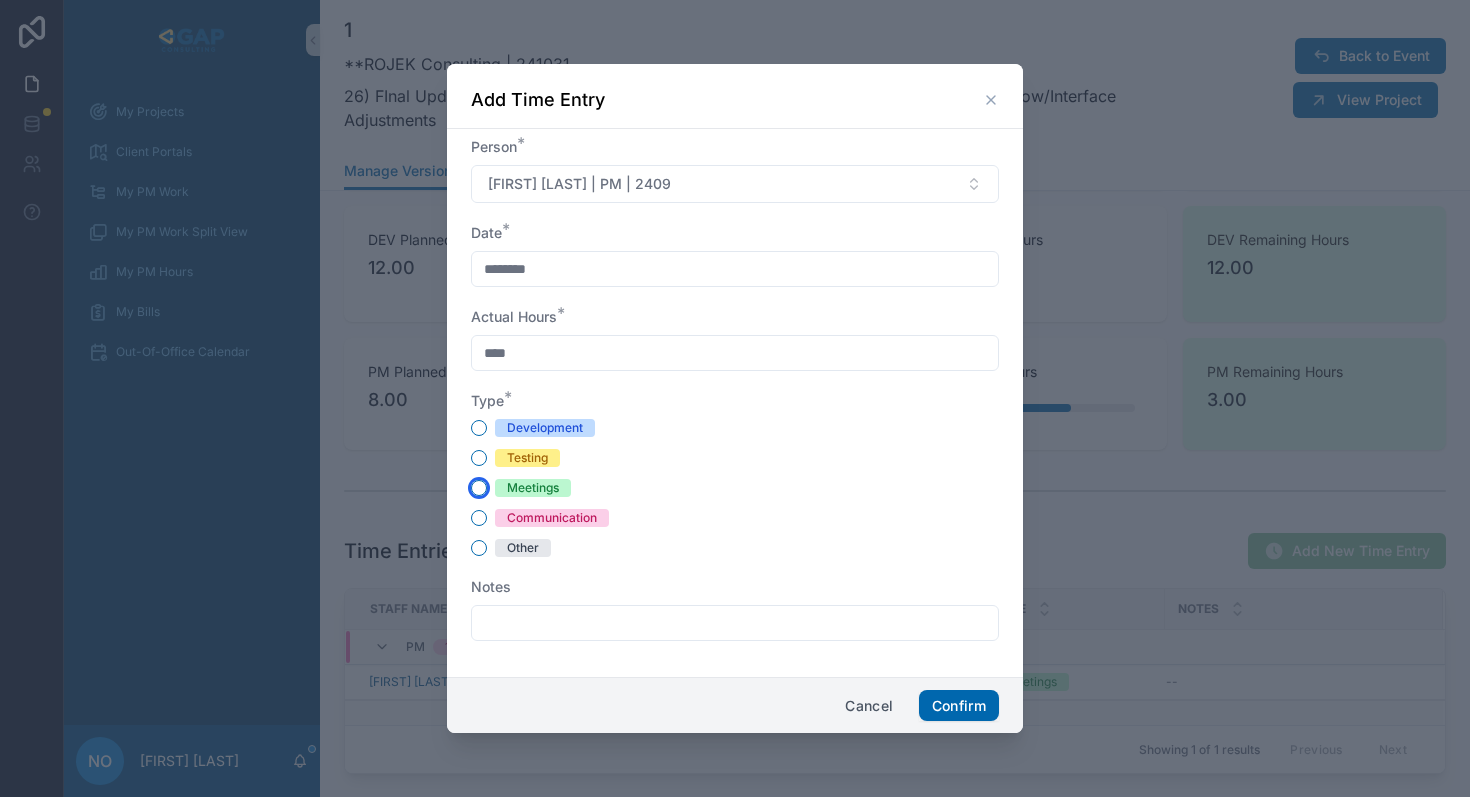 click on "Meetings" at bounding box center [479, 488] 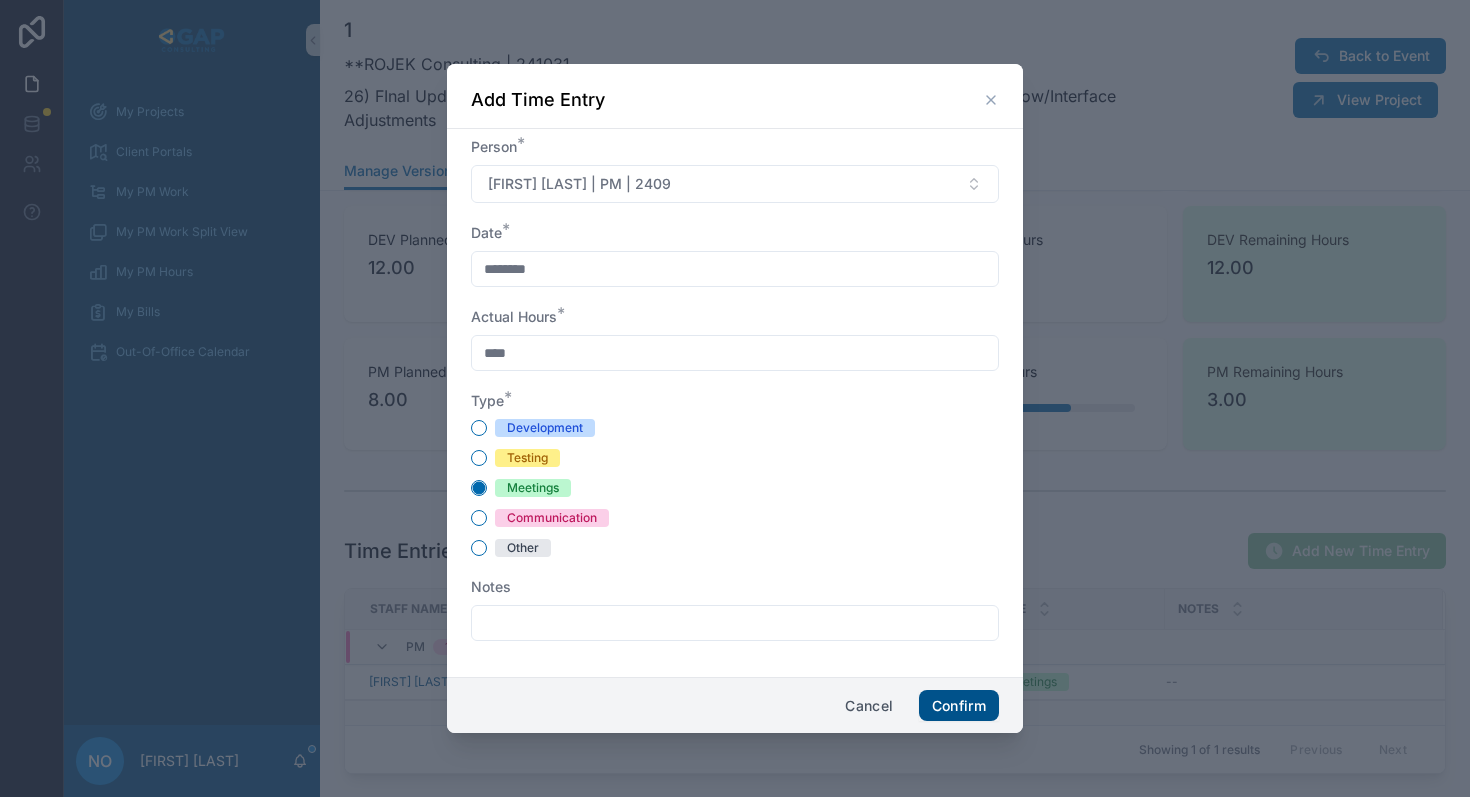 click on "Confirm" at bounding box center [959, 706] 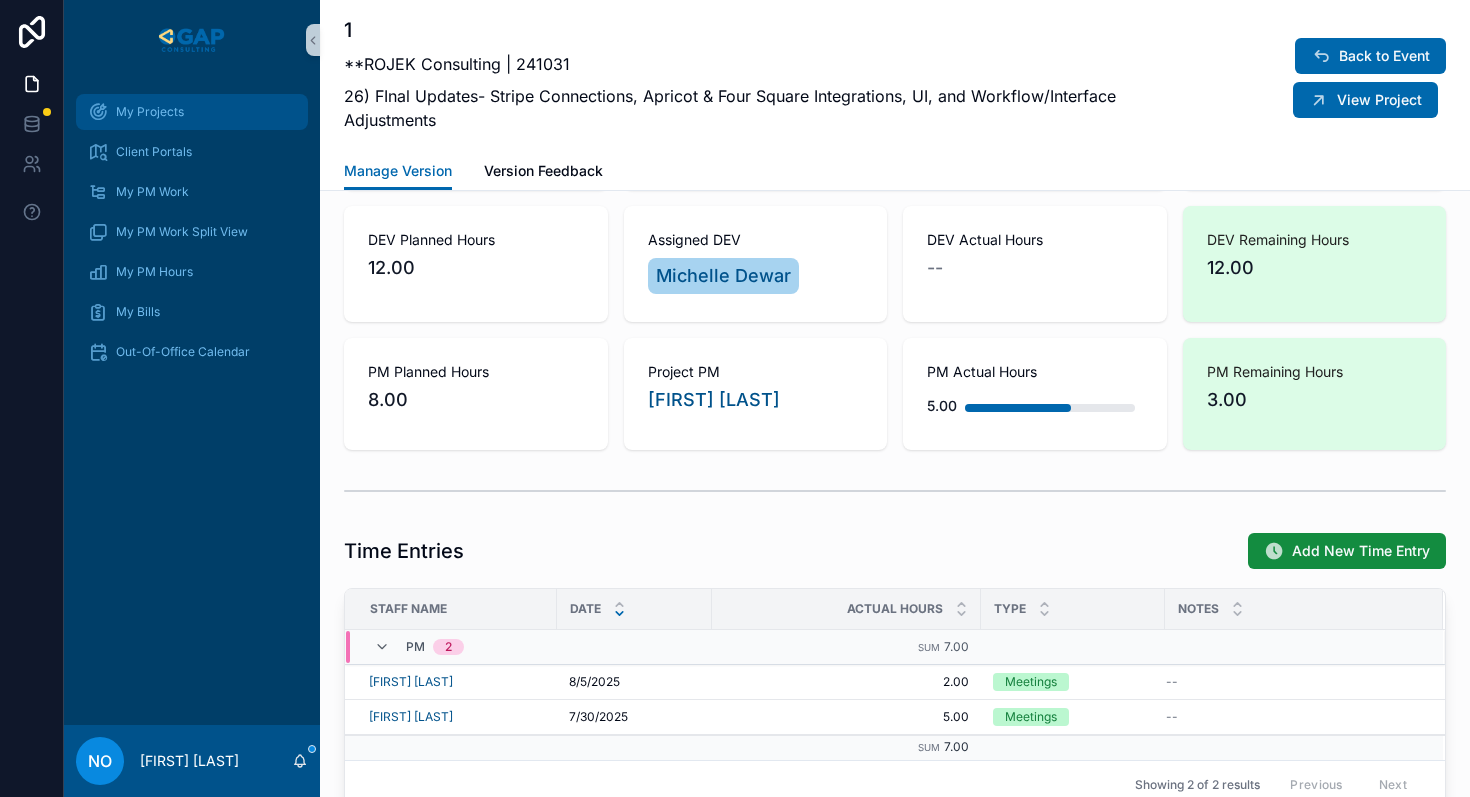 click on "My Projects" at bounding box center [150, 112] 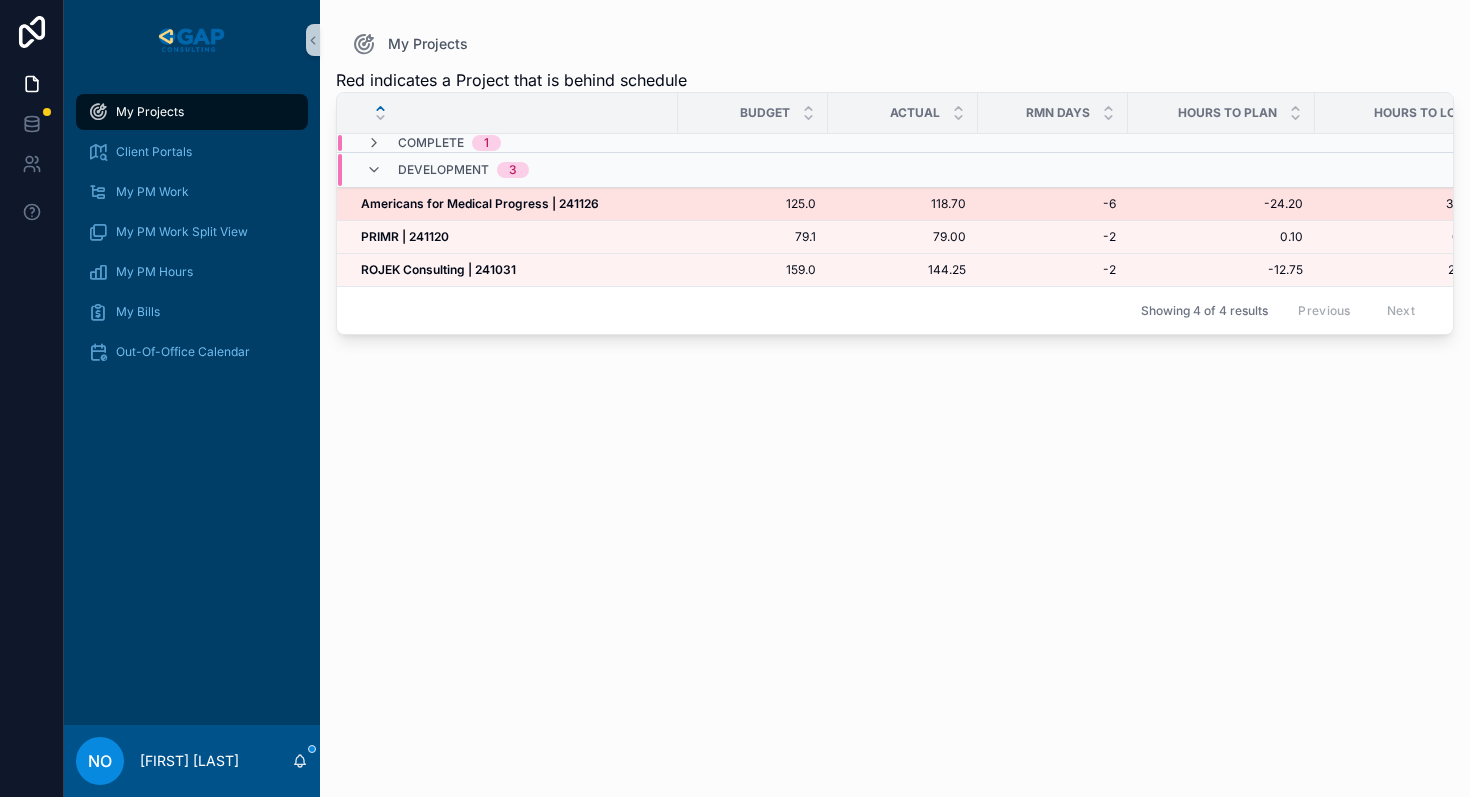 click on "Americans for Medical Progress | 241126" at bounding box center (480, 203) 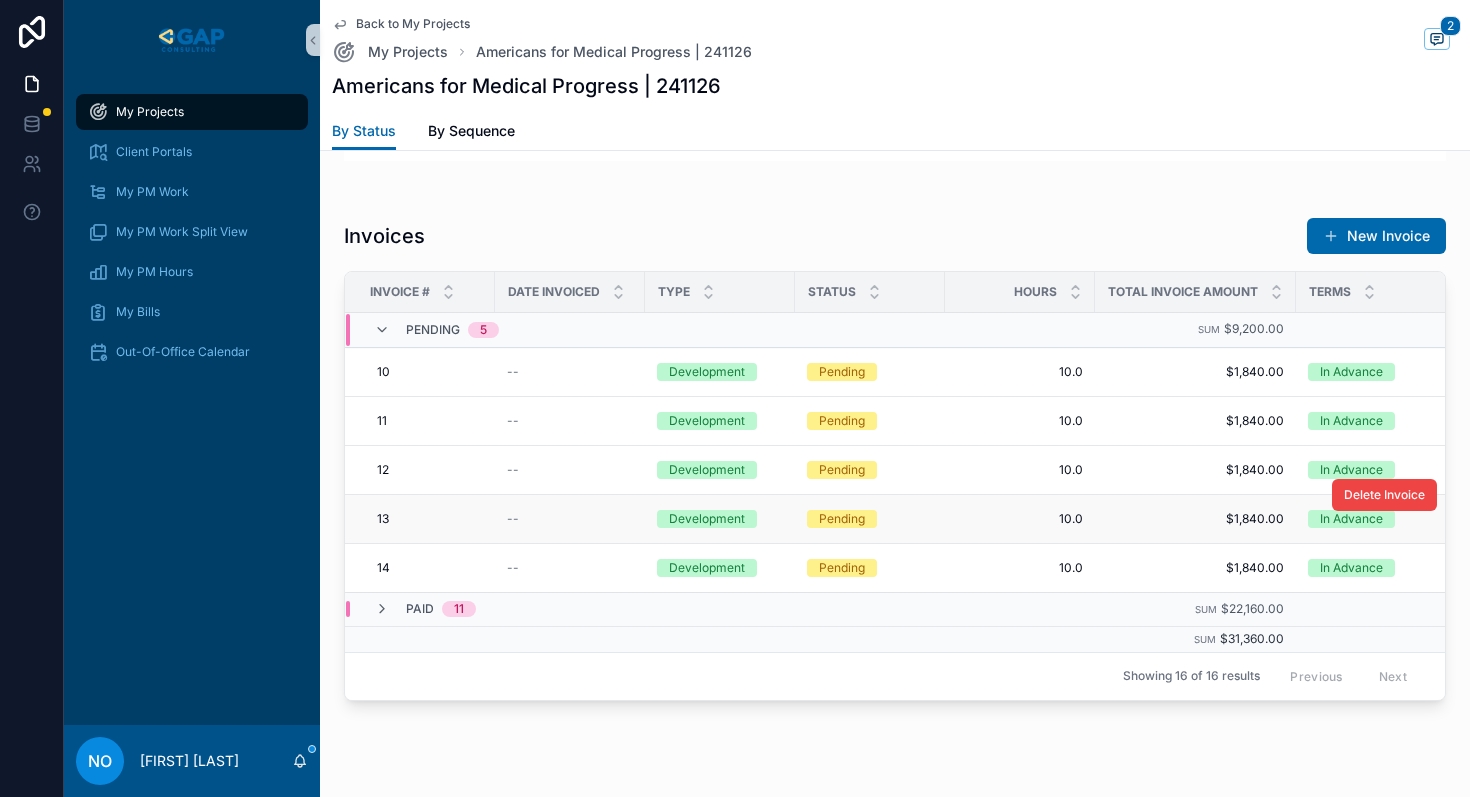 scroll, scrollTop: 2236, scrollLeft: 0, axis: vertical 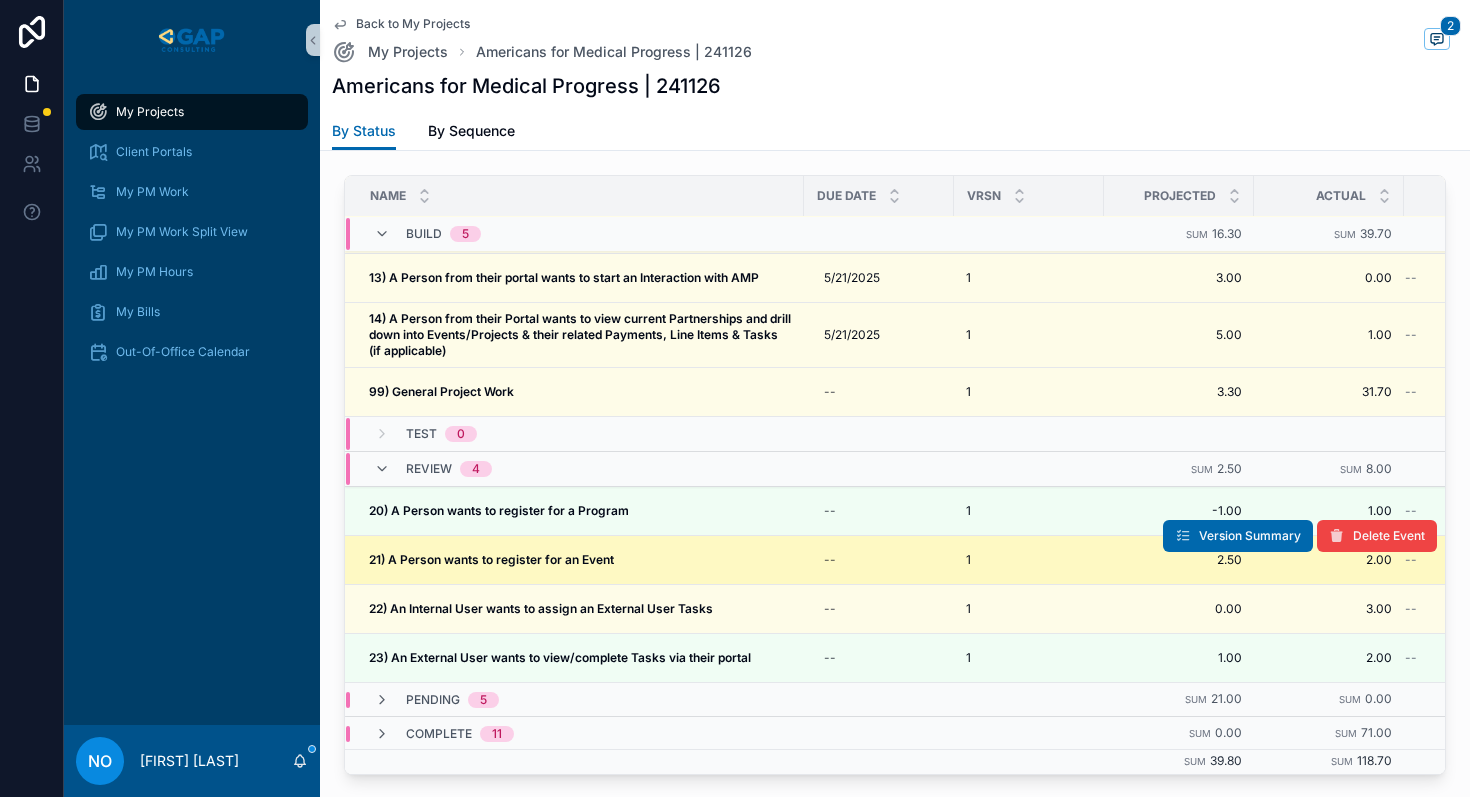 click on "21) A Person wants to register for an Event" at bounding box center [491, 559] 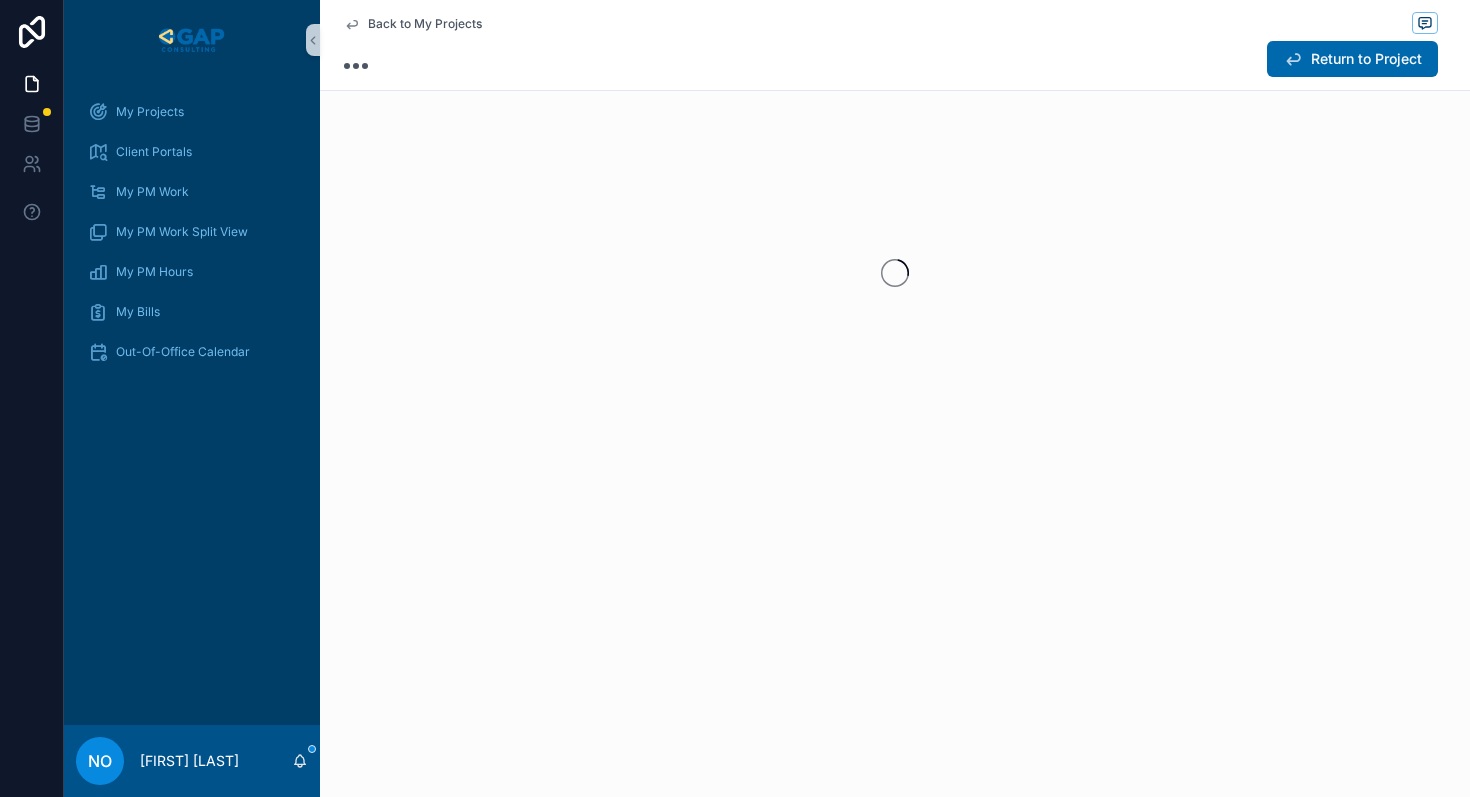 scroll, scrollTop: 0, scrollLeft: 0, axis: both 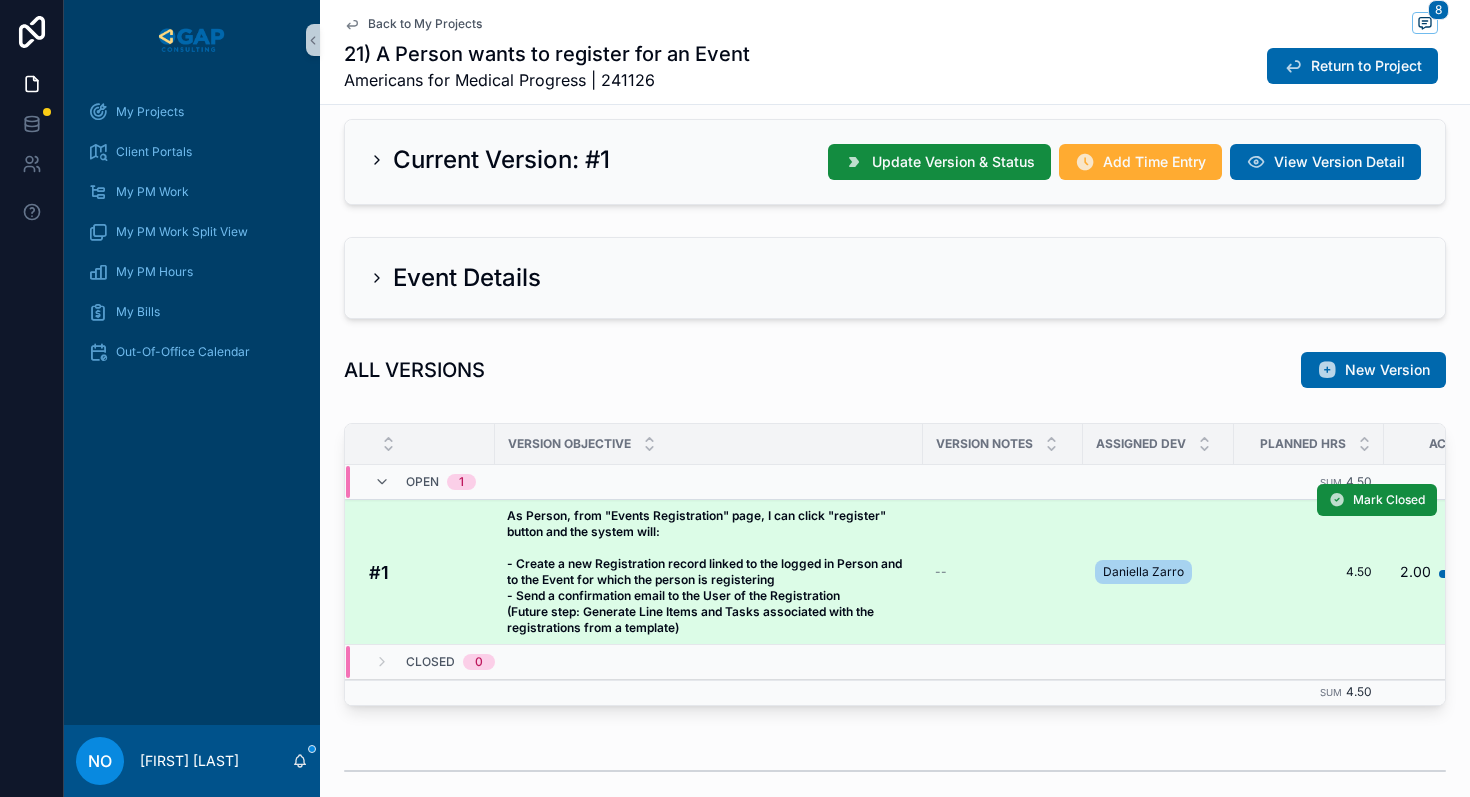 click on "As Person, from "Events Registration" page, I can click "register" button and the system will:
- Create a new Registration record linked to the logged in Person and to the Event for which the person is registering
- Send a confirmation email to the User of the Registration
(Future step: Generate Line Items and Tasks associated with the registrations from a template) As Person, from "Events Registration" page, I can click "register" button and the system will:
- Create a new Registration record linked to the logged in Person and to the Event for which the person is registering
- Send a confirmation email to the User of the Registration
(Future step: Generate Line Items and Tasks associated with the registrations from a template)" at bounding box center (709, 572) 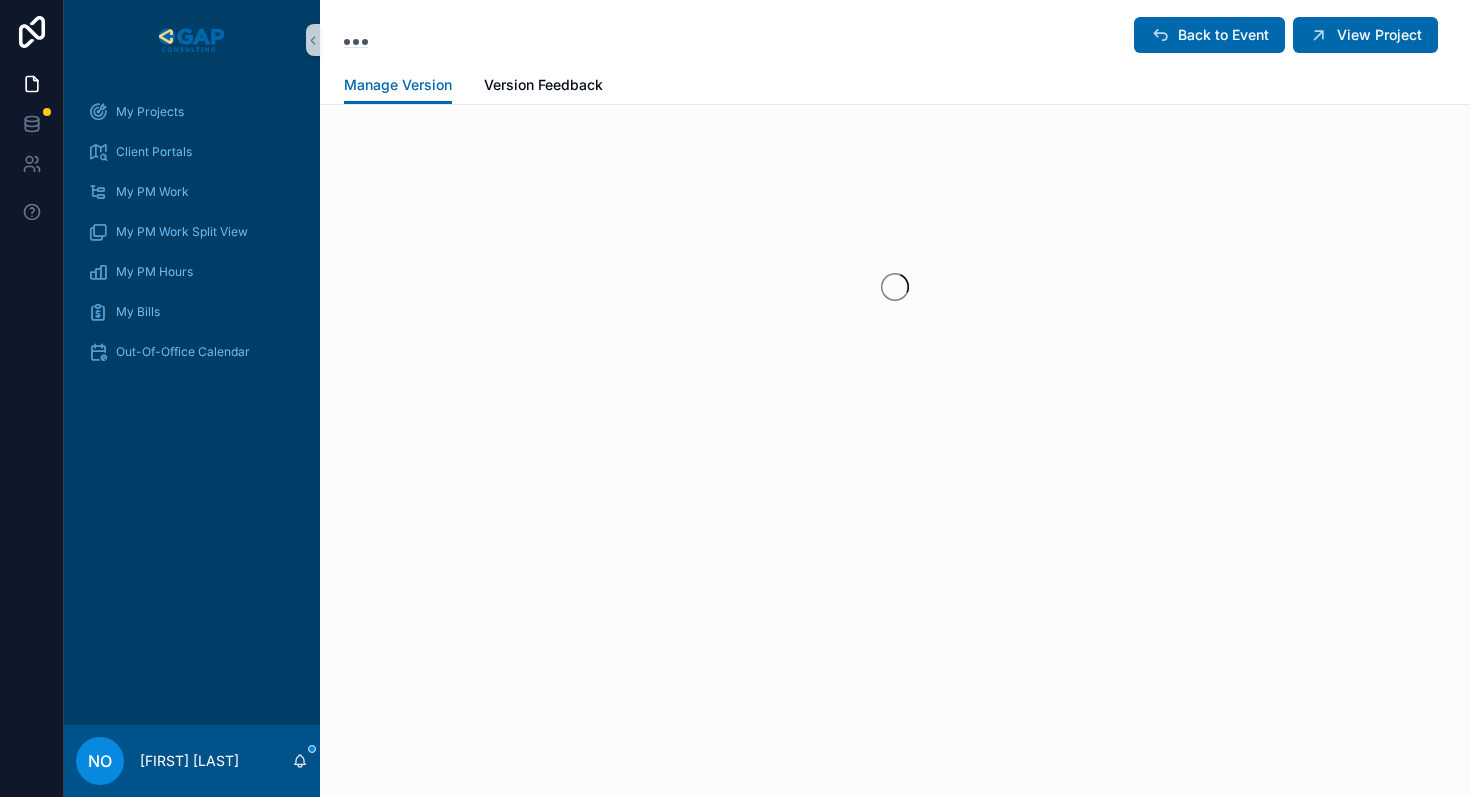 scroll, scrollTop: 0, scrollLeft: 0, axis: both 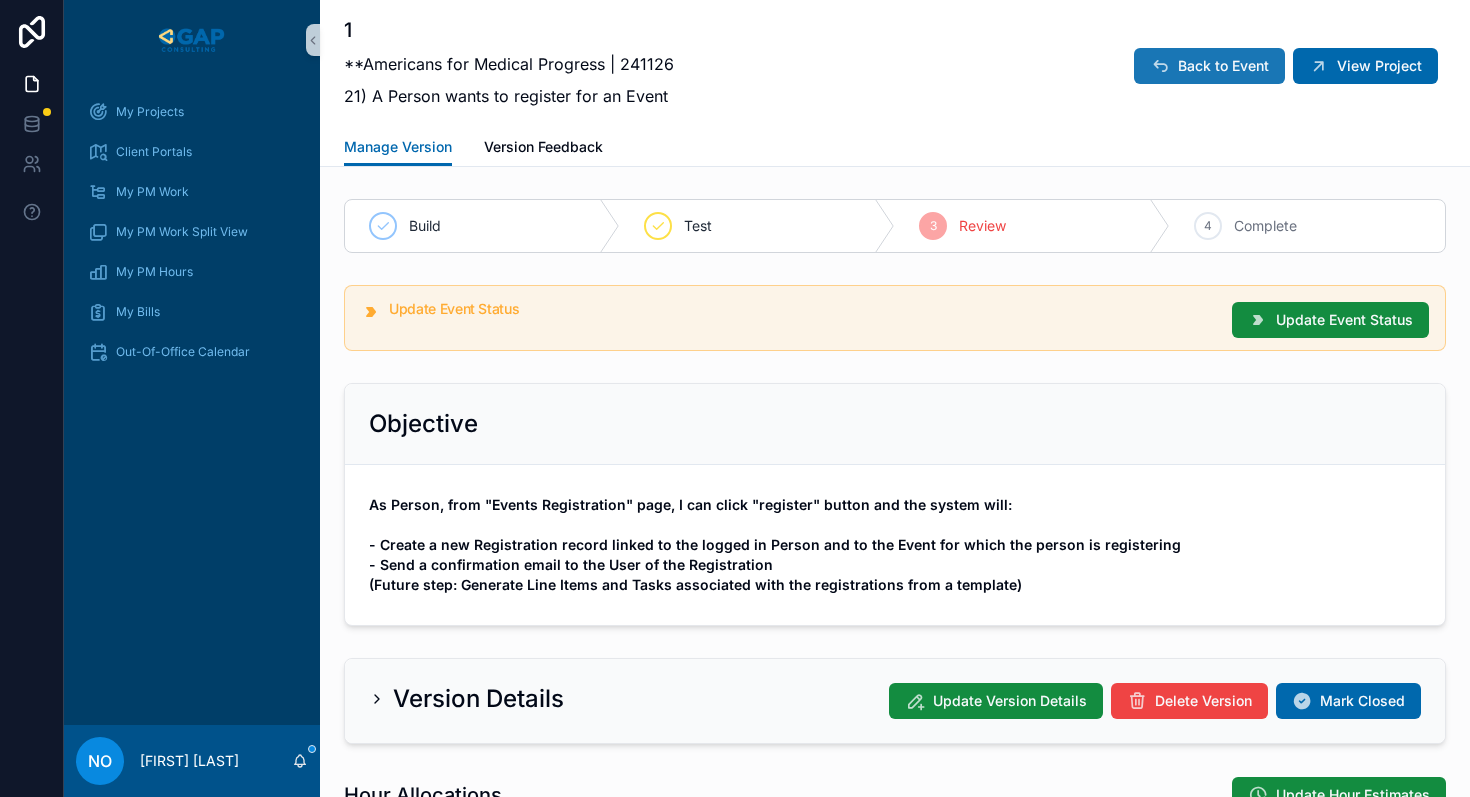 click at bounding box center [1160, 66] 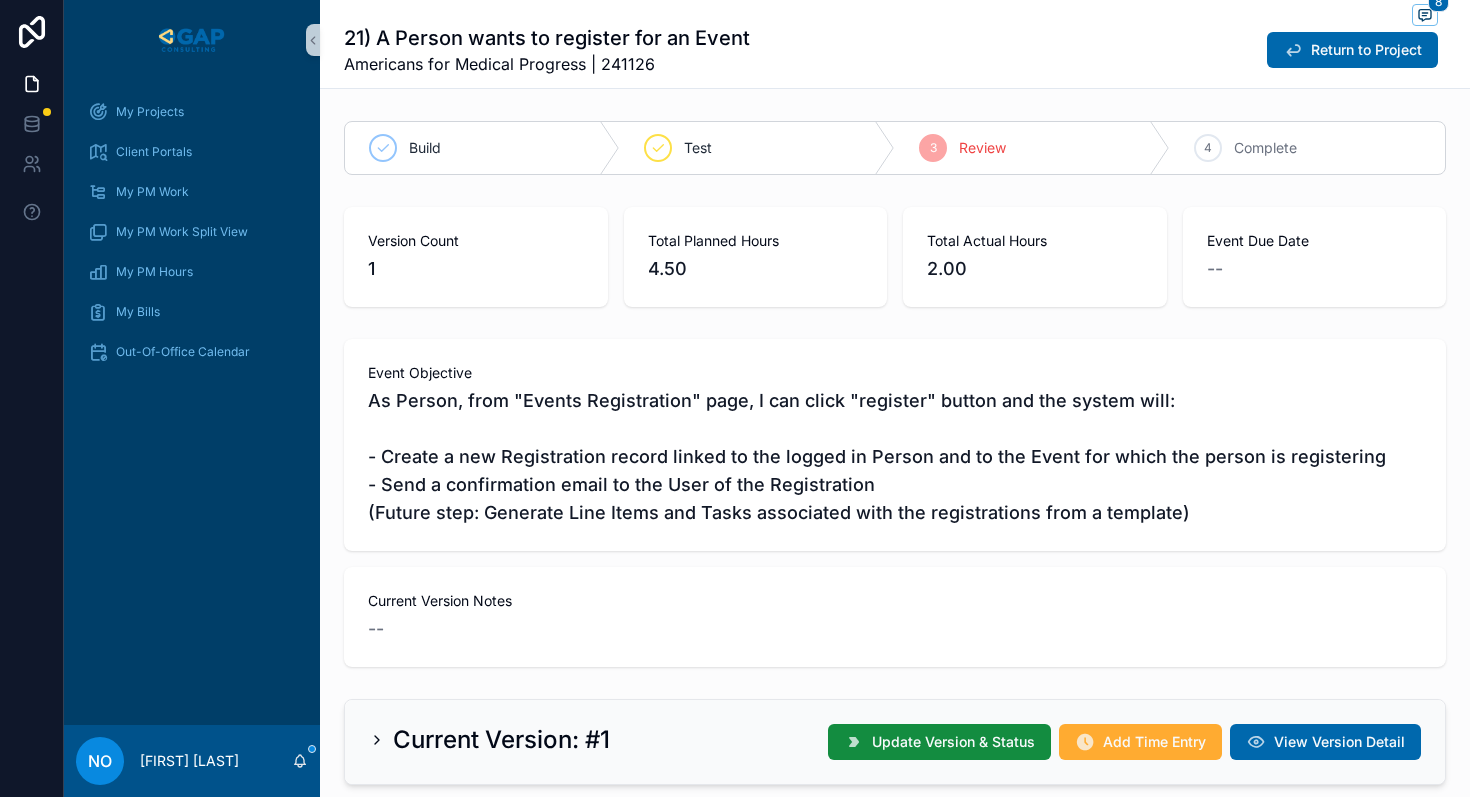 scroll, scrollTop: 909, scrollLeft: 0, axis: vertical 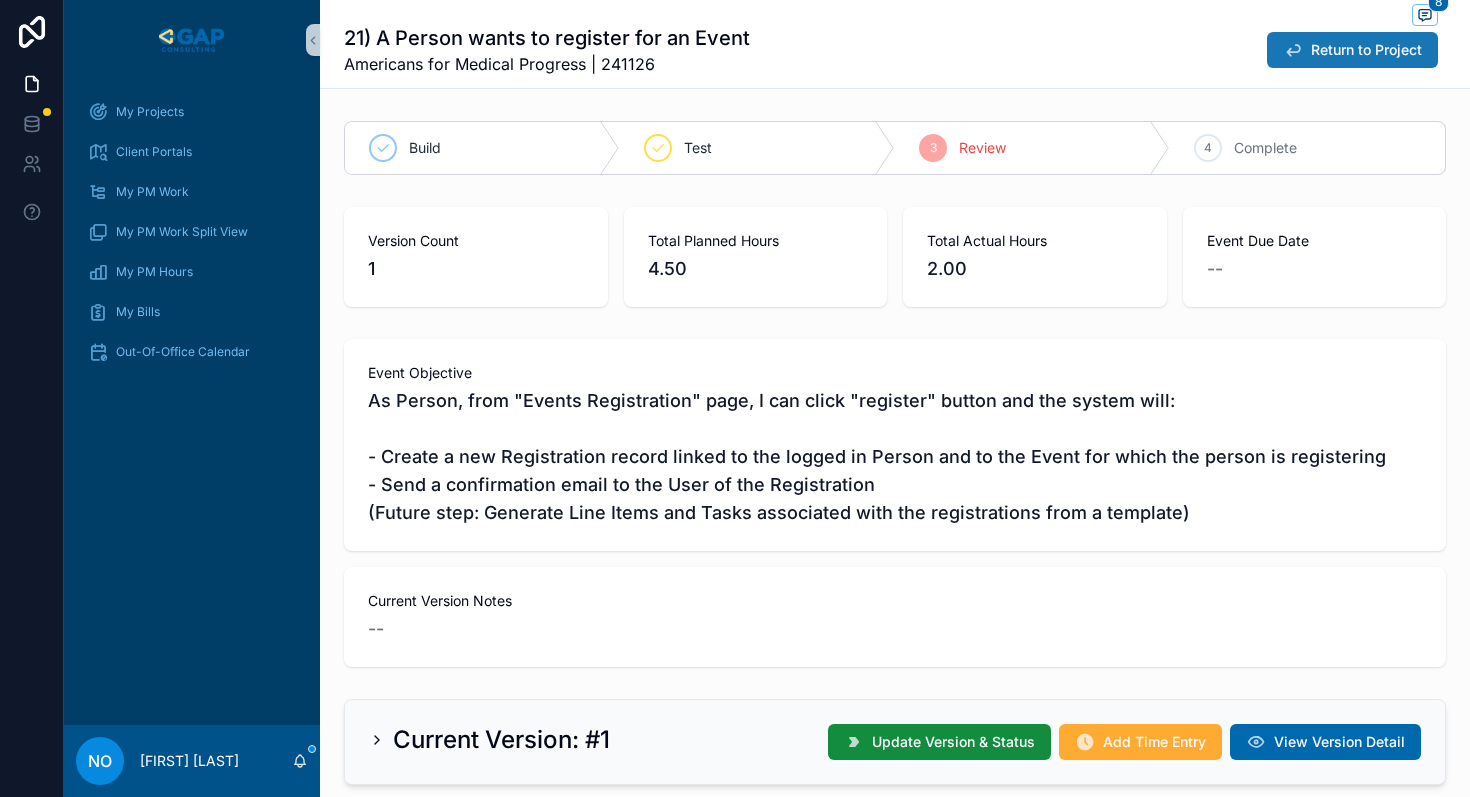 click on "Return to Project" at bounding box center (1366, 50) 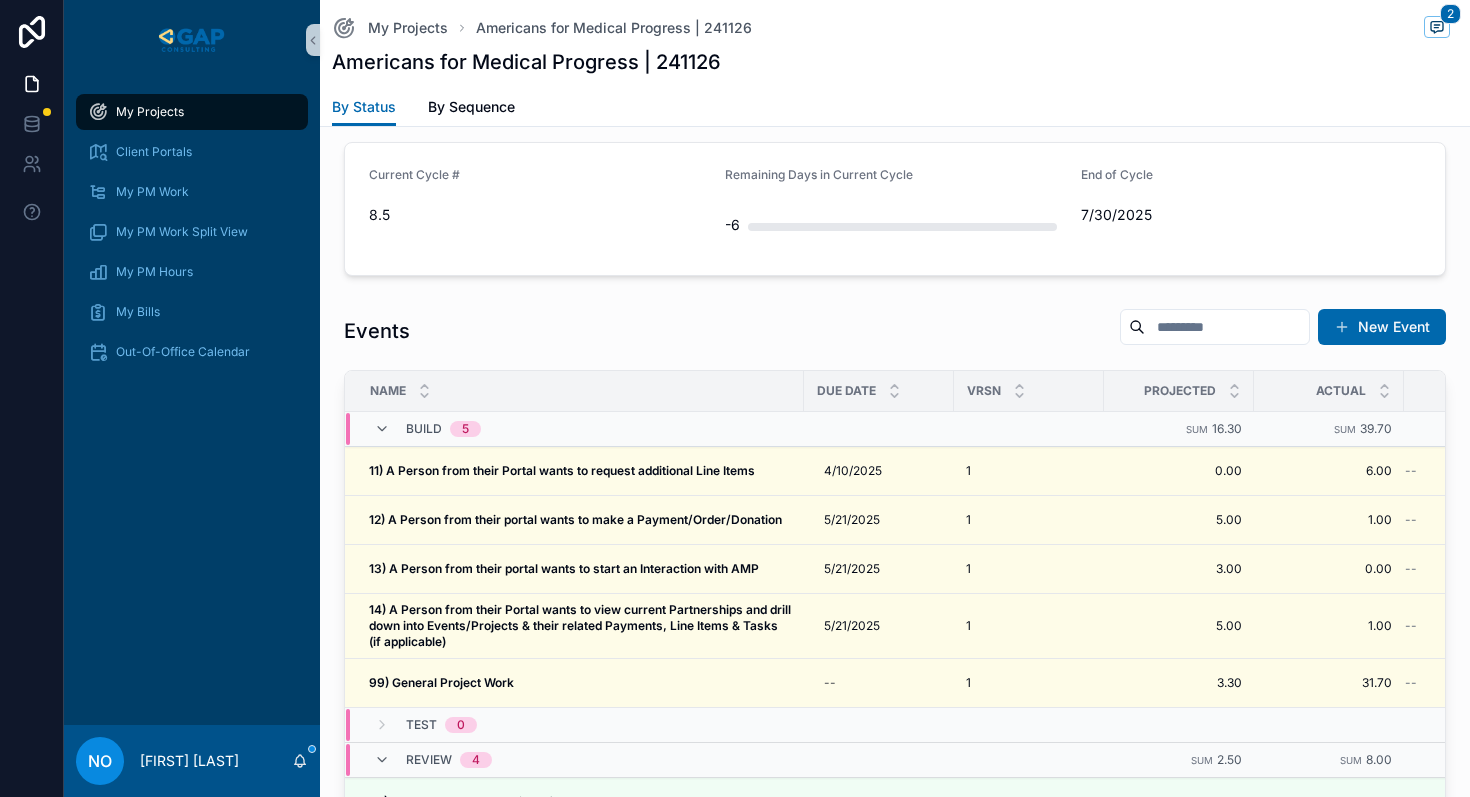 scroll, scrollTop: 603, scrollLeft: 0, axis: vertical 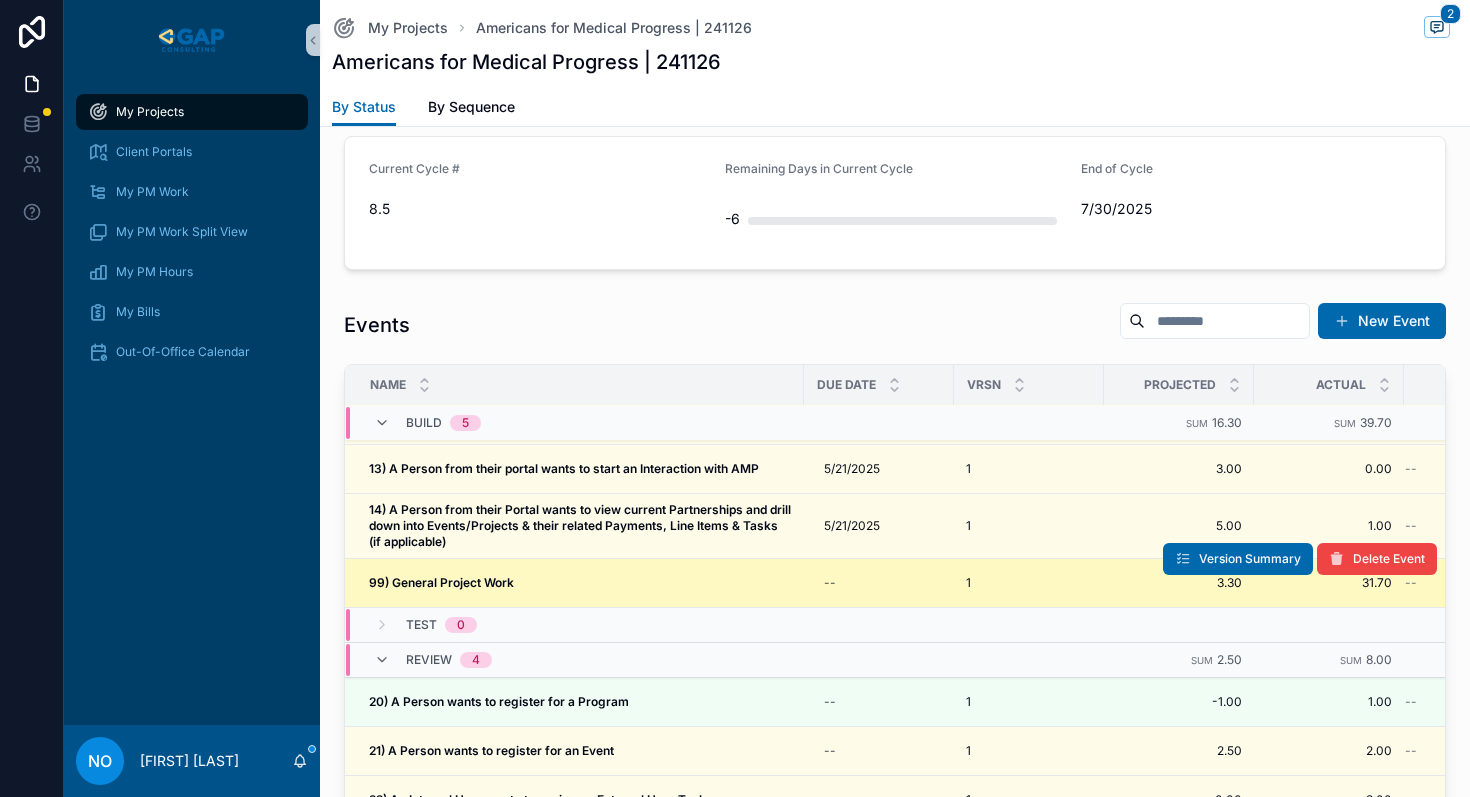 click on "99) General Project Work" at bounding box center (441, 582) 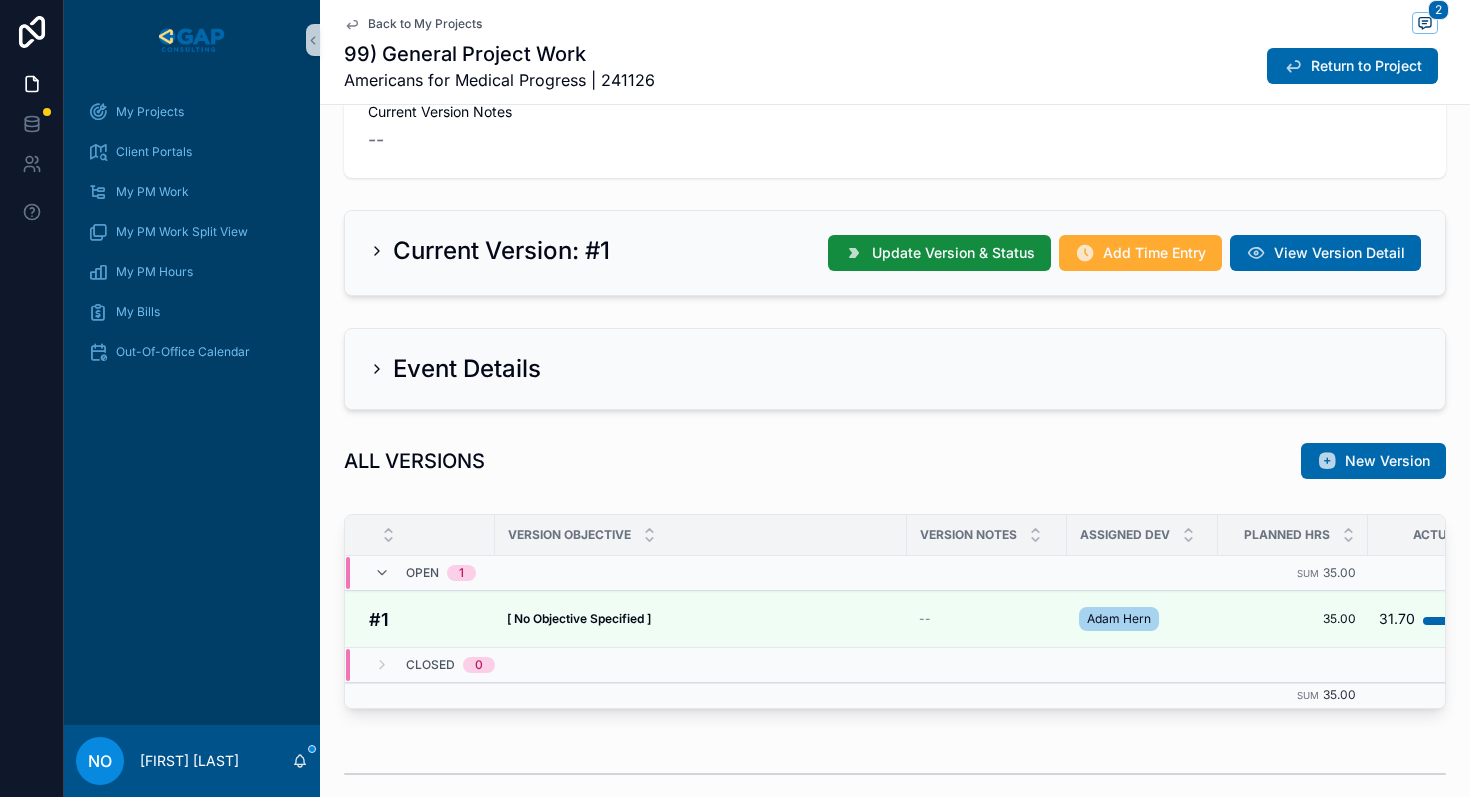 scroll, scrollTop: 402, scrollLeft: 0, axis: vertical 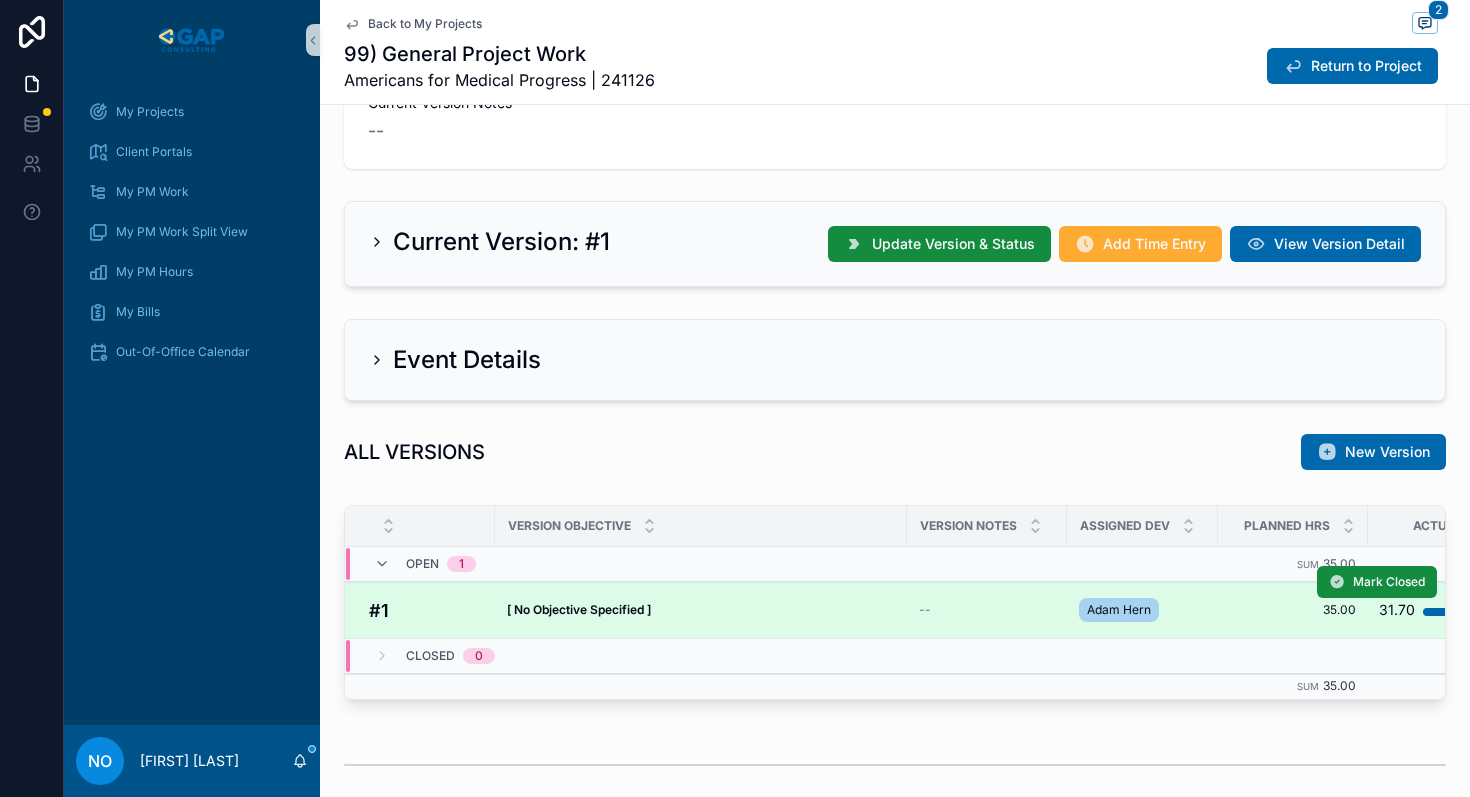 click on "[ No Objective Specified ]" at bounding box center (579, 609) 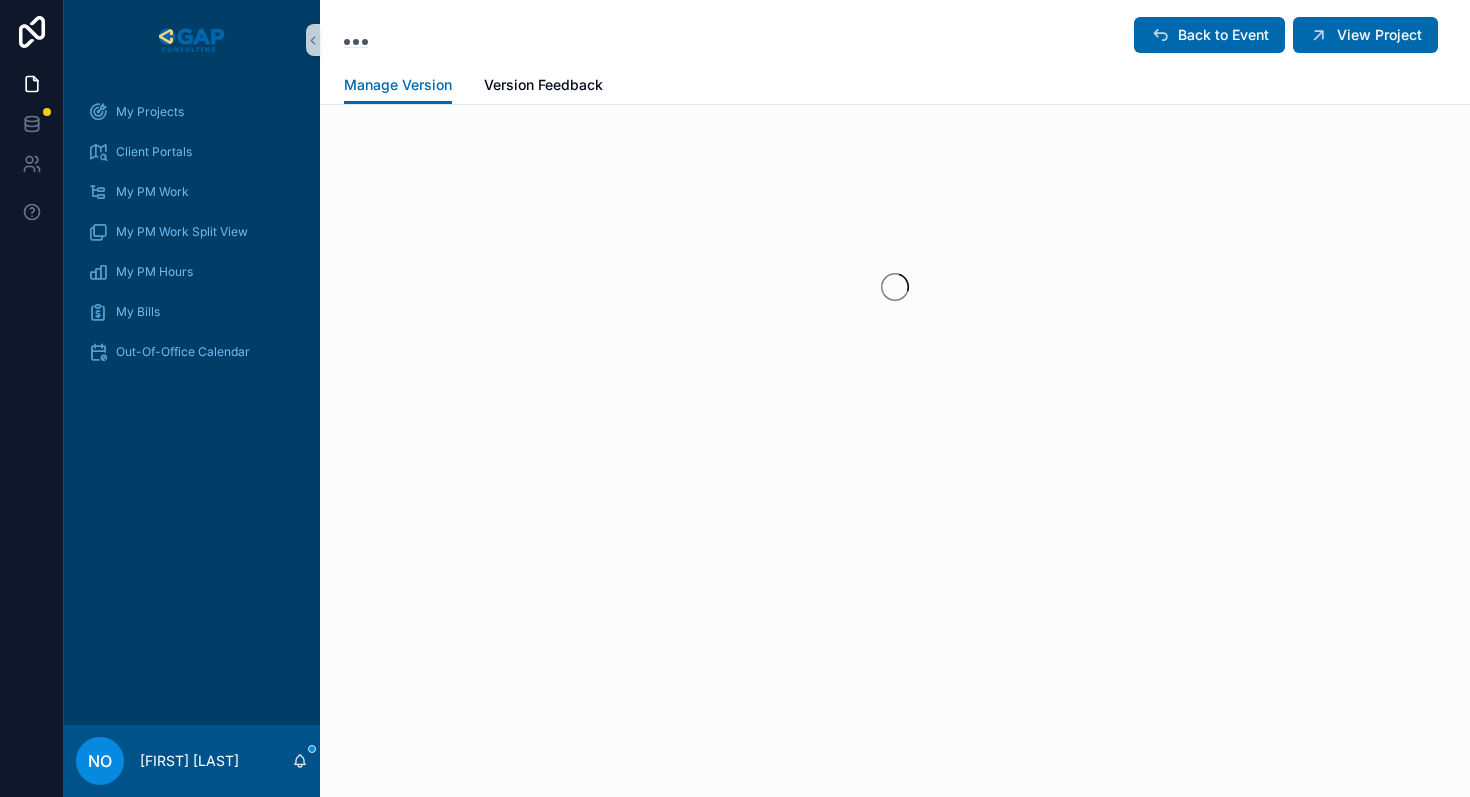 scroll, scrollTop: 0, scrollLeft: 0, axis: both 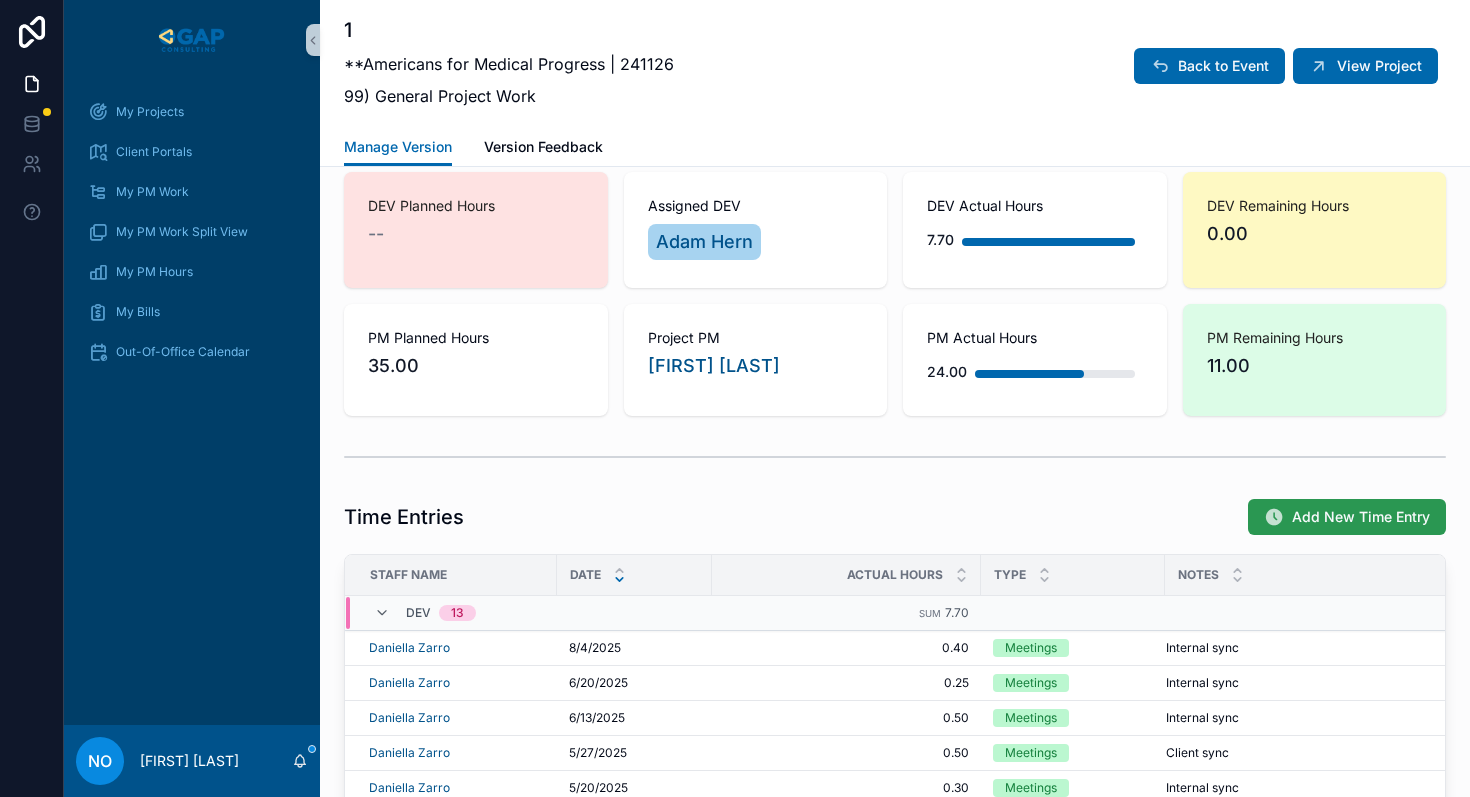 click on "Add New Time Entry" at bounding box center [1347, 517] 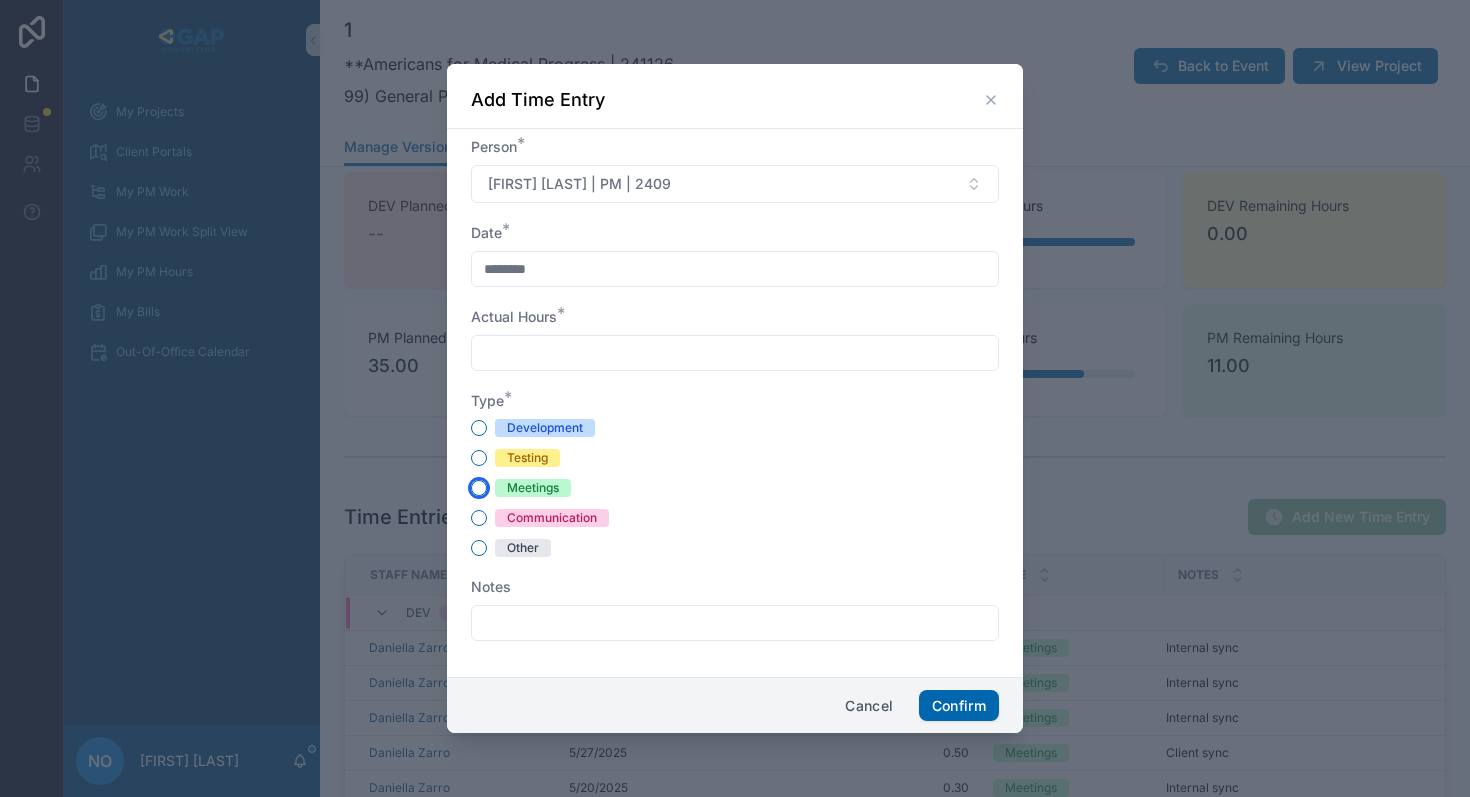 click on "Meetings" at bounding box center (479, 488) 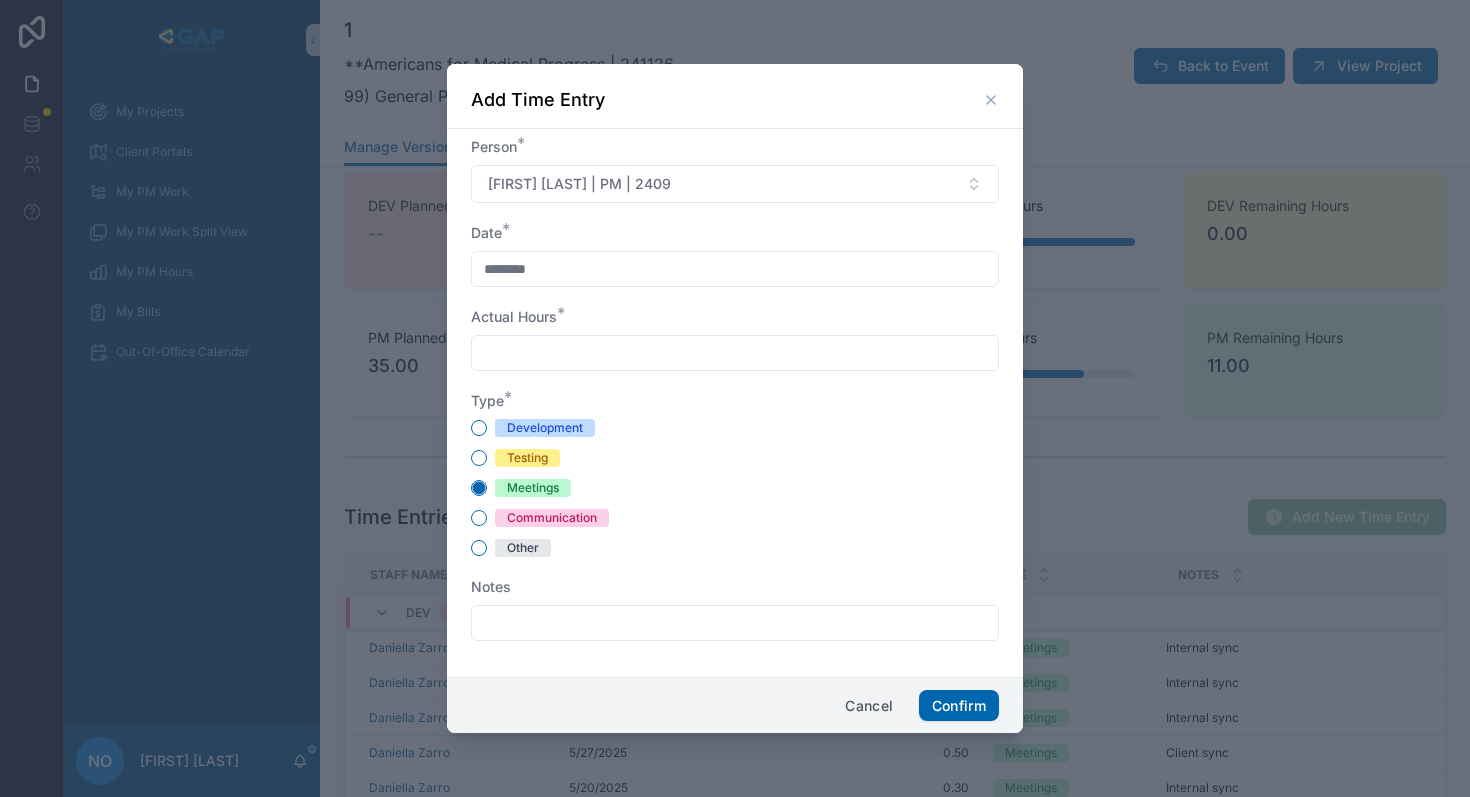 click at bounding box center [735, 353] 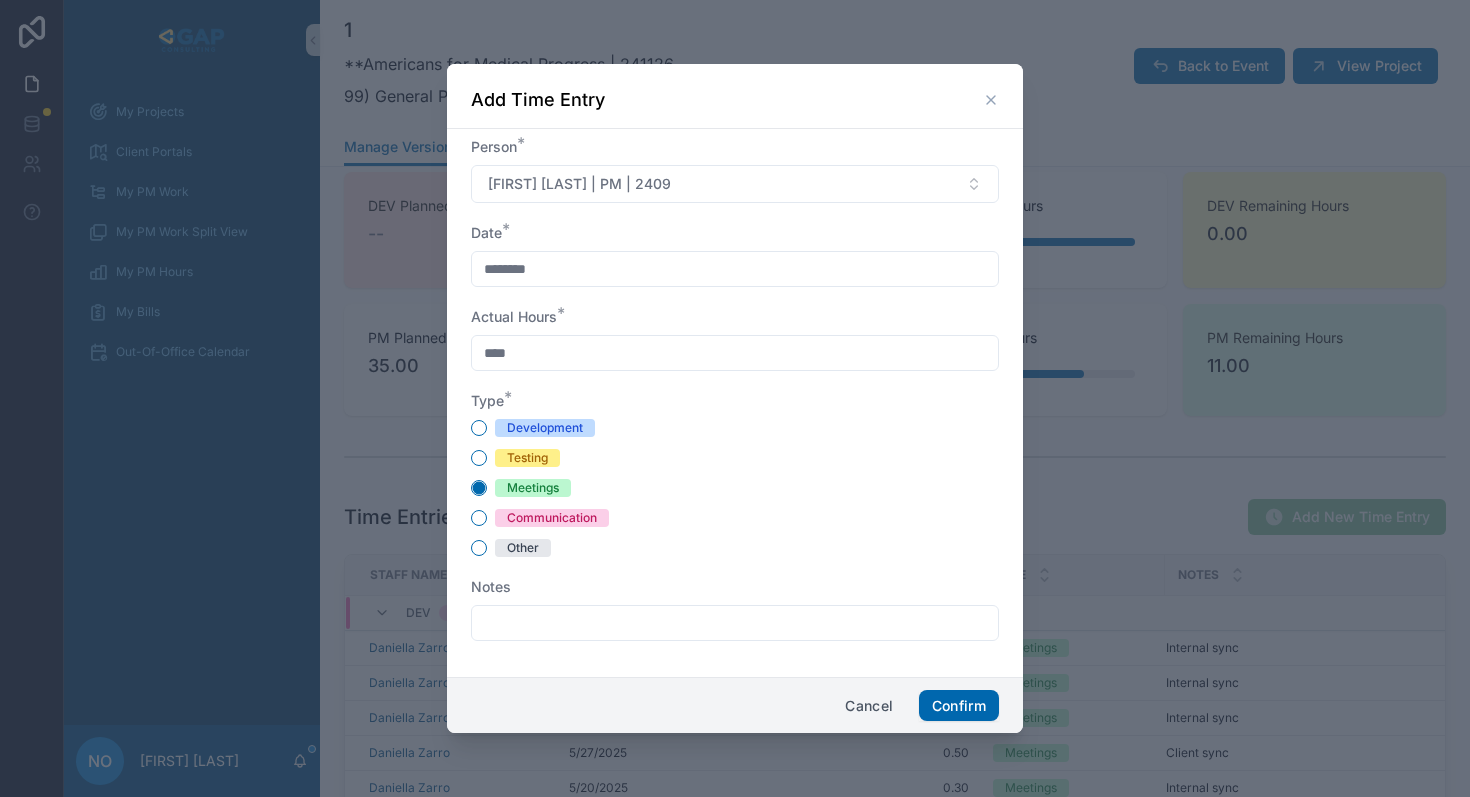 type on "****" 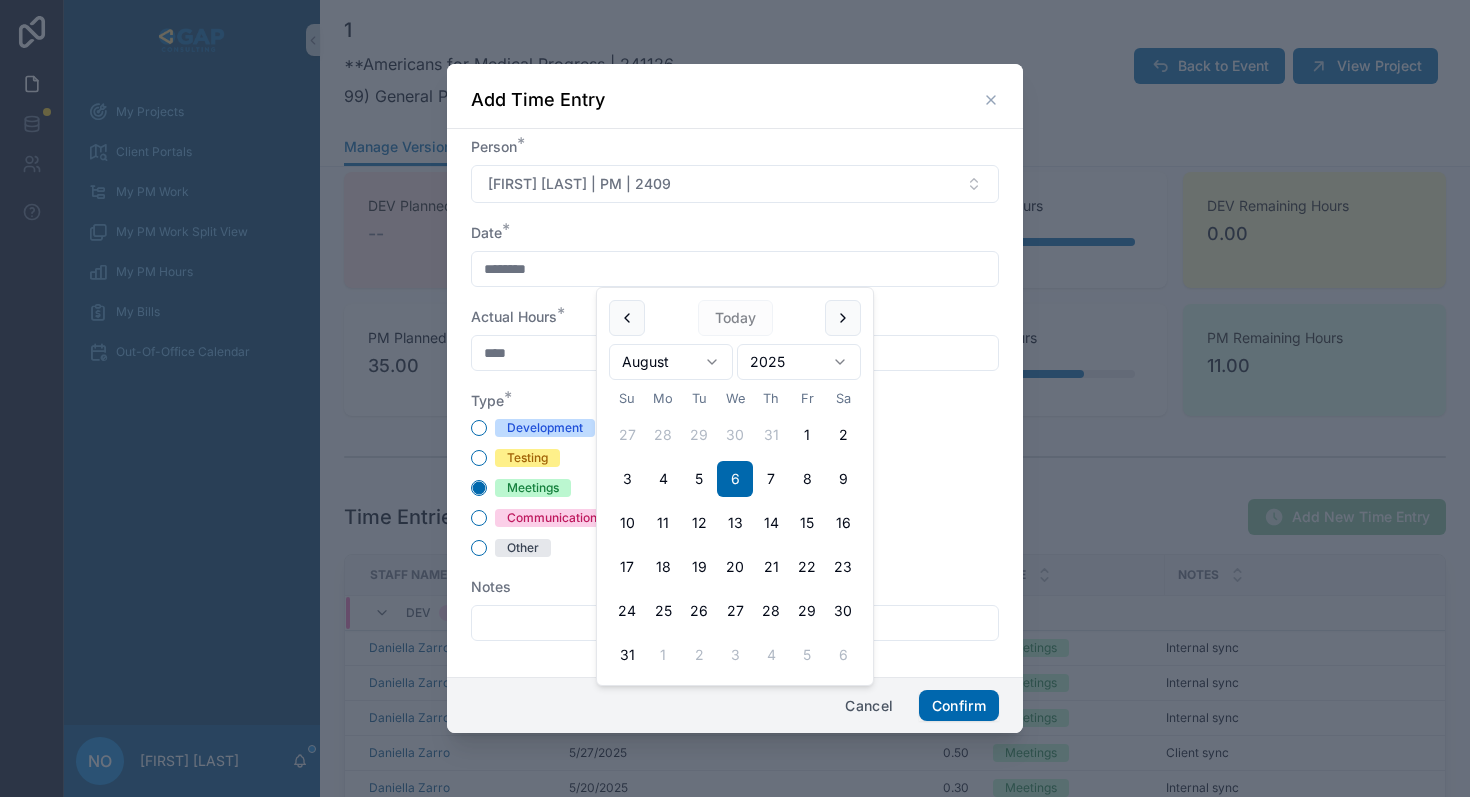 click on "********" at bounding box center [735, 269] 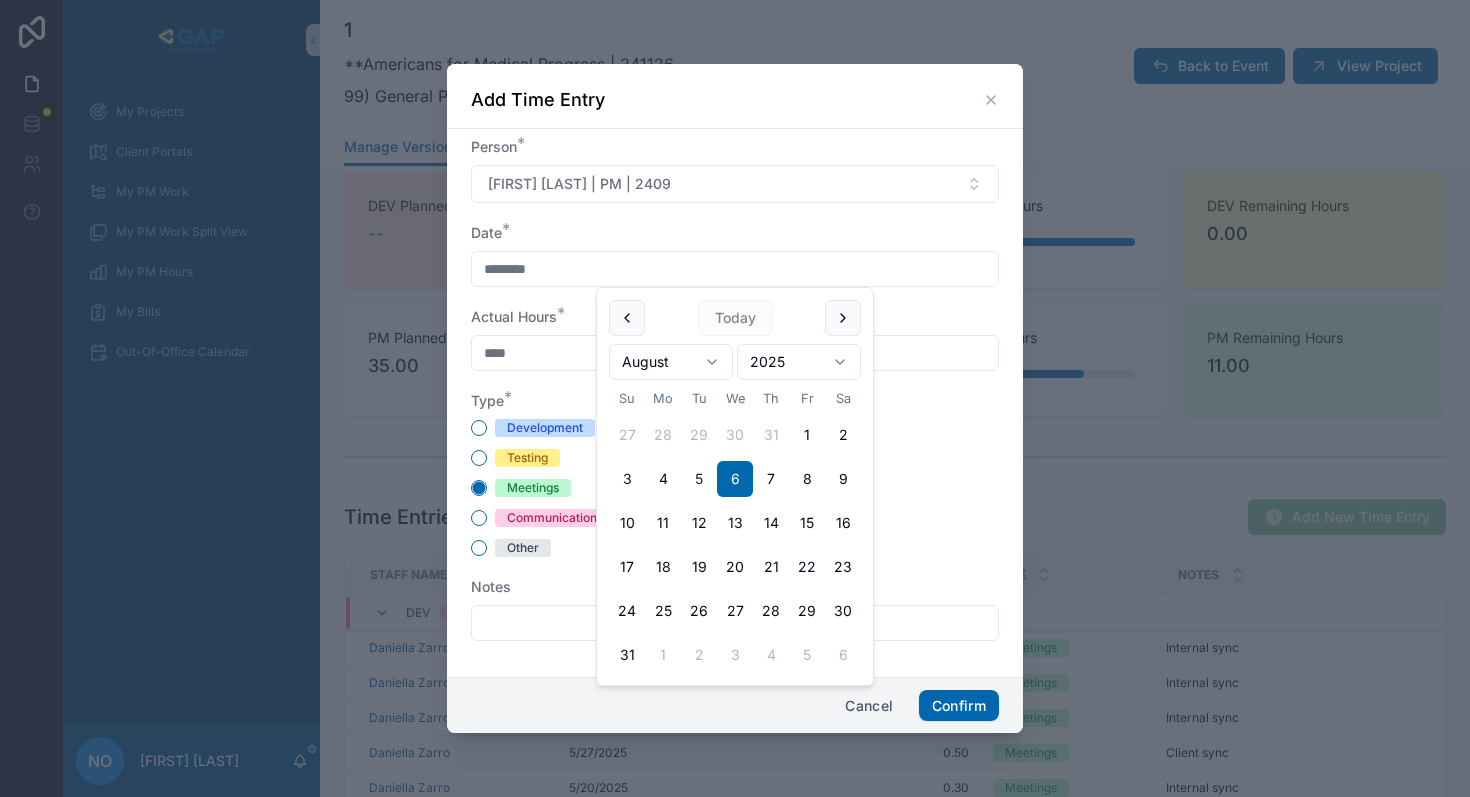 click on "5" at bounding box center [699, 479] 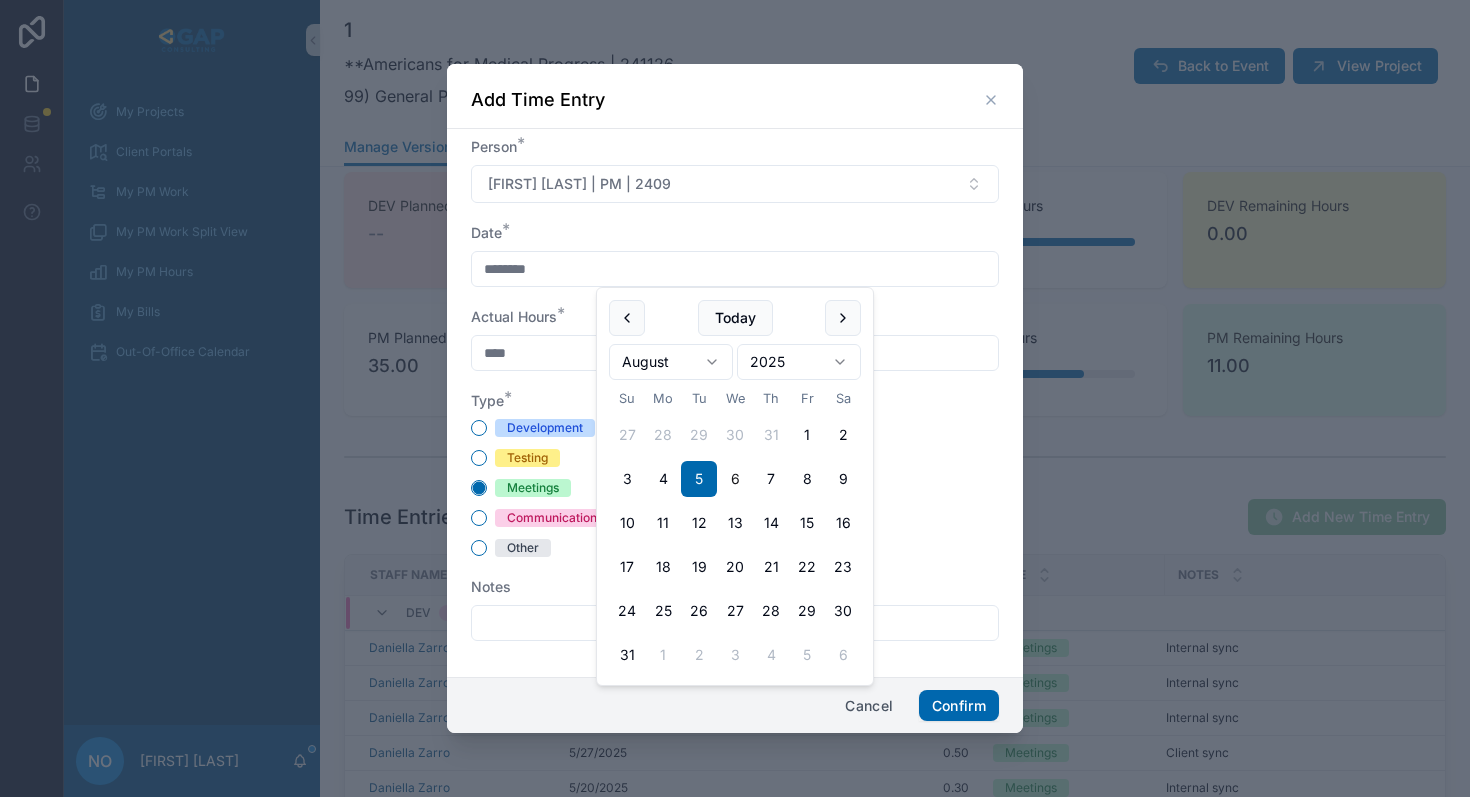 click on "Development Testing Meetings Communication Other" at bounding box center (735, 488) 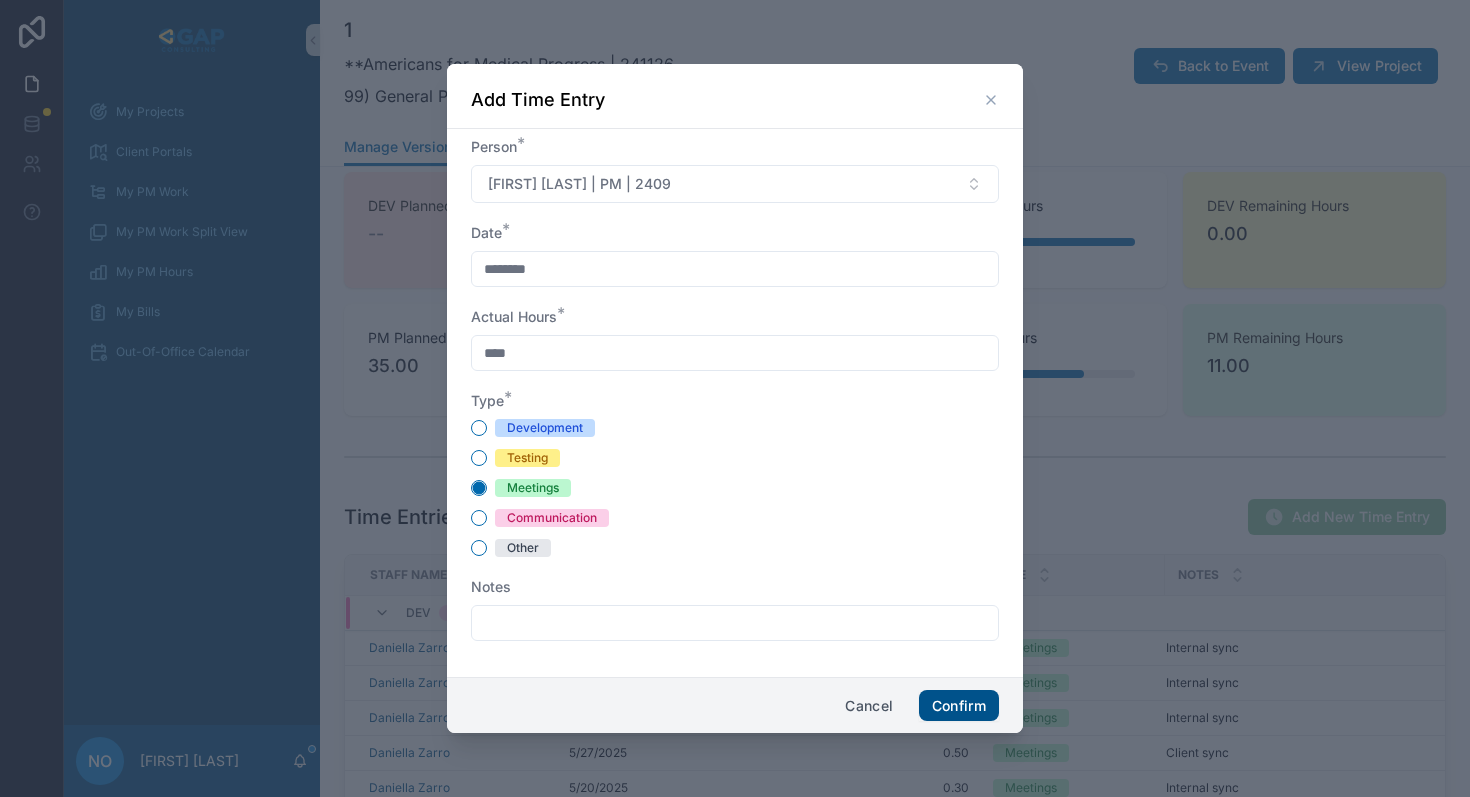 click on "Confirm" at bounding box center (959, 706) 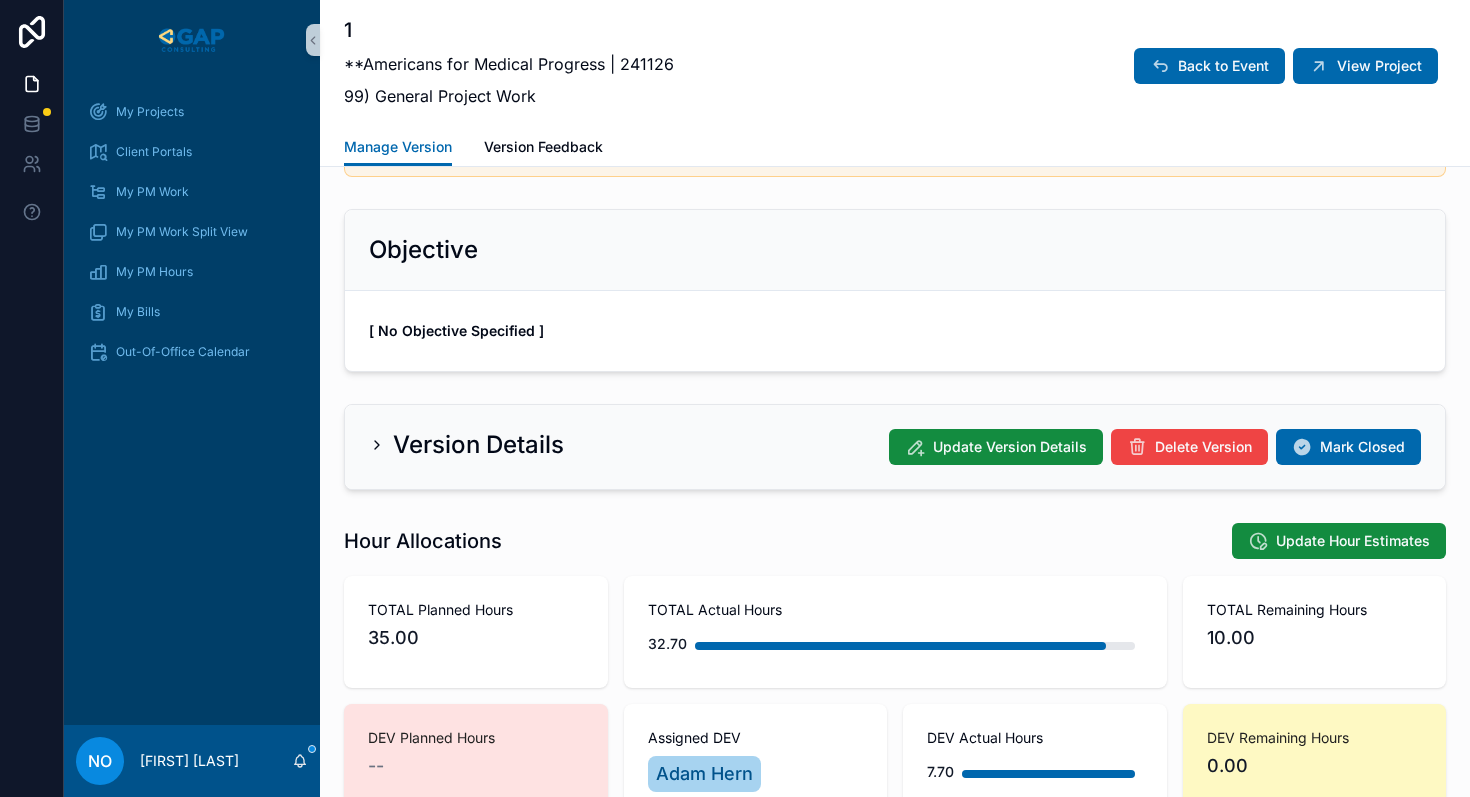 scroll, scrollTop: 0, scrollLeft: 0, axis: both 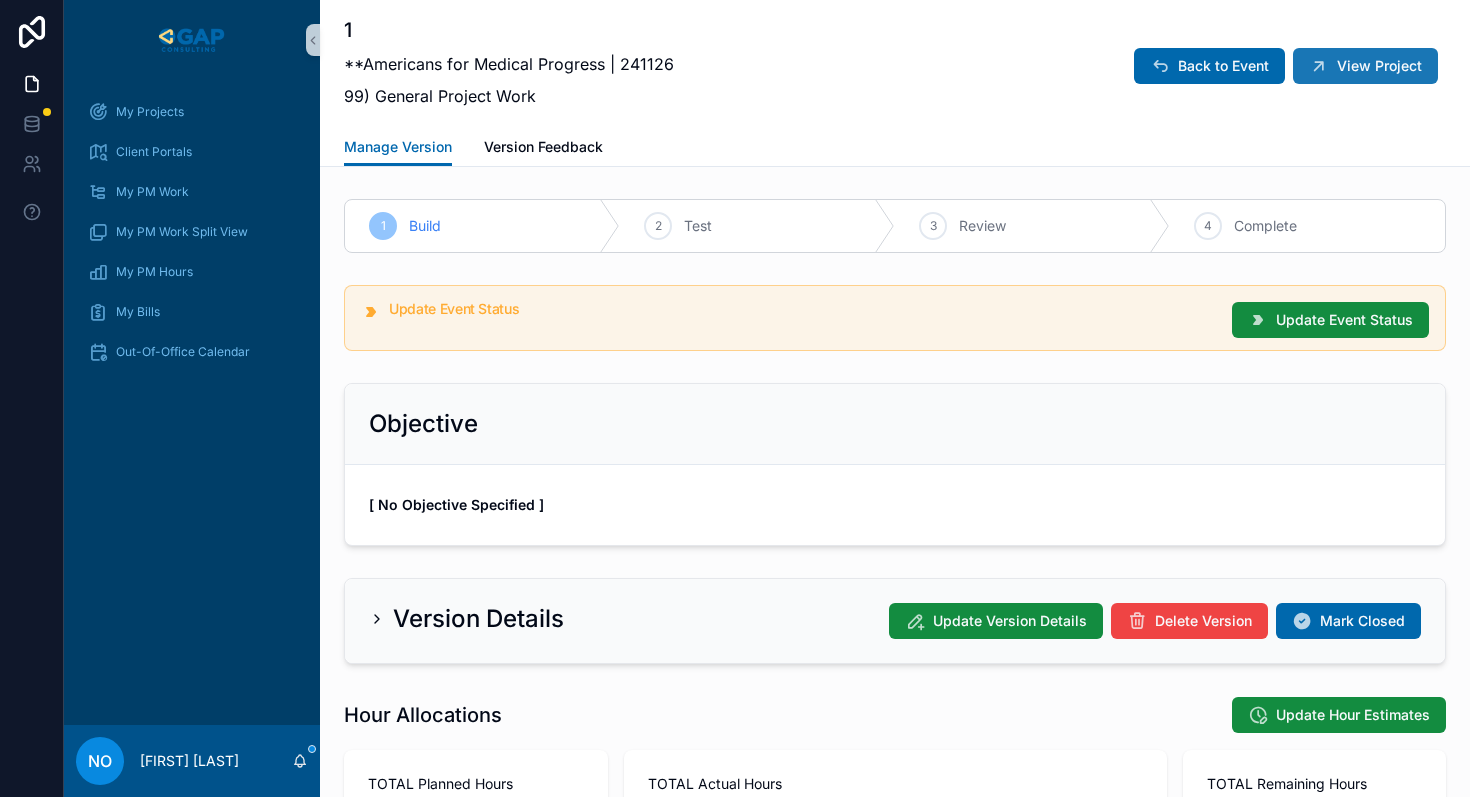 click at bounding box center [1319, 66] 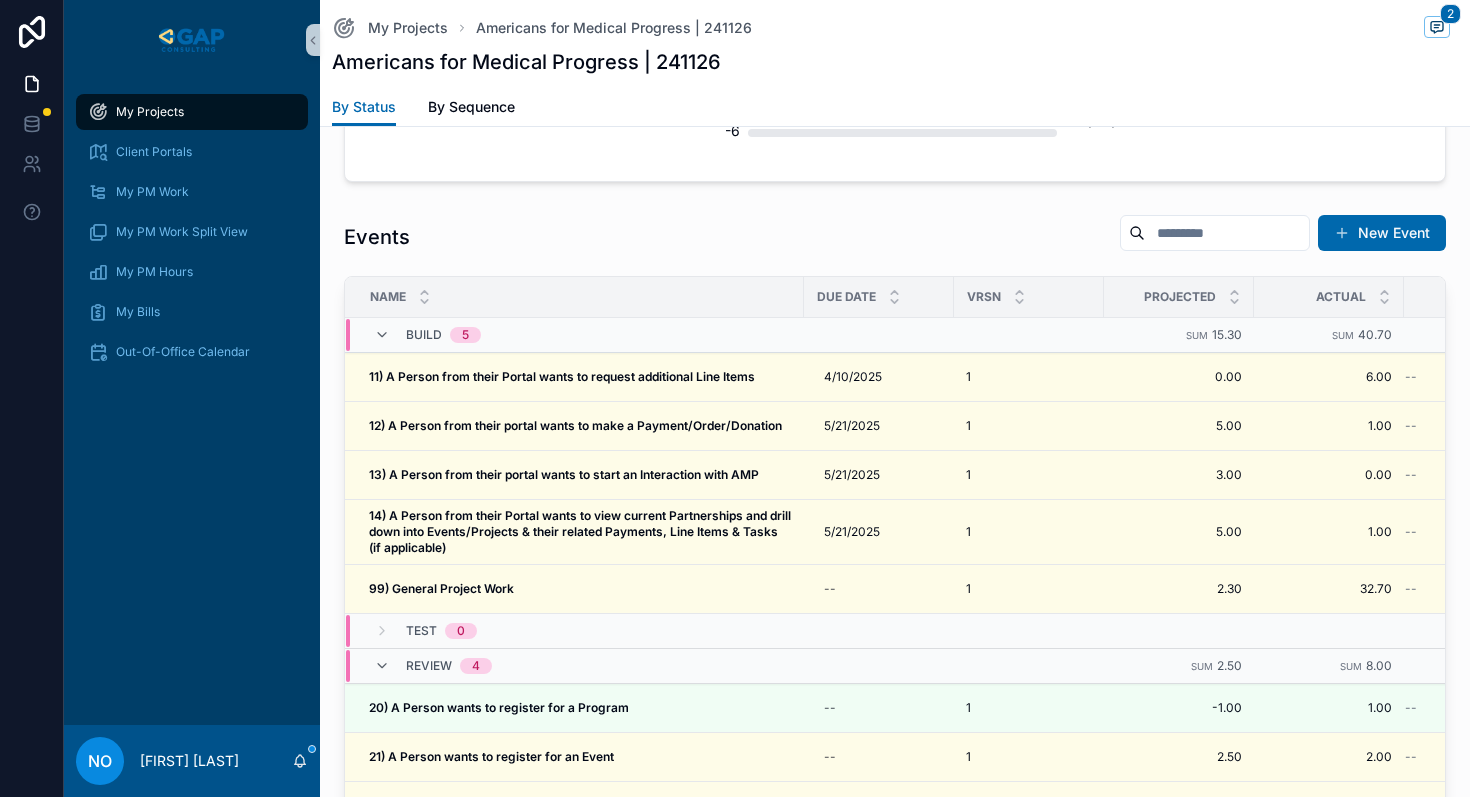 scroll, scrollTop: 693, scrollLeft: 0, axis: vertical 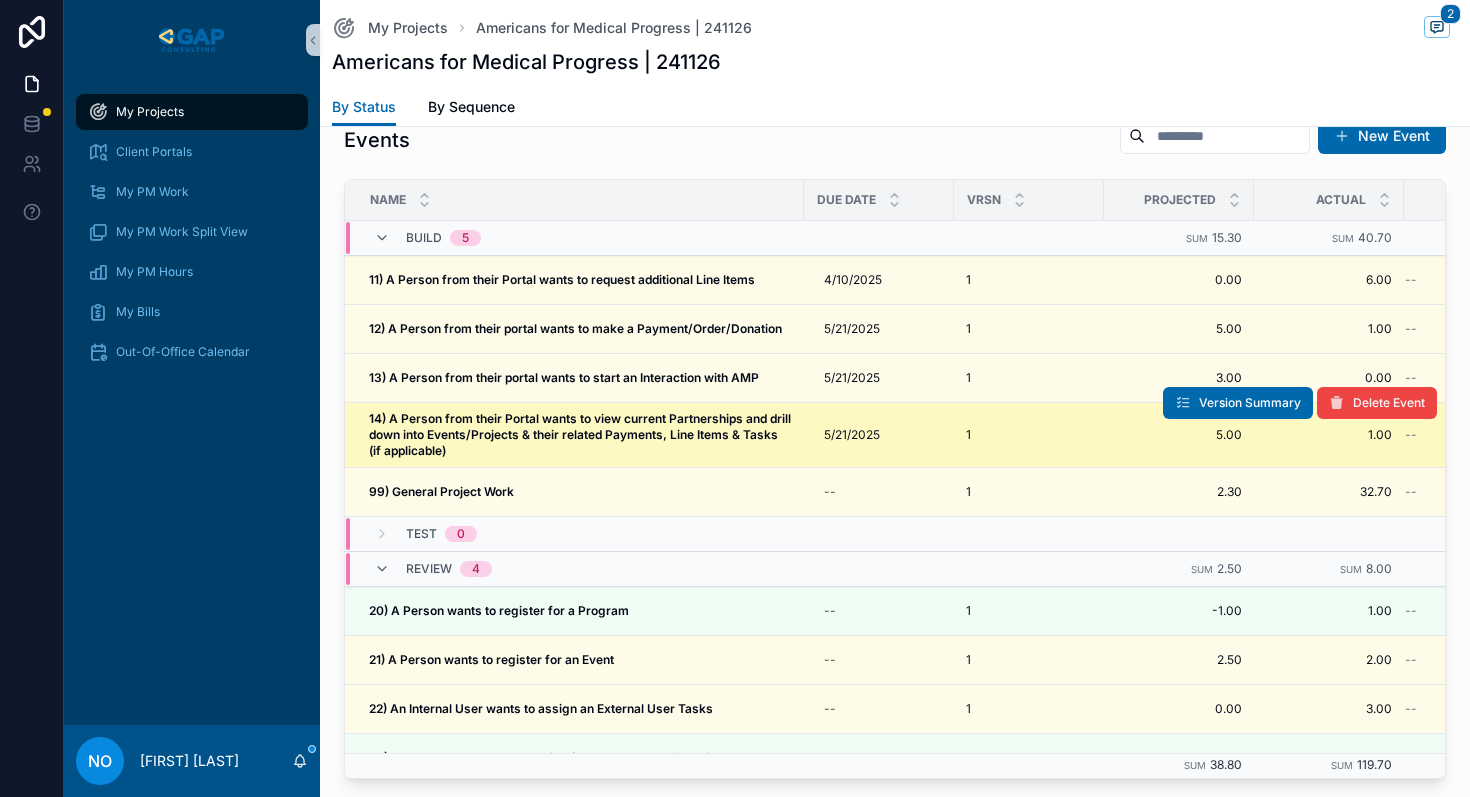 click on "14) A Person from their Portal wants to view current Partnerships and drill down into Events/Projects & their related Payments, Line Items & Tasks (if applicable)" at bounding box center [580, 435] 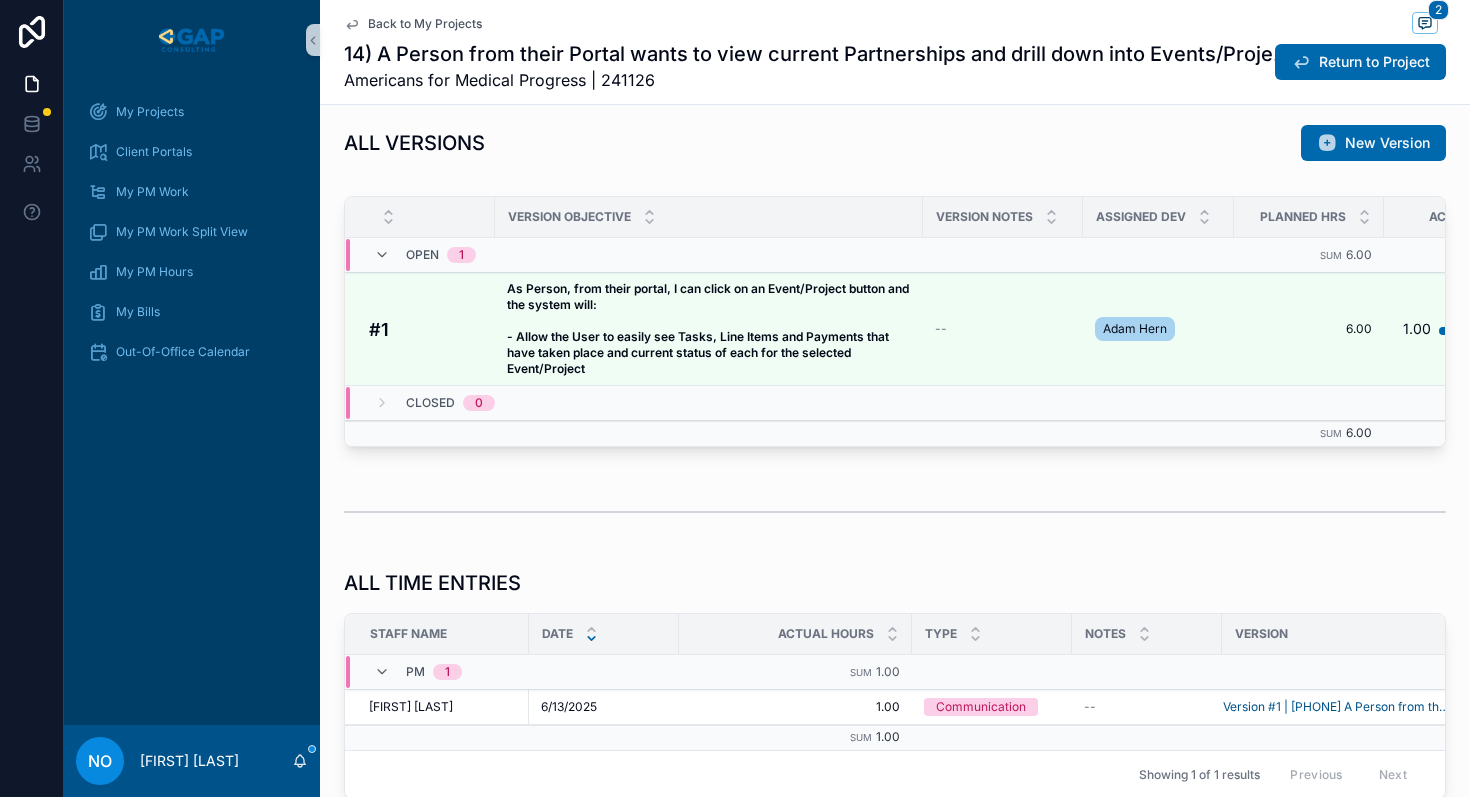 scroll, scrollTop: 820, scrollLeft: 0, axis: vertical 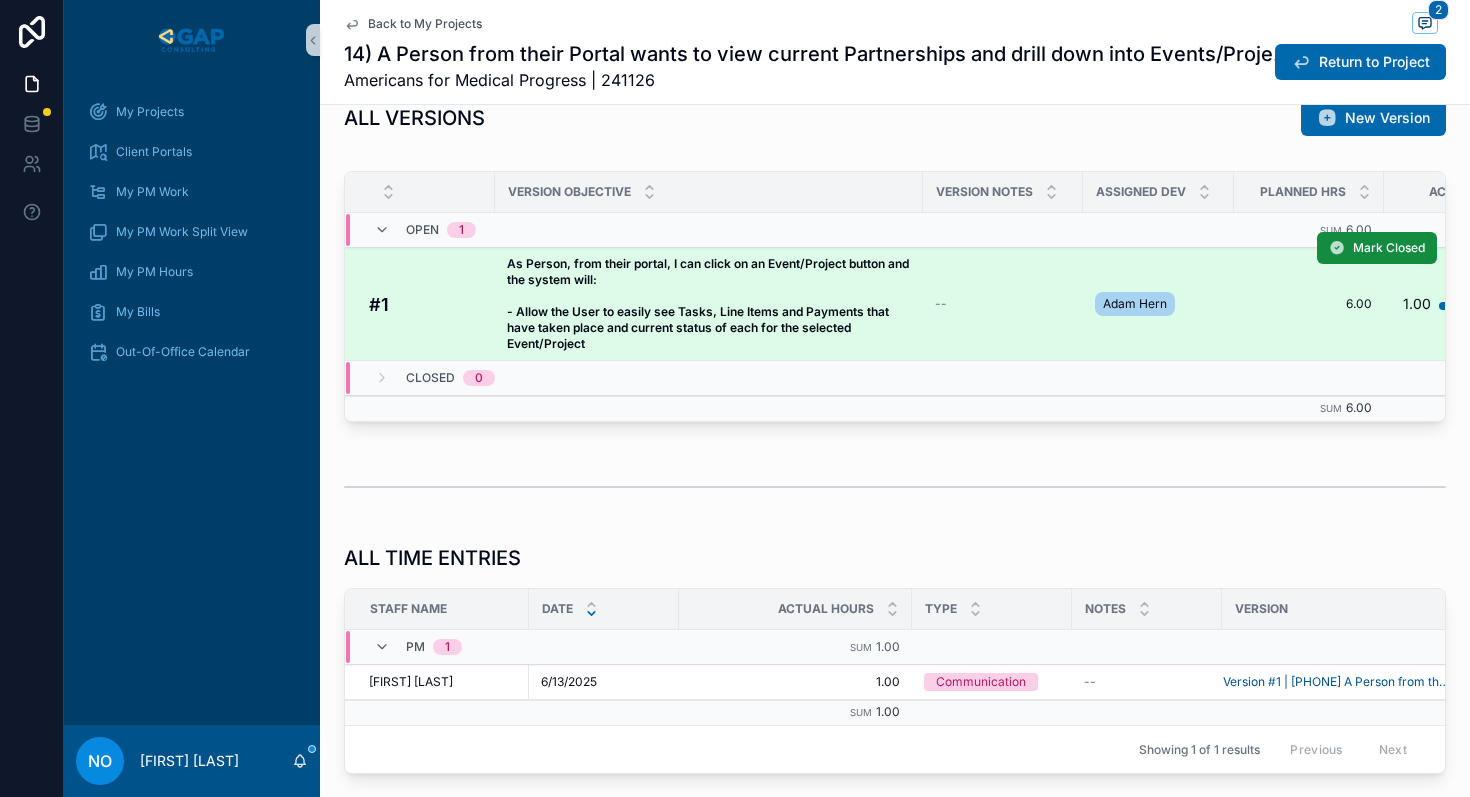 click on "As Person, from their portal, I can click on an Event/Project button and the system will:
- Allow the User to easily see Tasks, Line Items and Payments that have taken place and current status of each for the selected Event/Project As Person, from their portal, I can click on an Event/Project button and the system will:
- Allow the User to easily see Tasks, Line Items and Payments that have taken place and current status of each for the selected Event/Project" at bounding box center [709, 304] 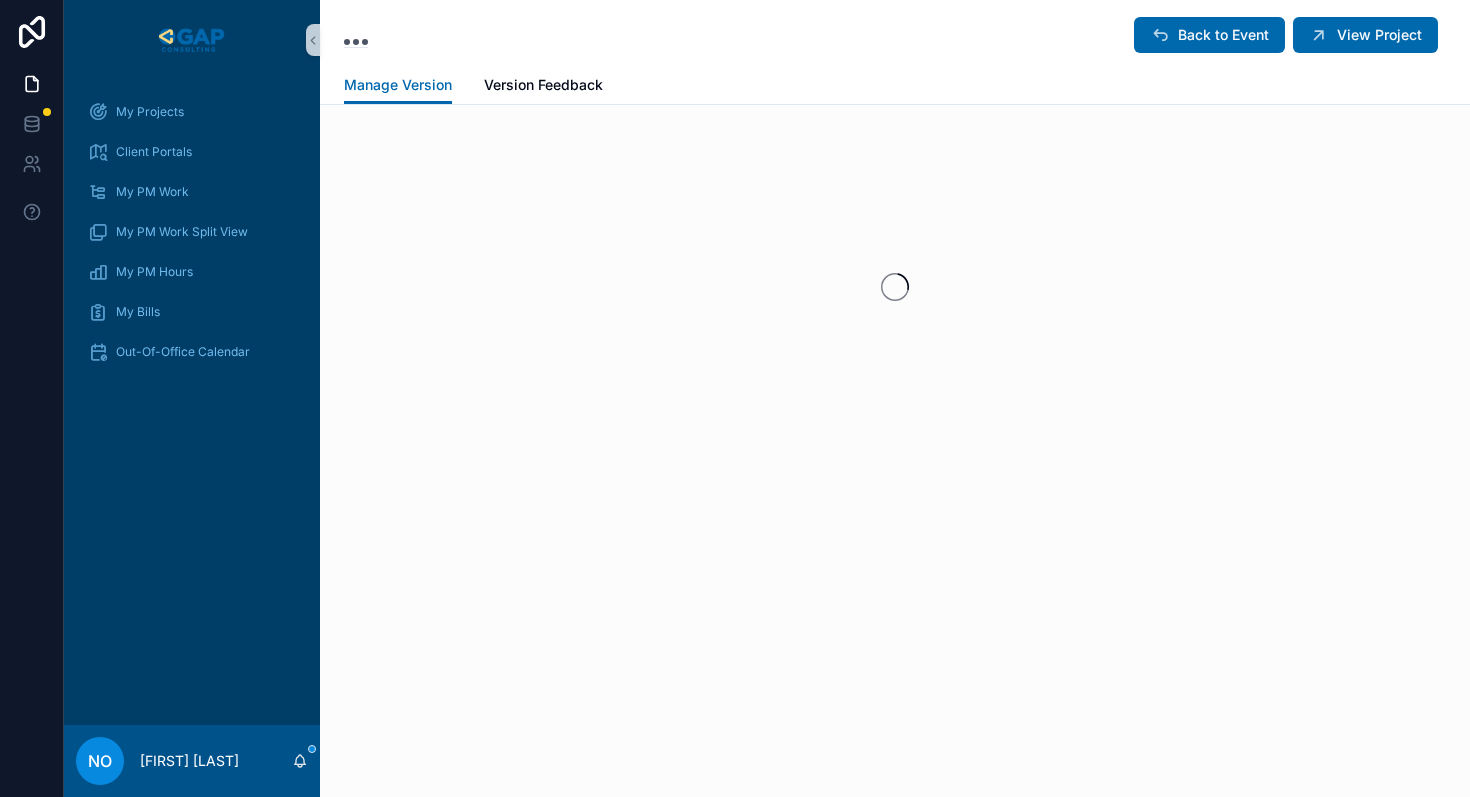 scroll, scrollTop: 0, scrollLeft: 0, axis: both 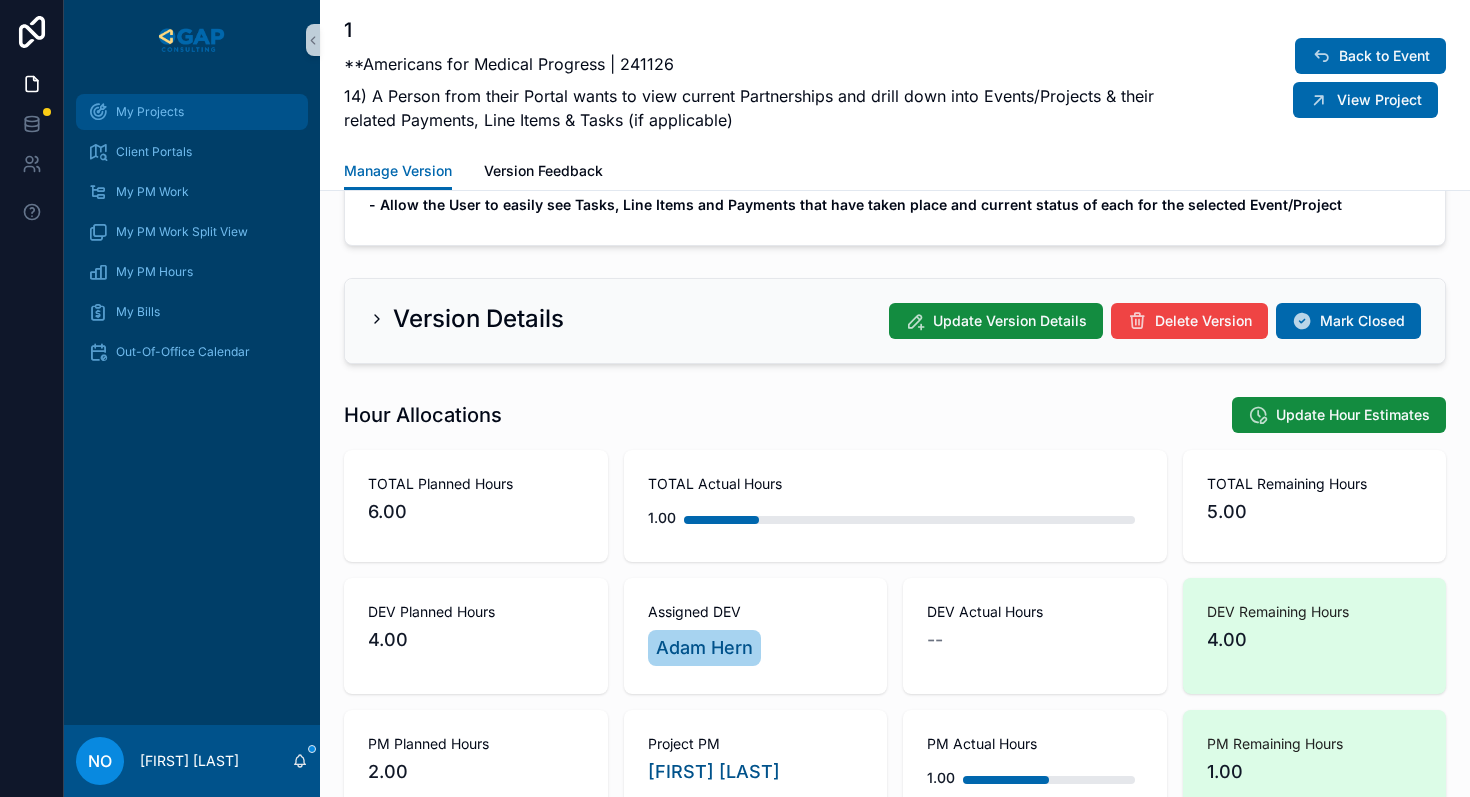 click on "My Projects" at bounding box center [150, 112] 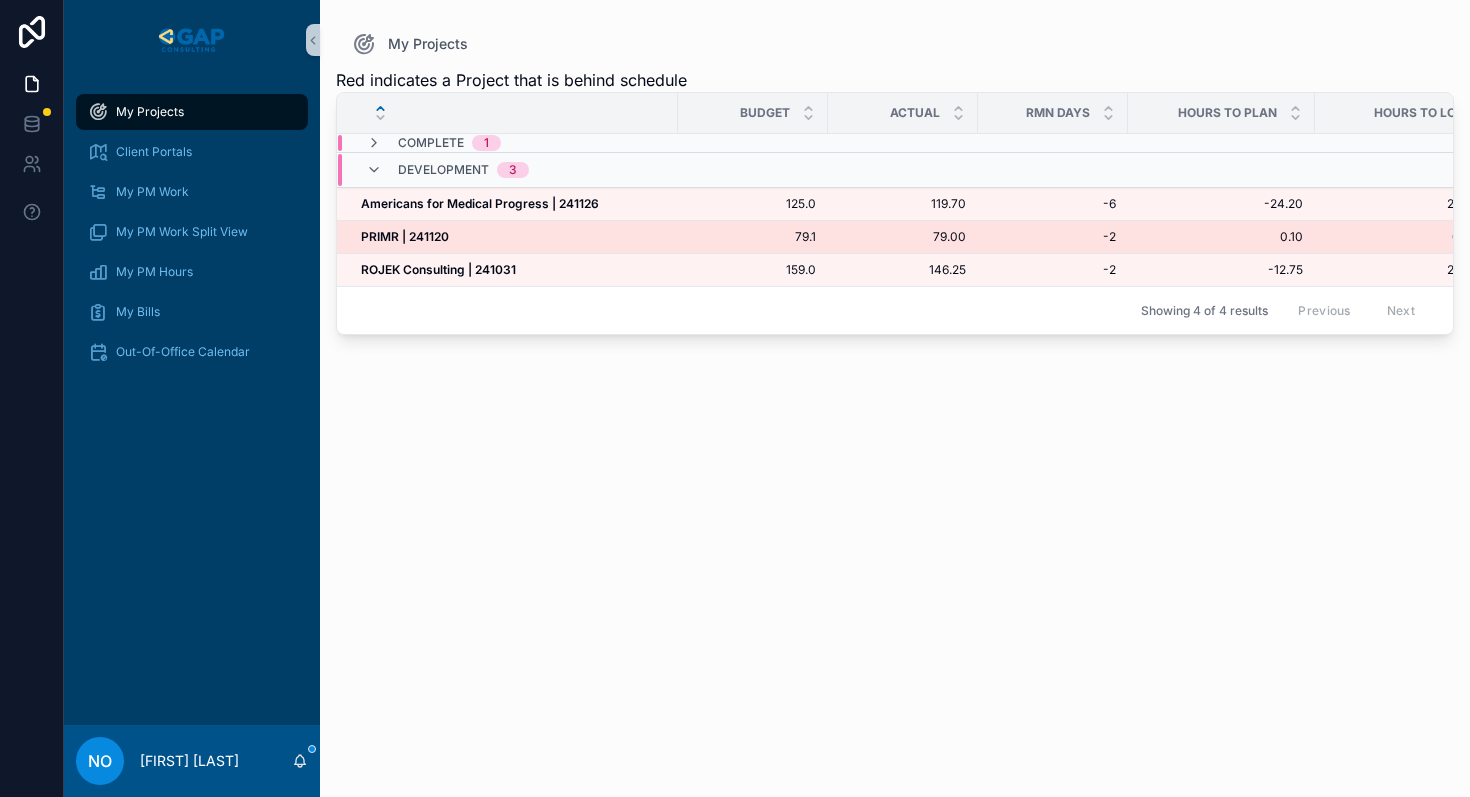 click on "PRIMR | 241120 PRIMR | 241120" at bounding box center [513, 237] 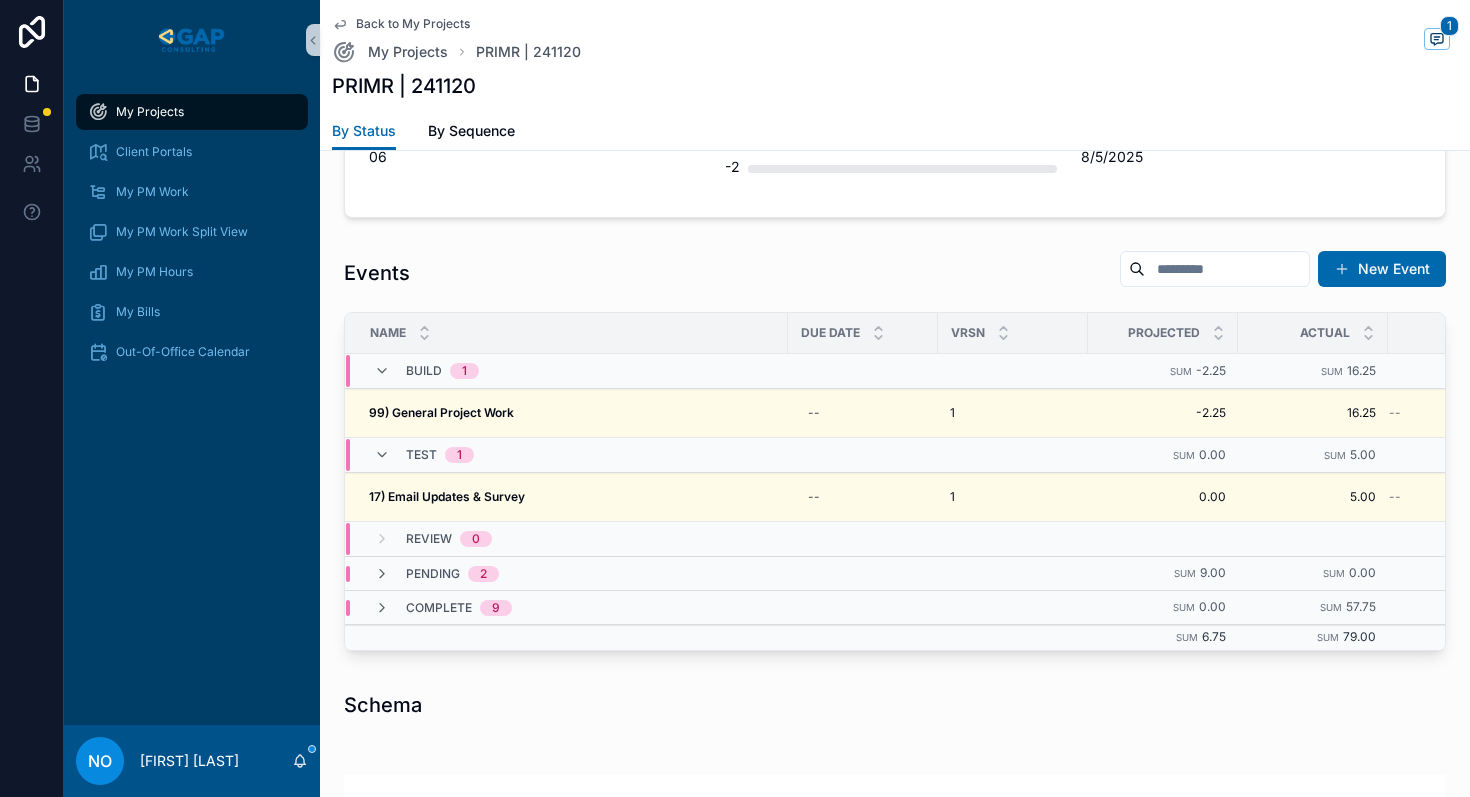scroll, scrollTop: 798, scrollLeft: 0, axis: vertical 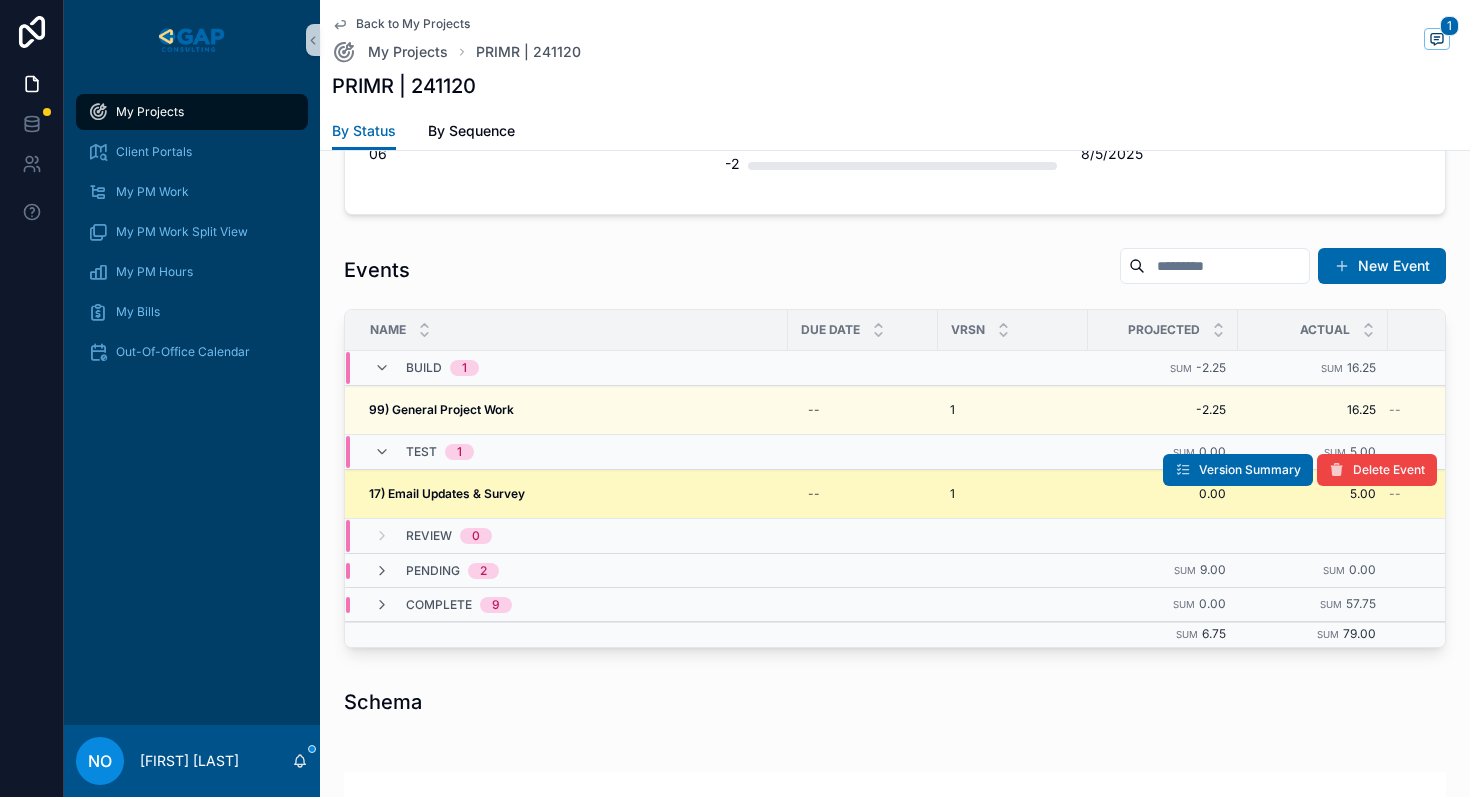 click on "17) Email Updates & Survey 17) Email Updates & Survey" at bounding box center (572, 494) 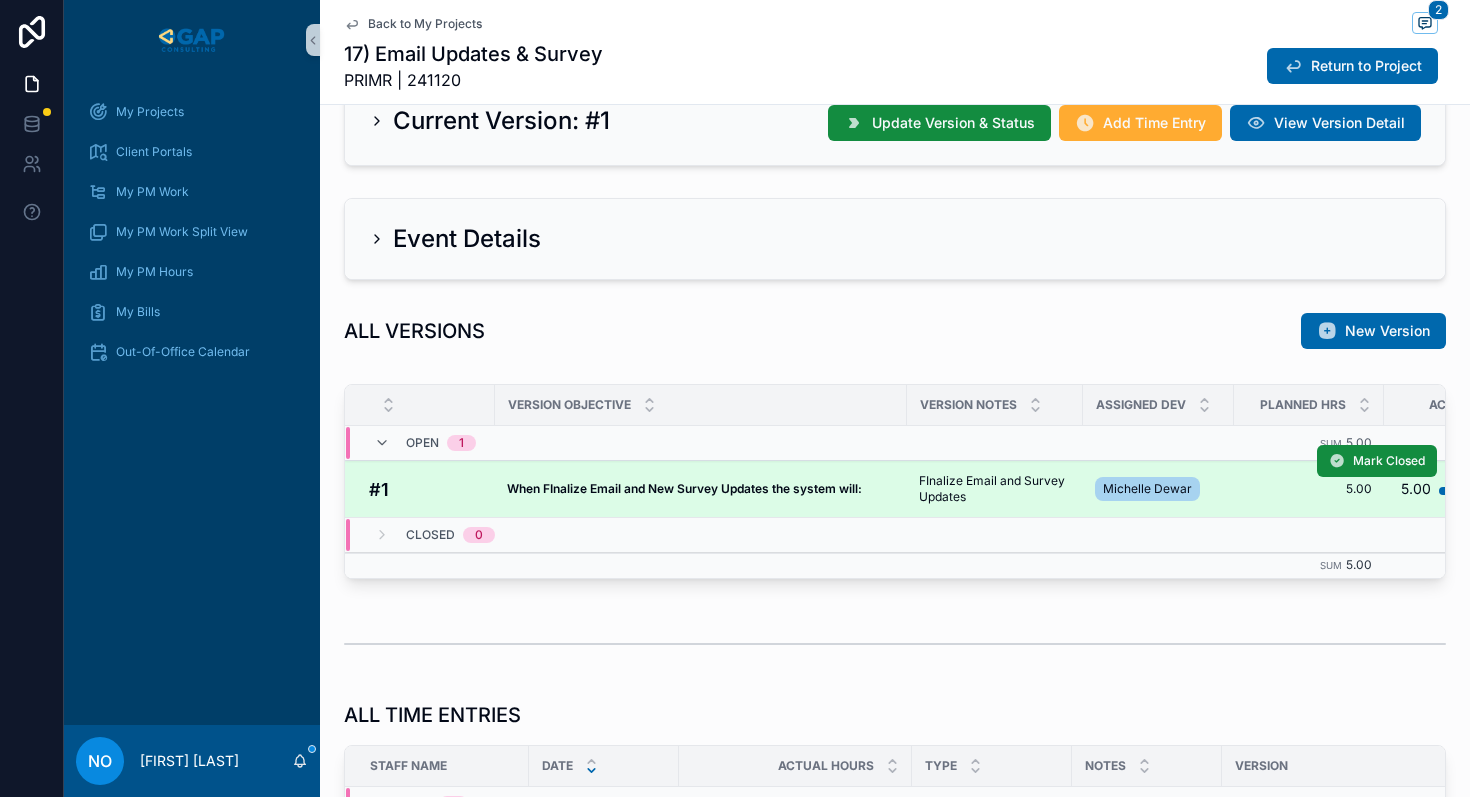 scroll, scrollTop: 530, scrollLeft: 0, axis: vertical 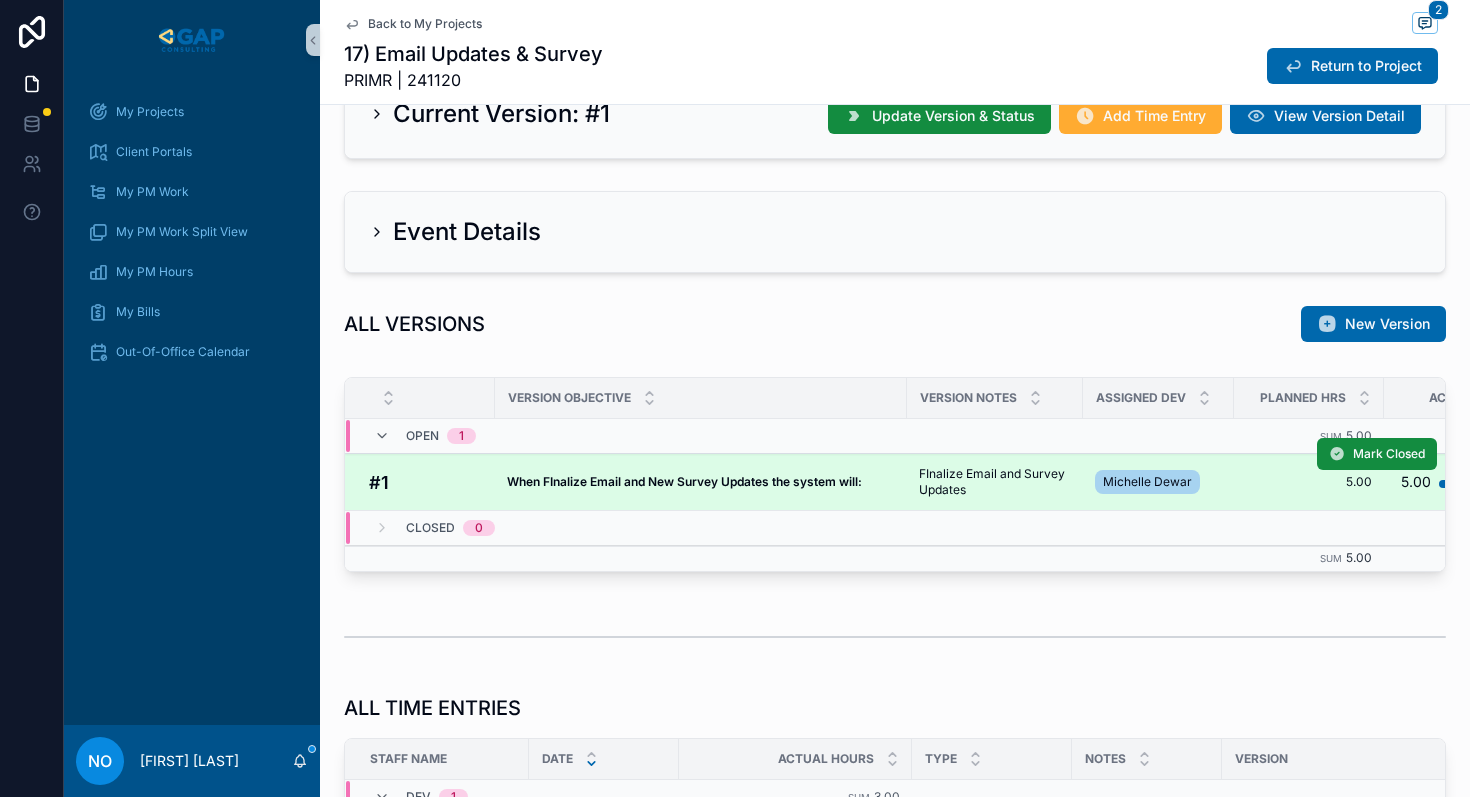 click on "#1" at bounding box center (420, 482) 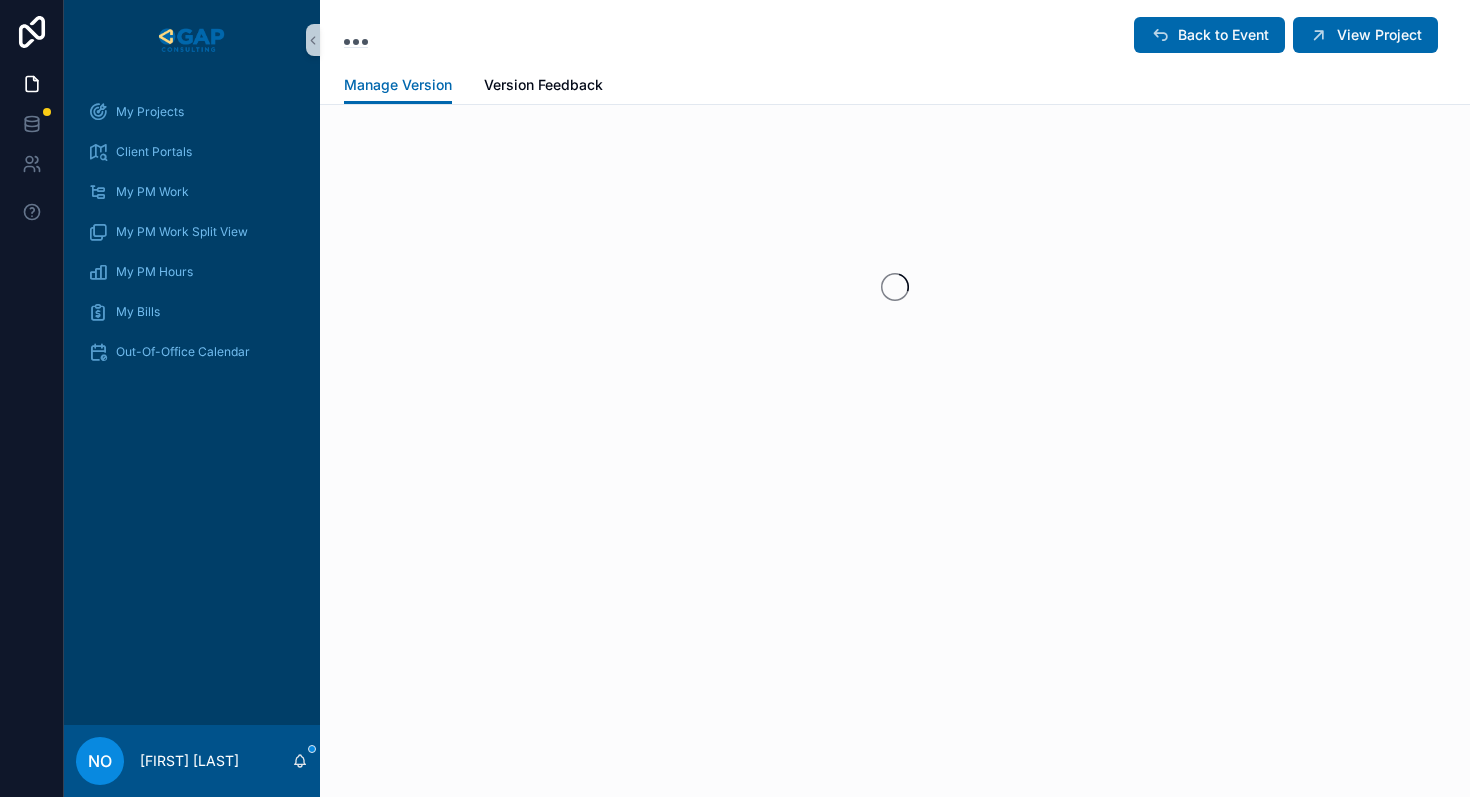 scroll, scrollTop: 0, scrollLeft: 0, axis: both 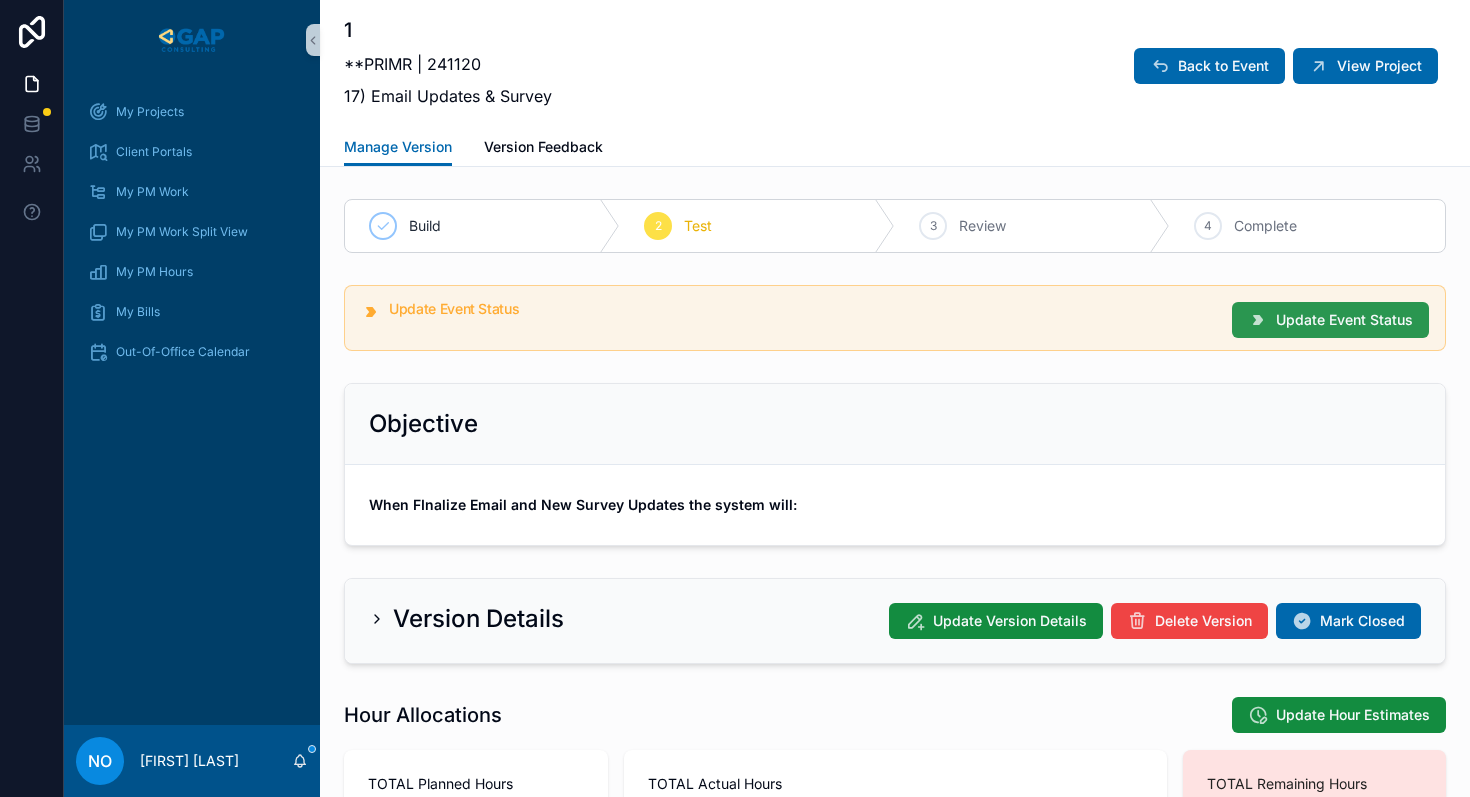 click at bounding box center [1258, 320] 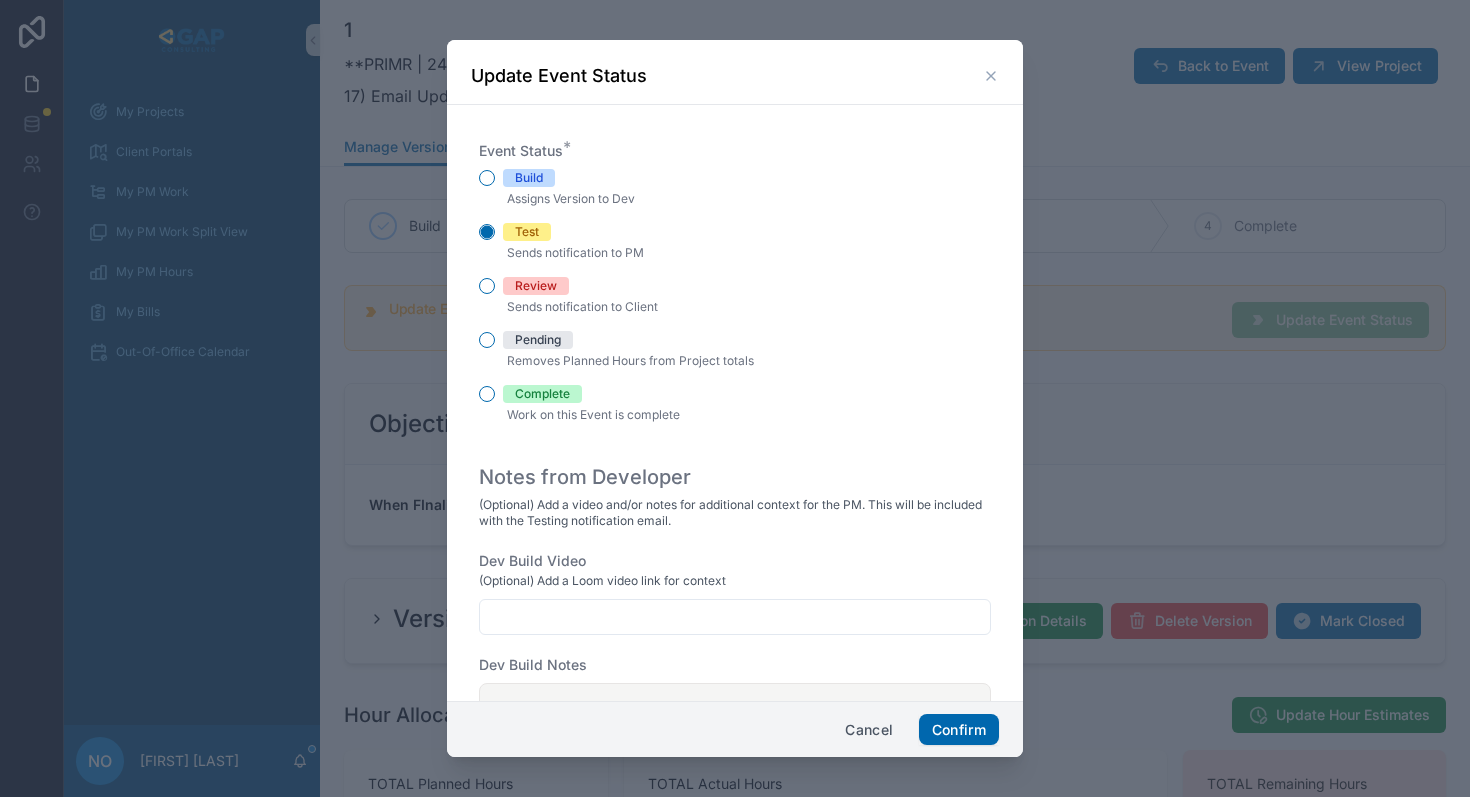 click 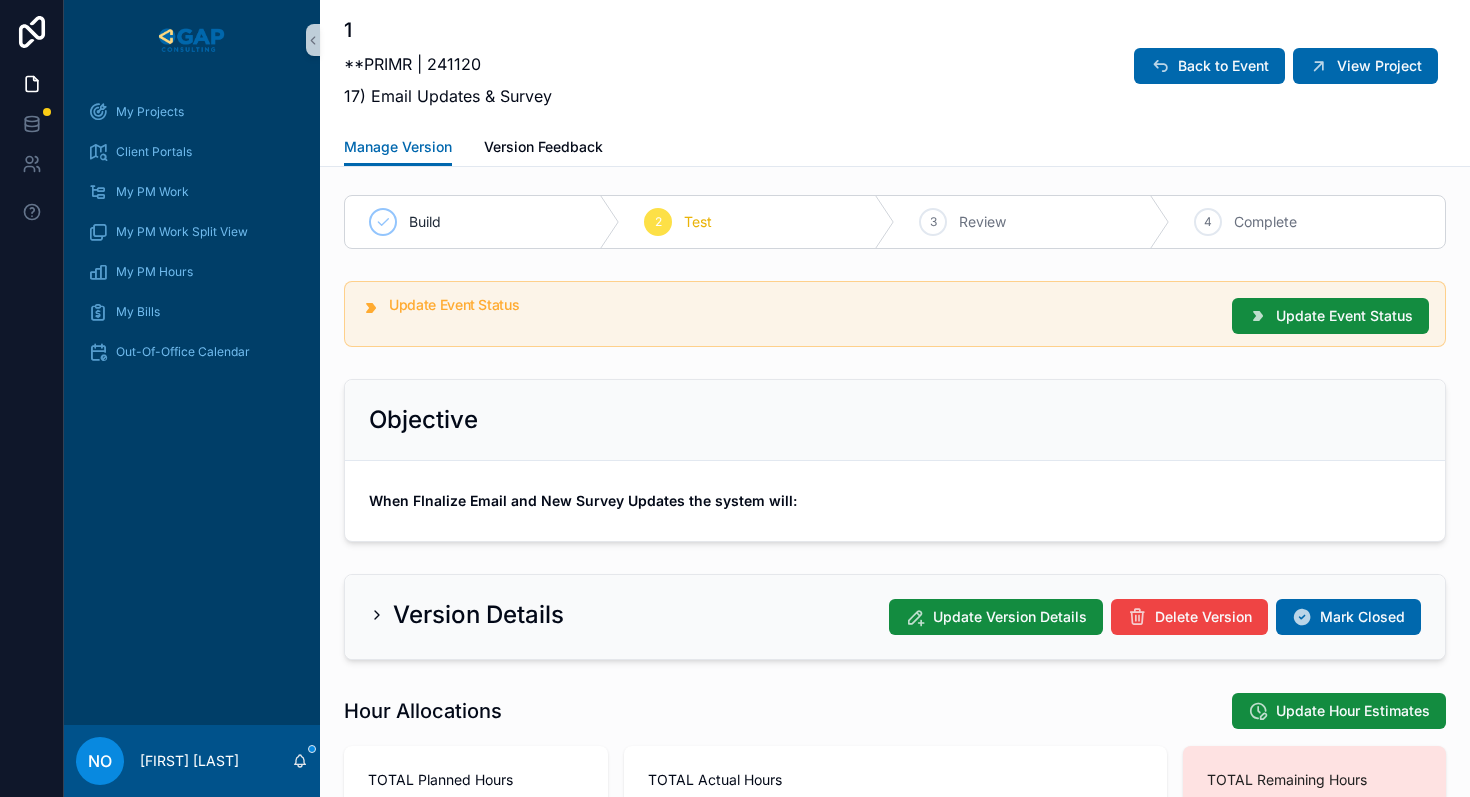 scroll, scrollTop: 0, scrollLeft: 0, axis: both 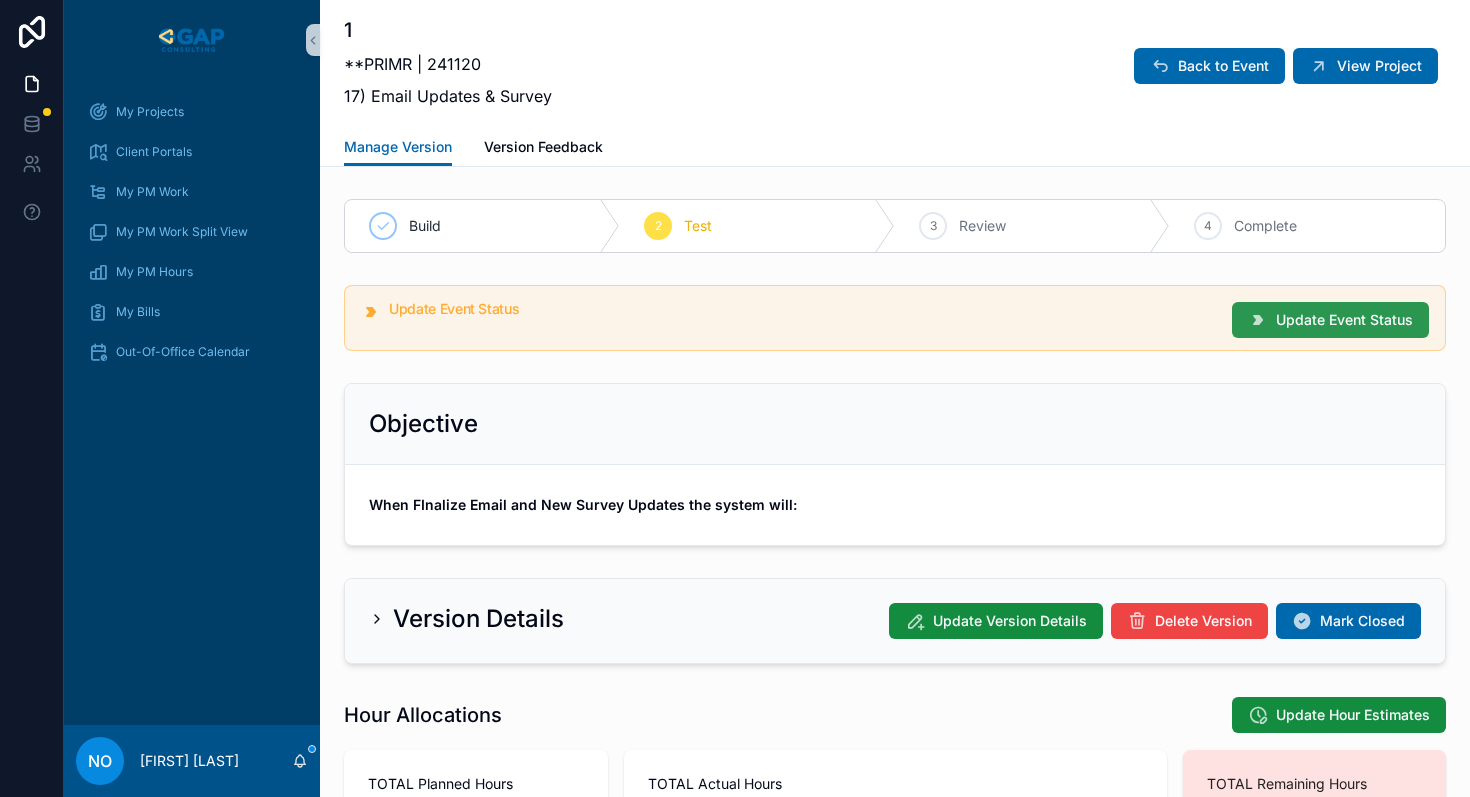 click on "Update Event Status" at bounding box center (1344, 320) 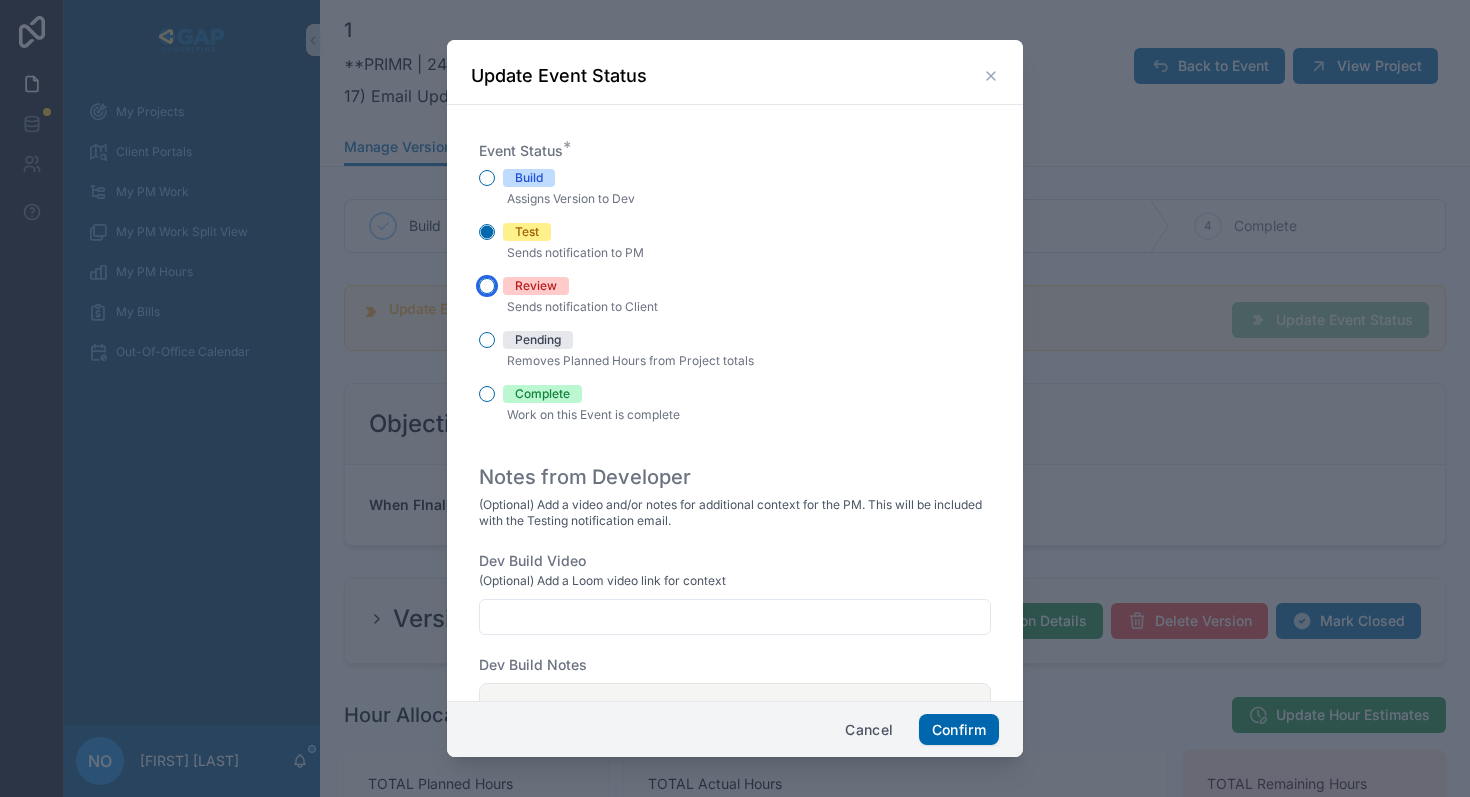 click on "Review" at bounding box center [487, 286] 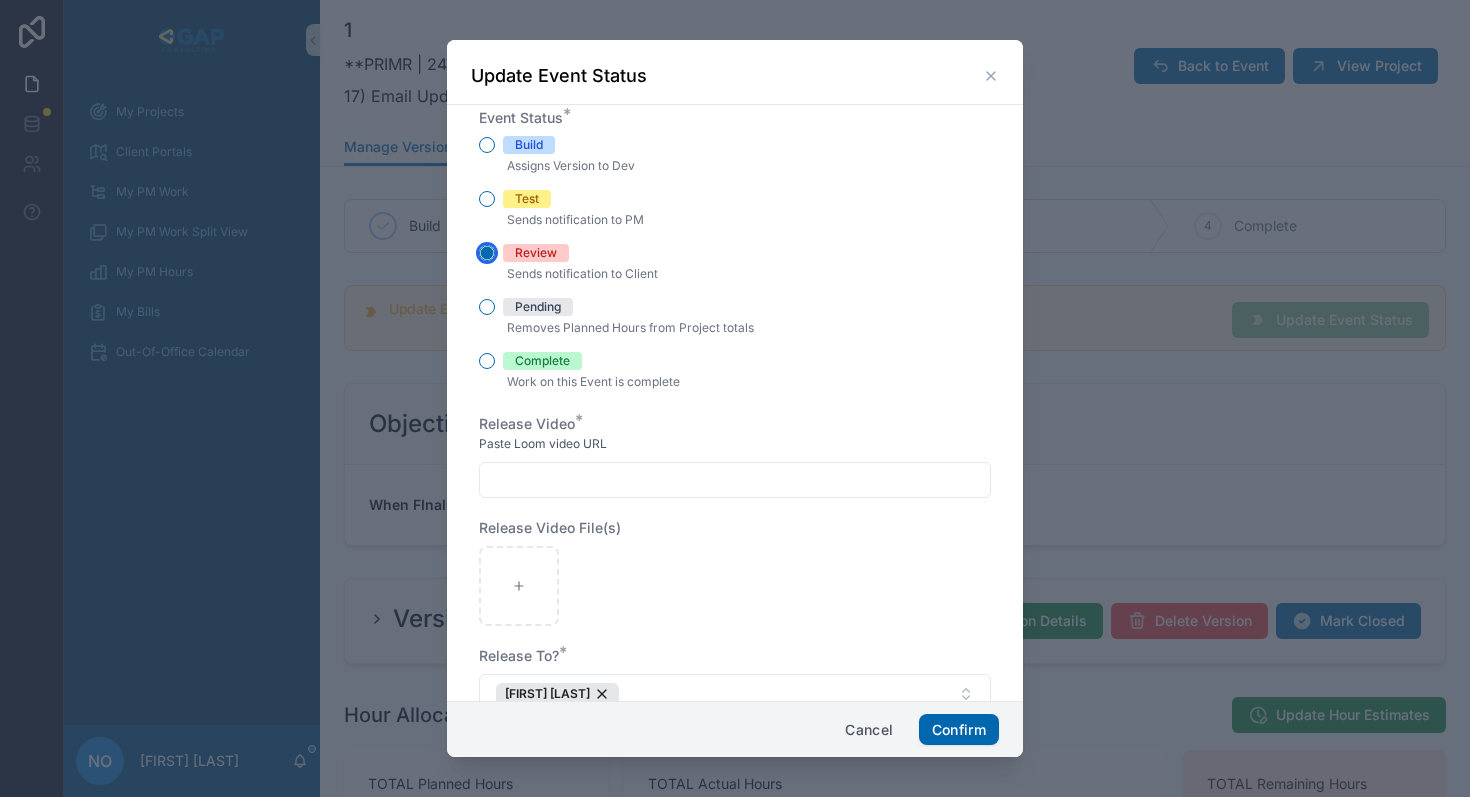 scroll, scrollTop: 90, scrollLeft: 0, axis: vertical 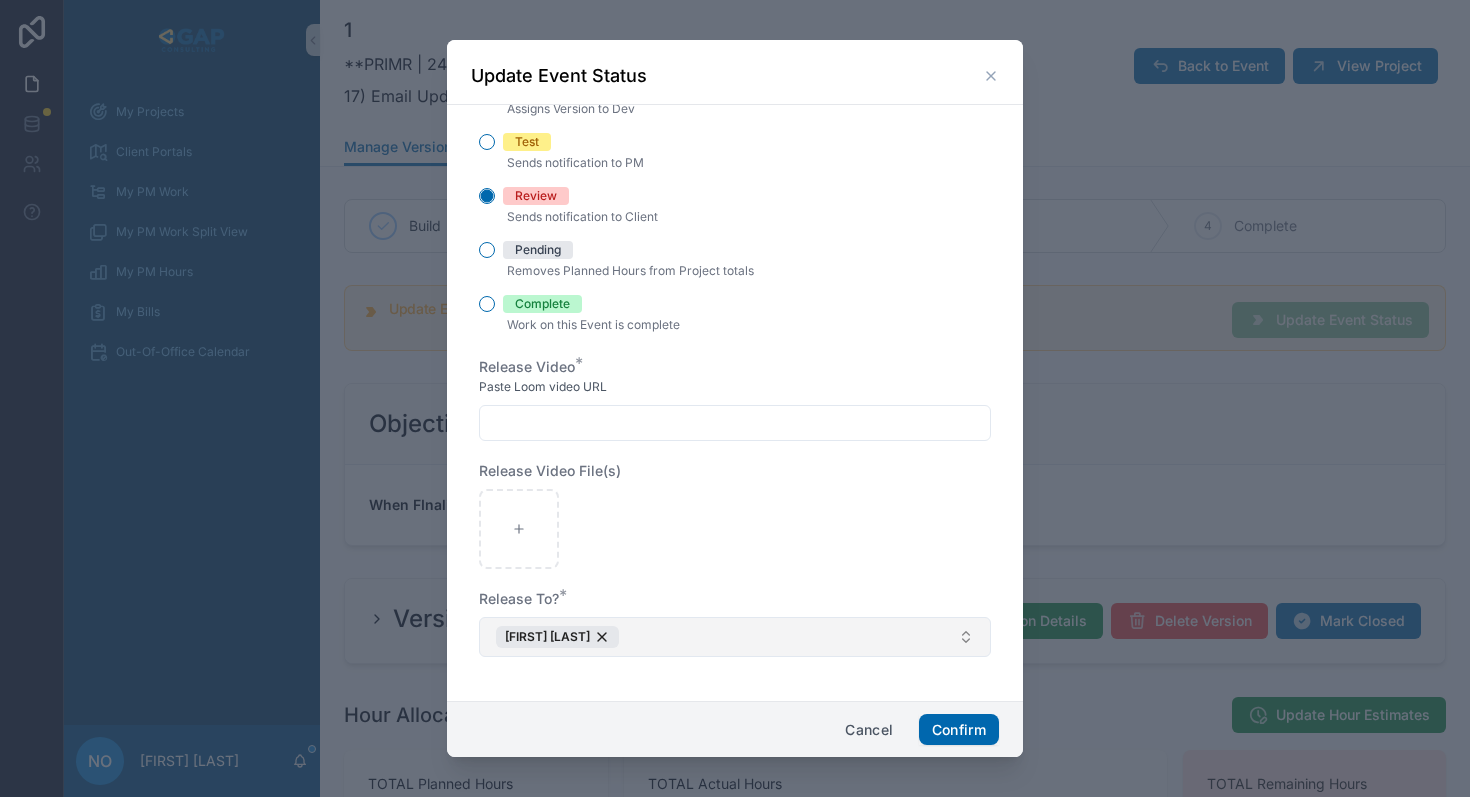 click on "[FIRST] [LAST]" at bounding box center (735, 637) 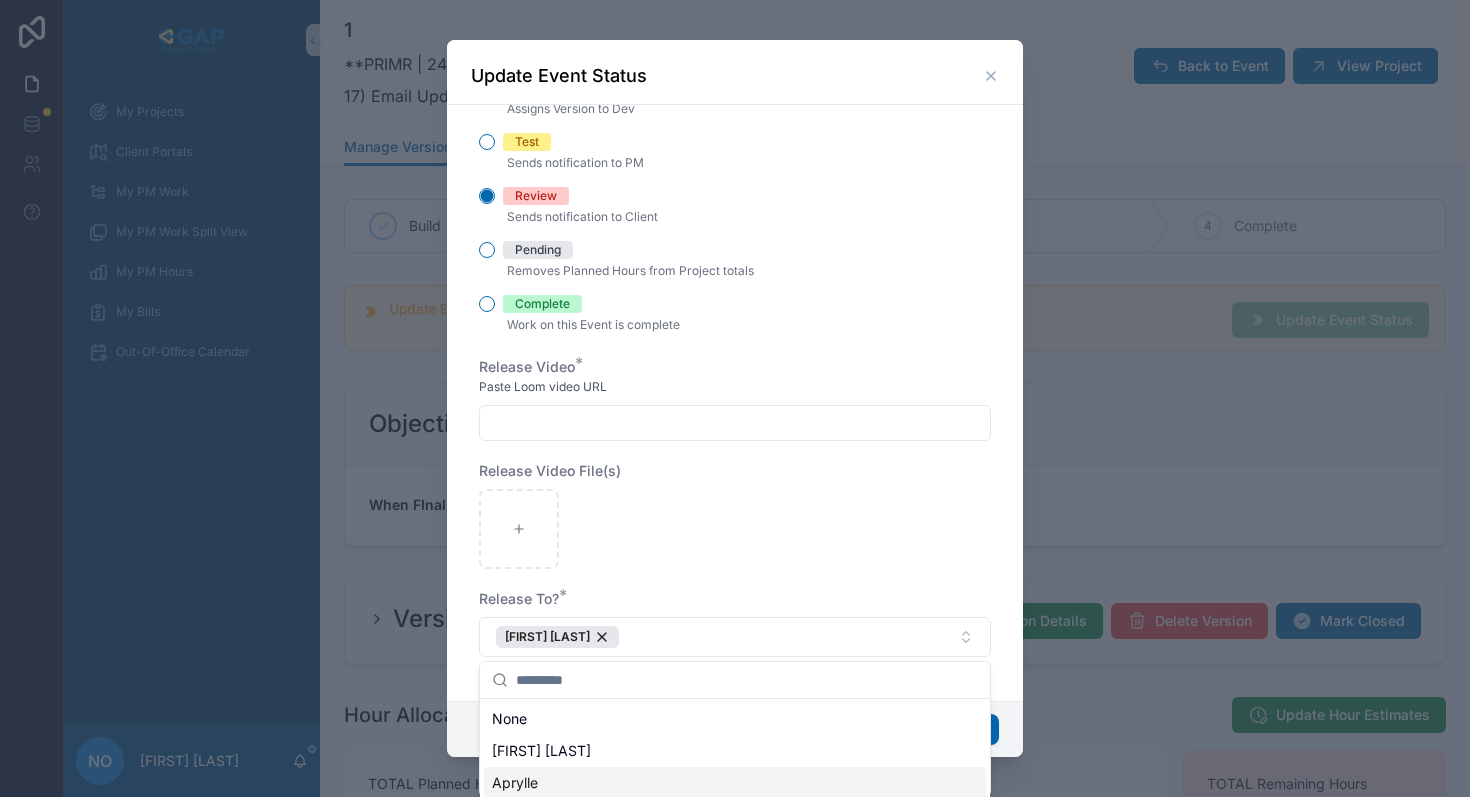 click on "Aprylle" at bounding box center (735, 783) 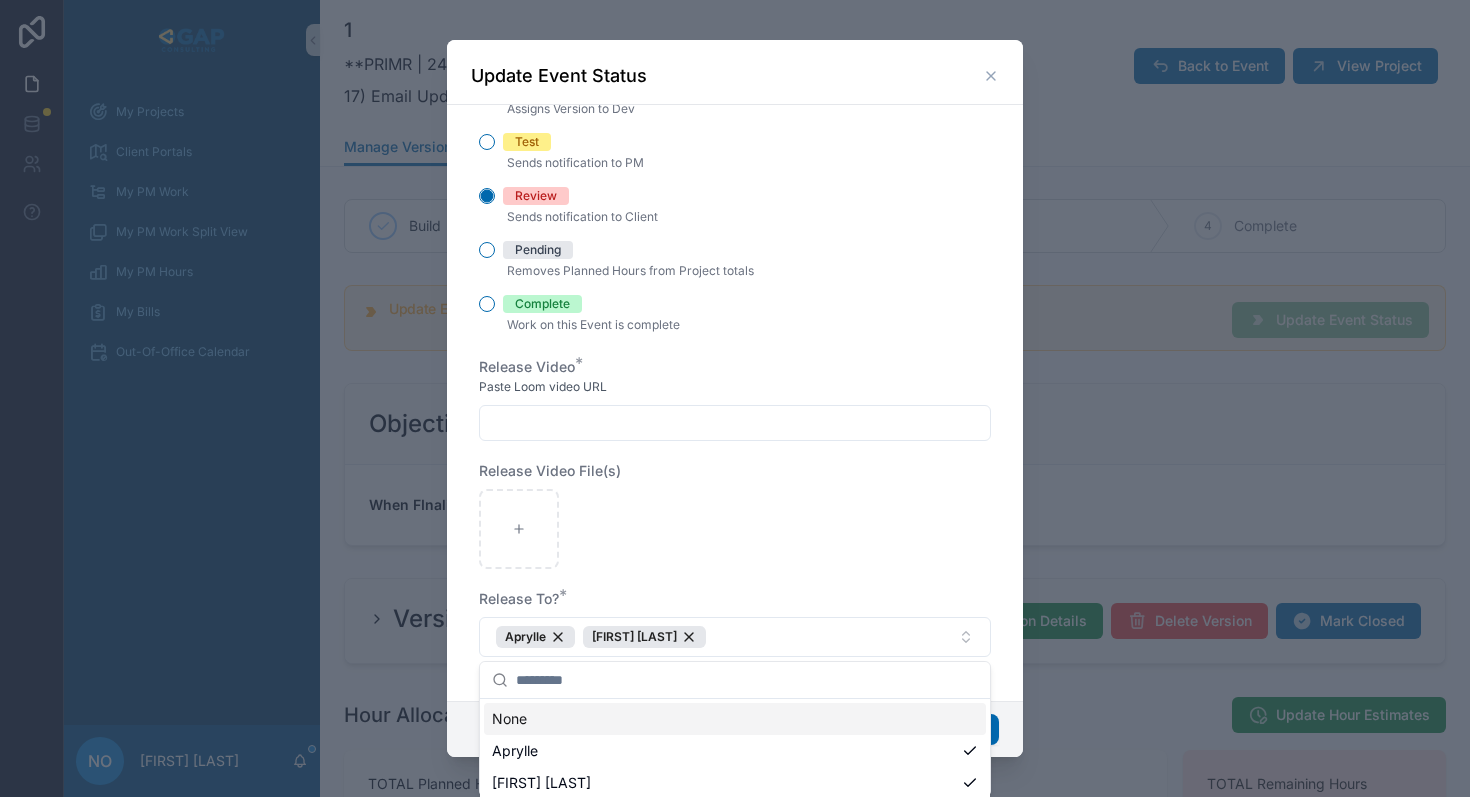 click at bounding box center (735, 529) 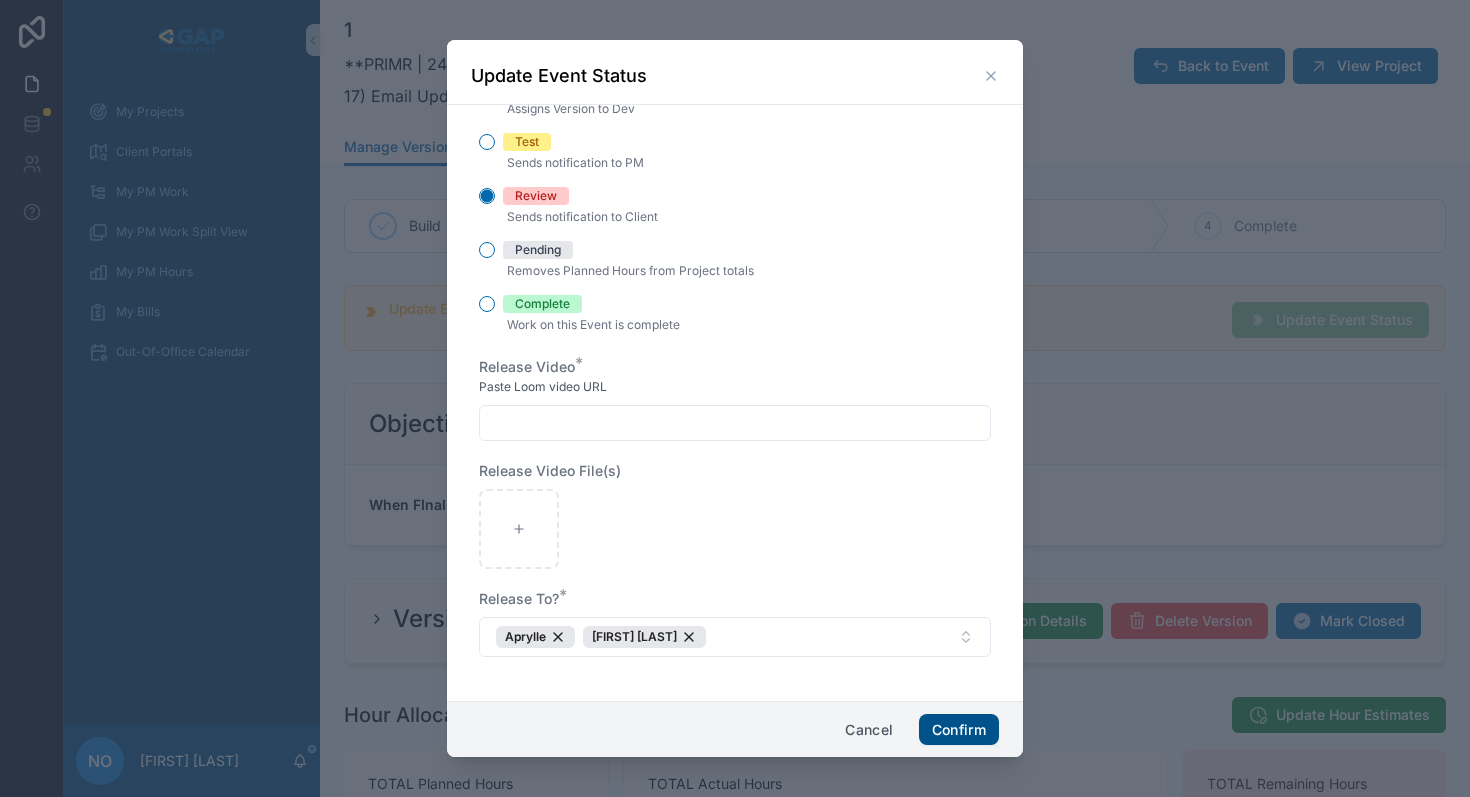click on "Confirm" at bounding box center [959, 730] 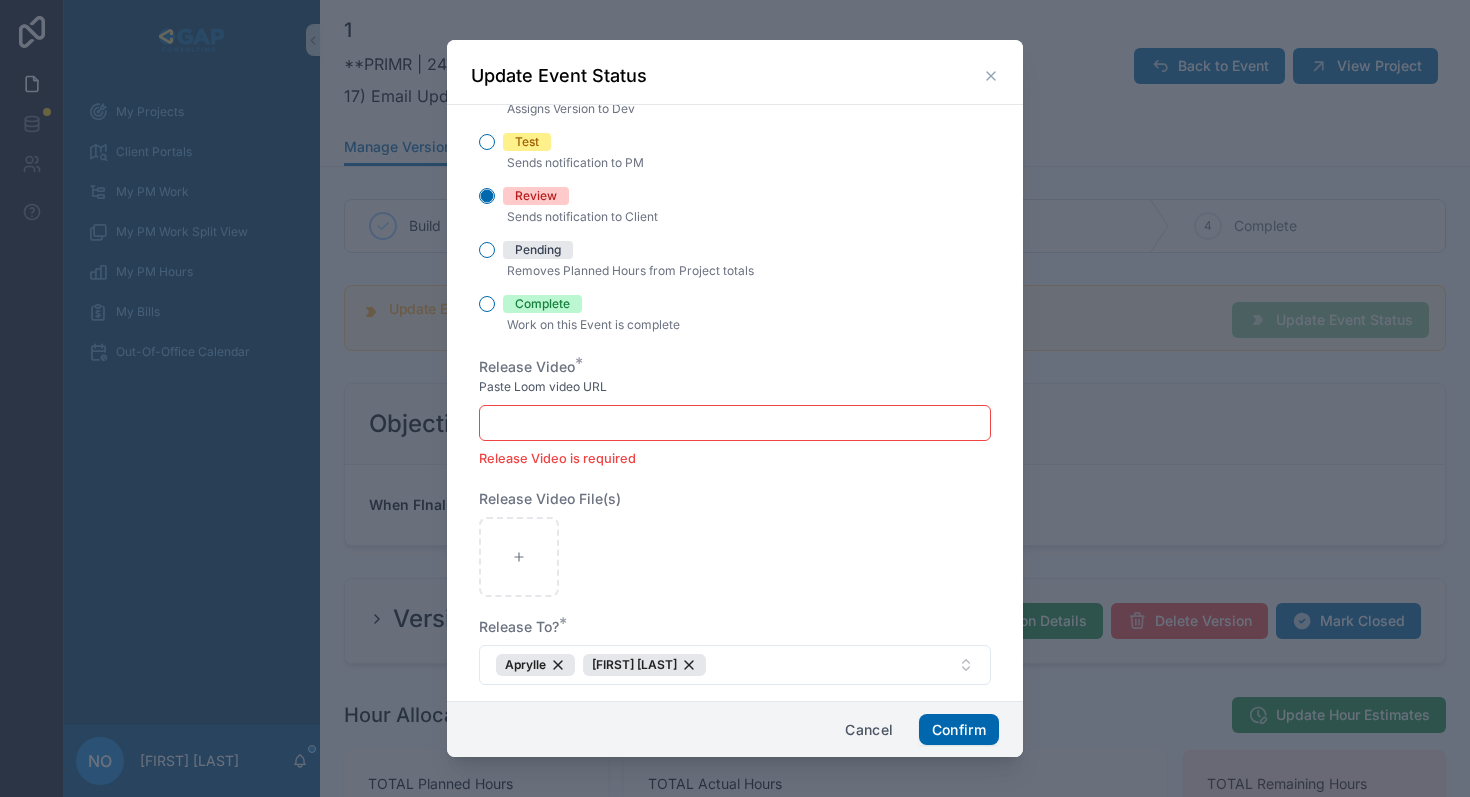 click at bounding box center [735, 423] 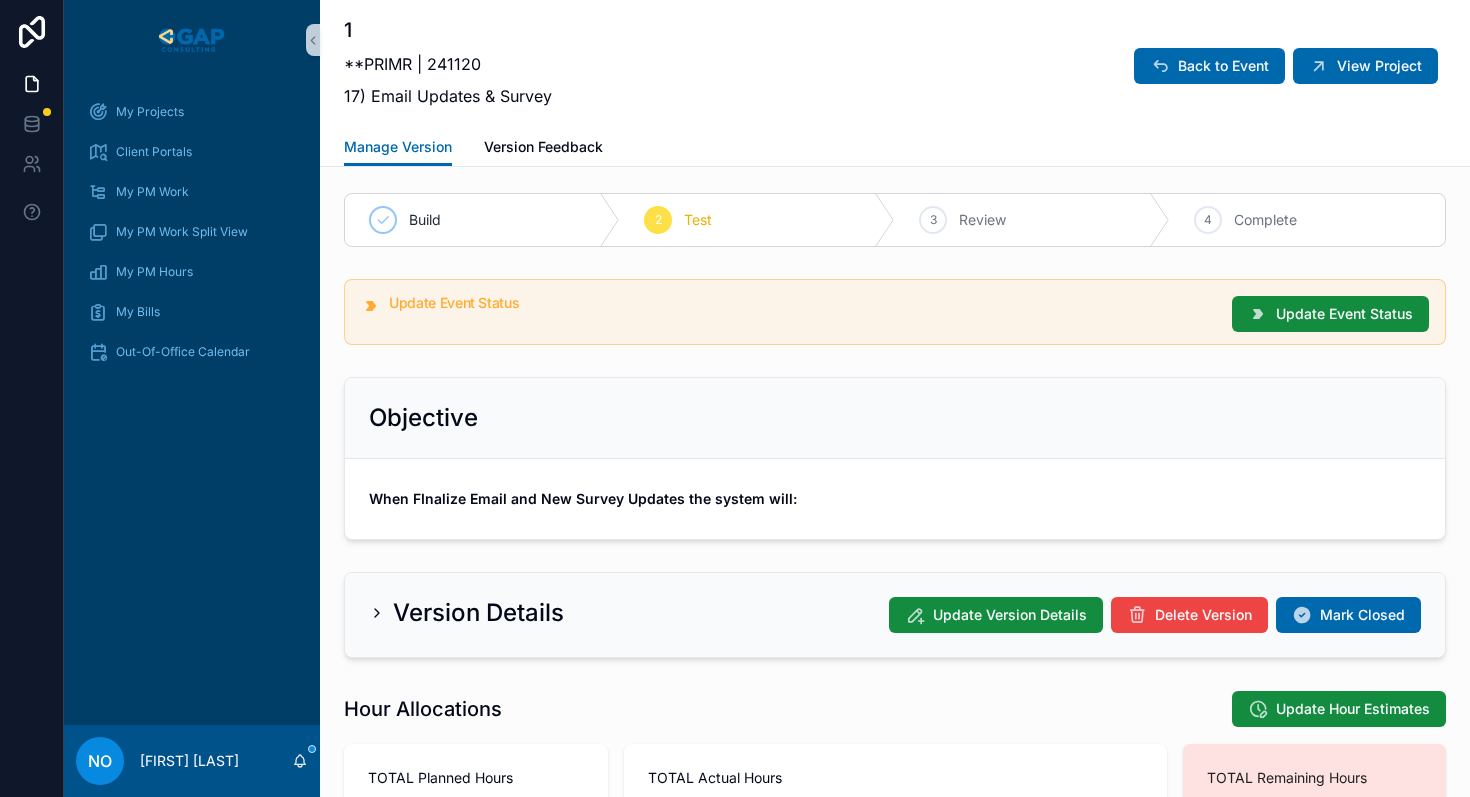 scroll, scrollTop: 0, scrollLeft: 0, axis: both 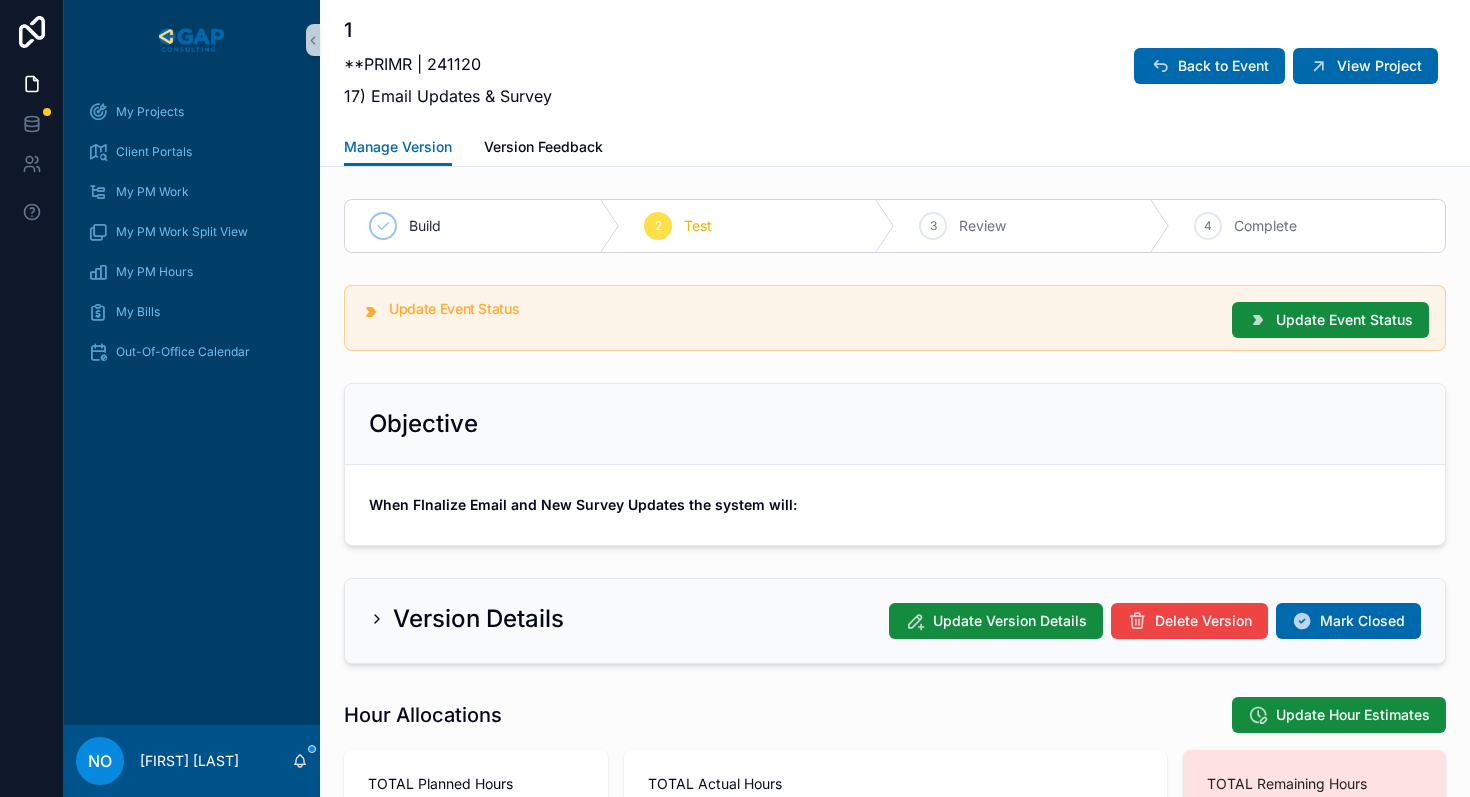 click on "When FInalize Email and New Survey Updates the system will:" at bounding box center (583, 504) 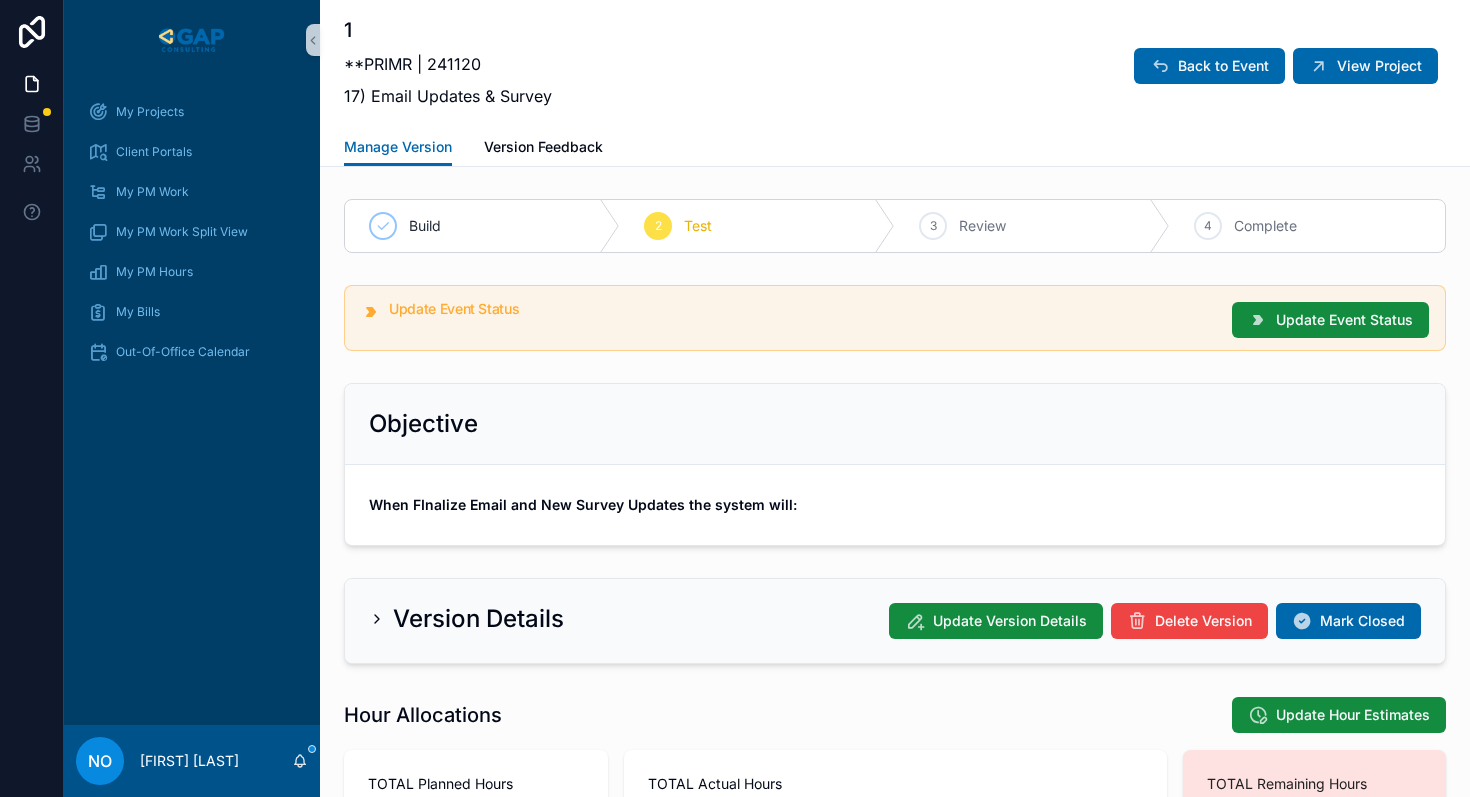 scroll, scrollTop: 94, scrollLeft: 0, axis: vertical 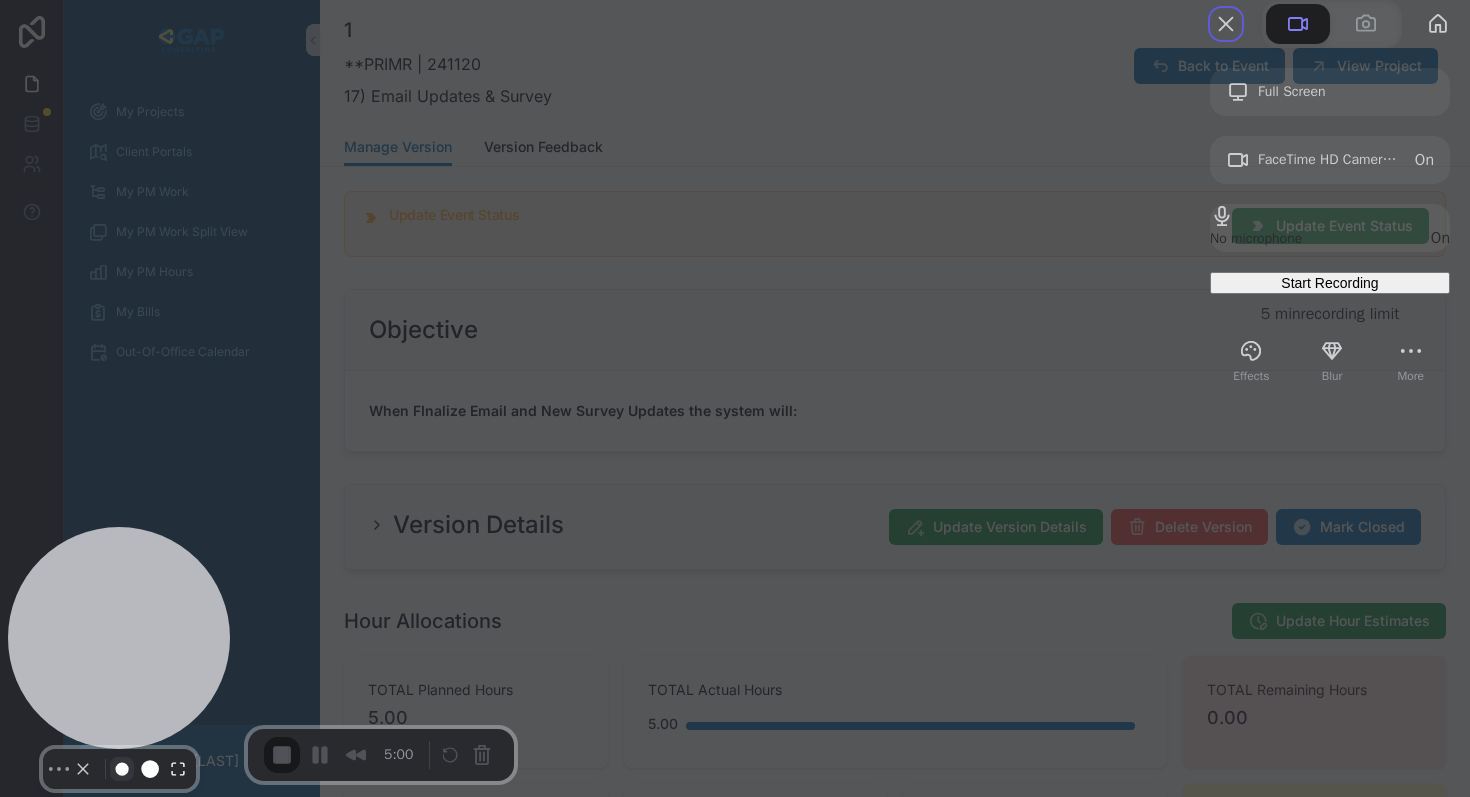 click at bounding box center [122, 769] 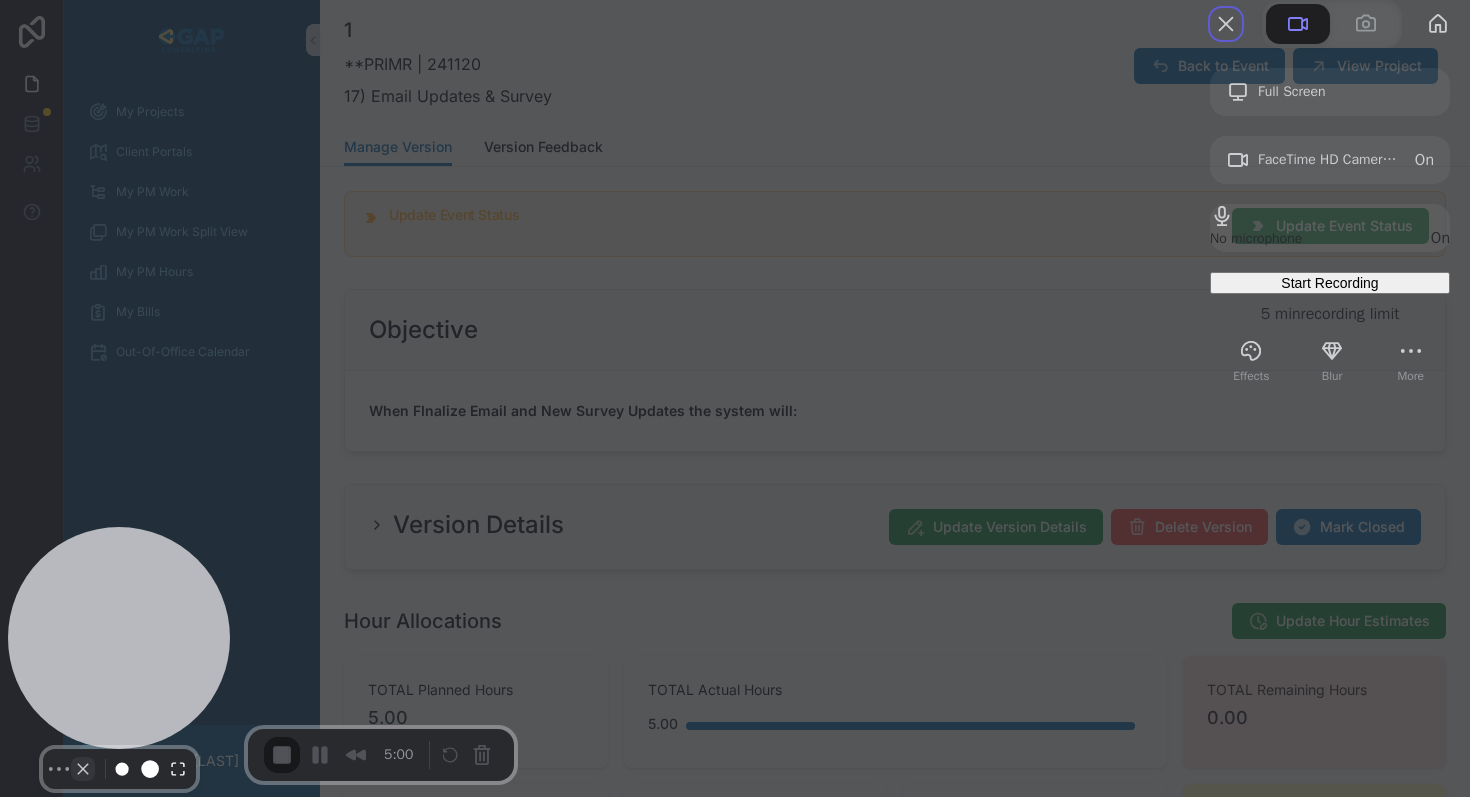 click at bounding box center (83, 769) 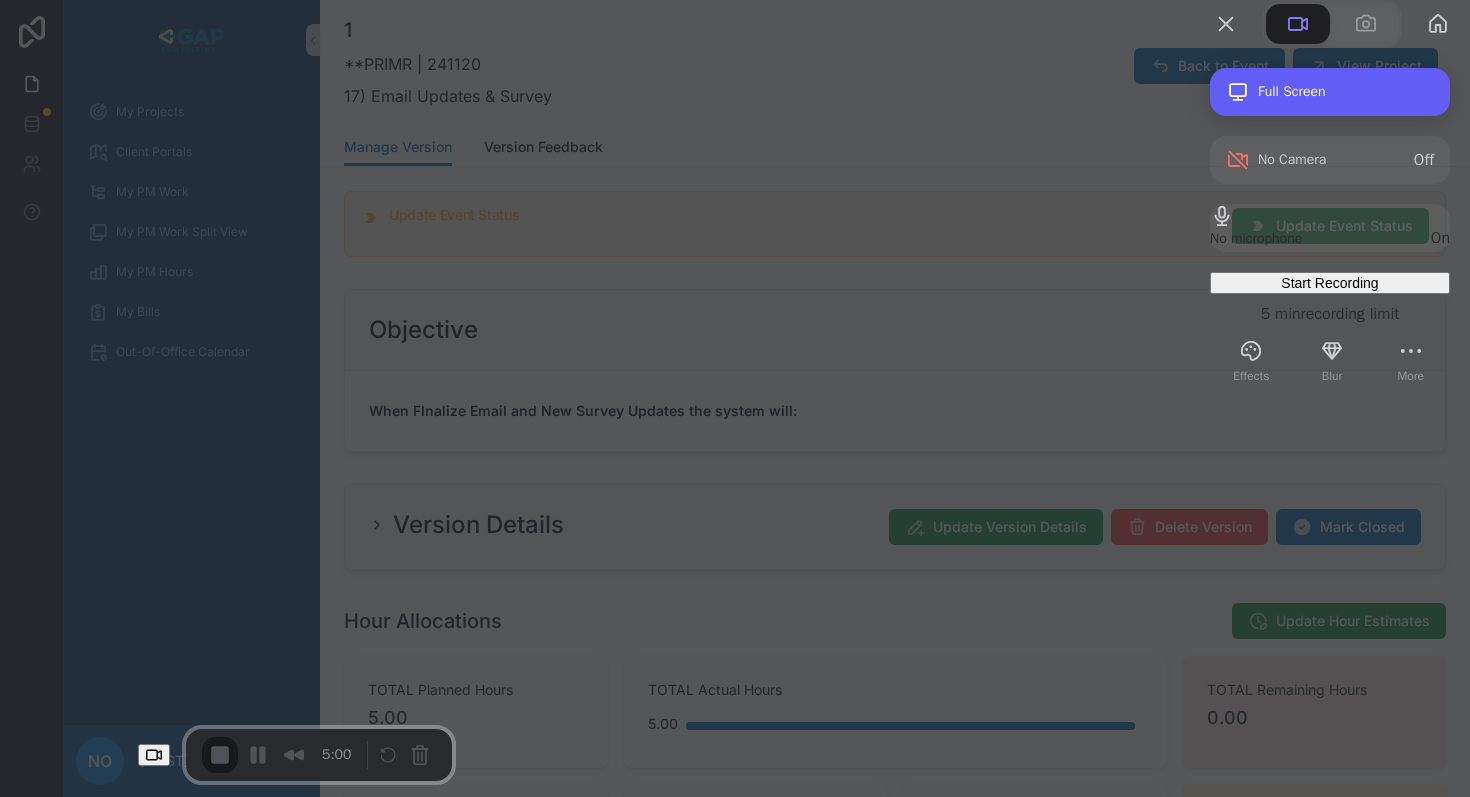 click on "Full Screen" at bounding box center [1330, 92] 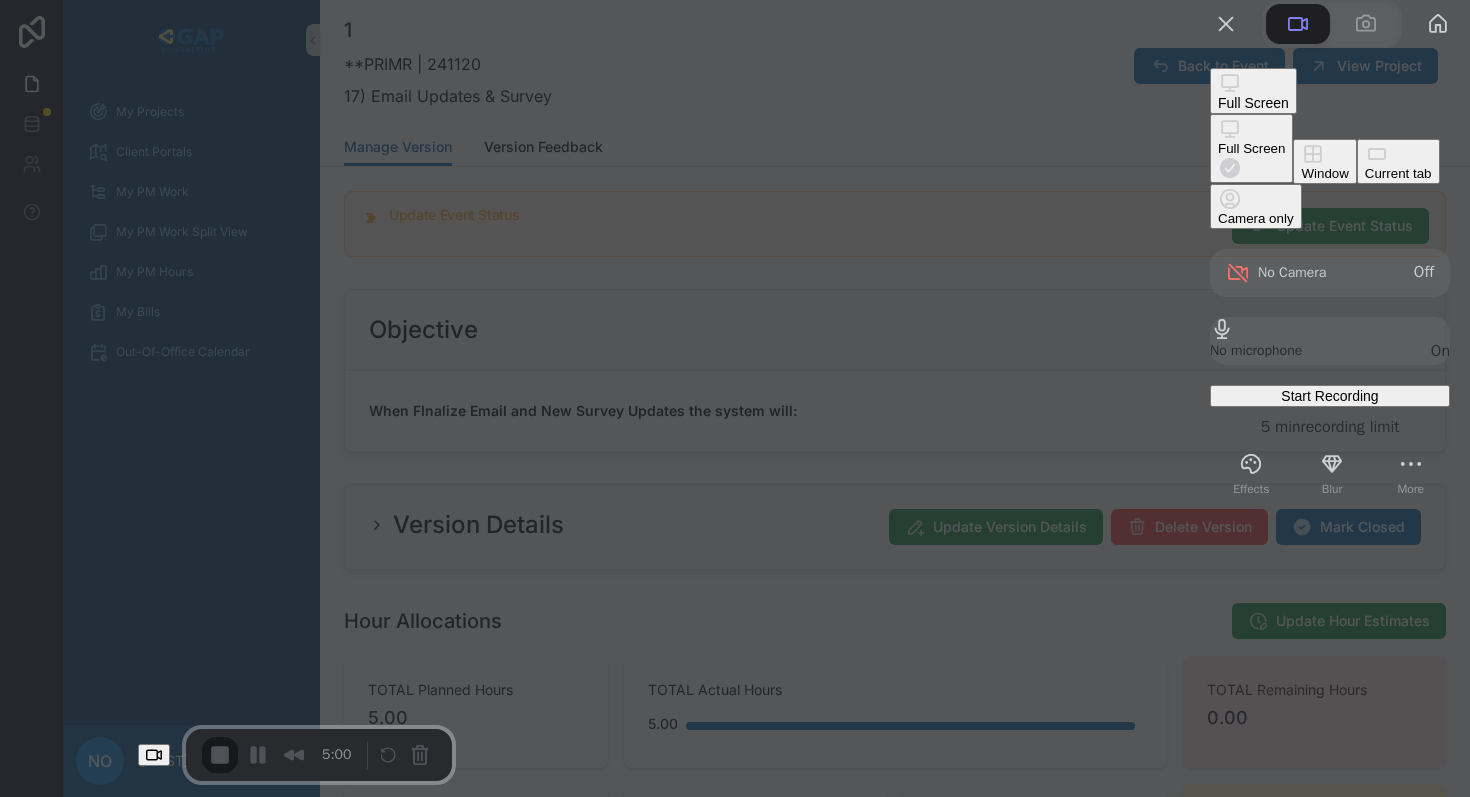 click on "Full Screen" at bounding box center (1253, 91) 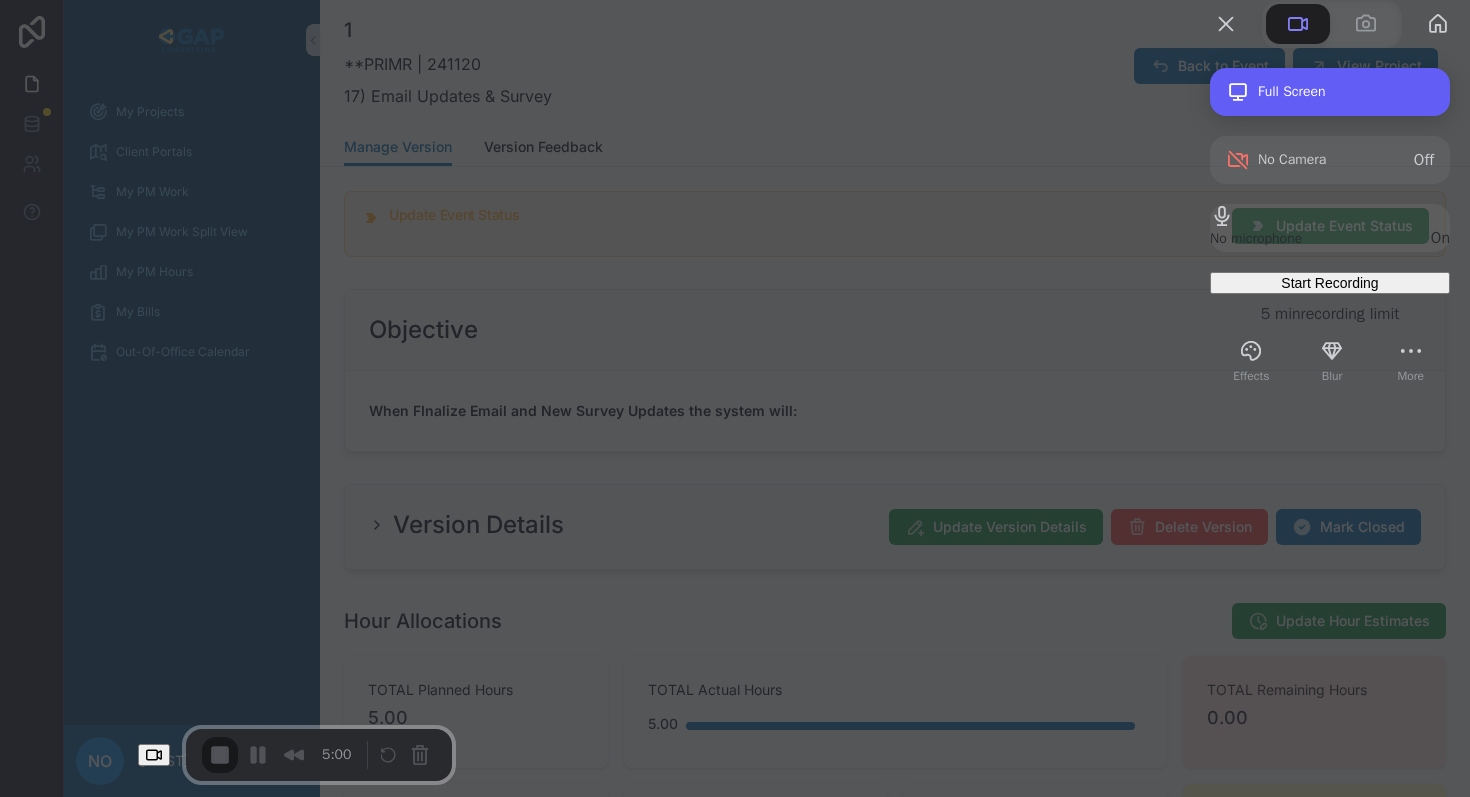 click on "Full Screen" at bounding box center [1330, 92] 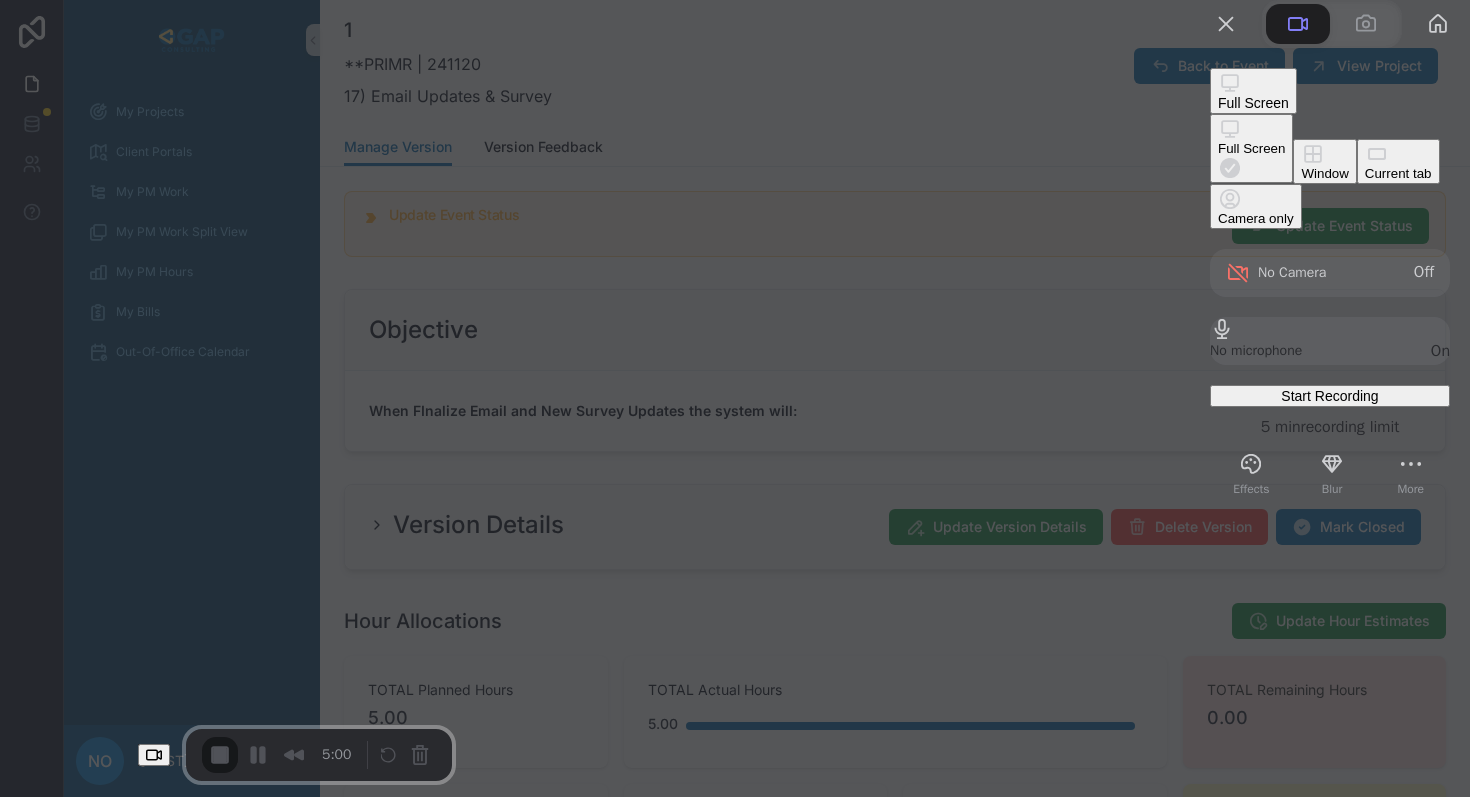 click on "Full Screen" at bounding box center [1253, 91] 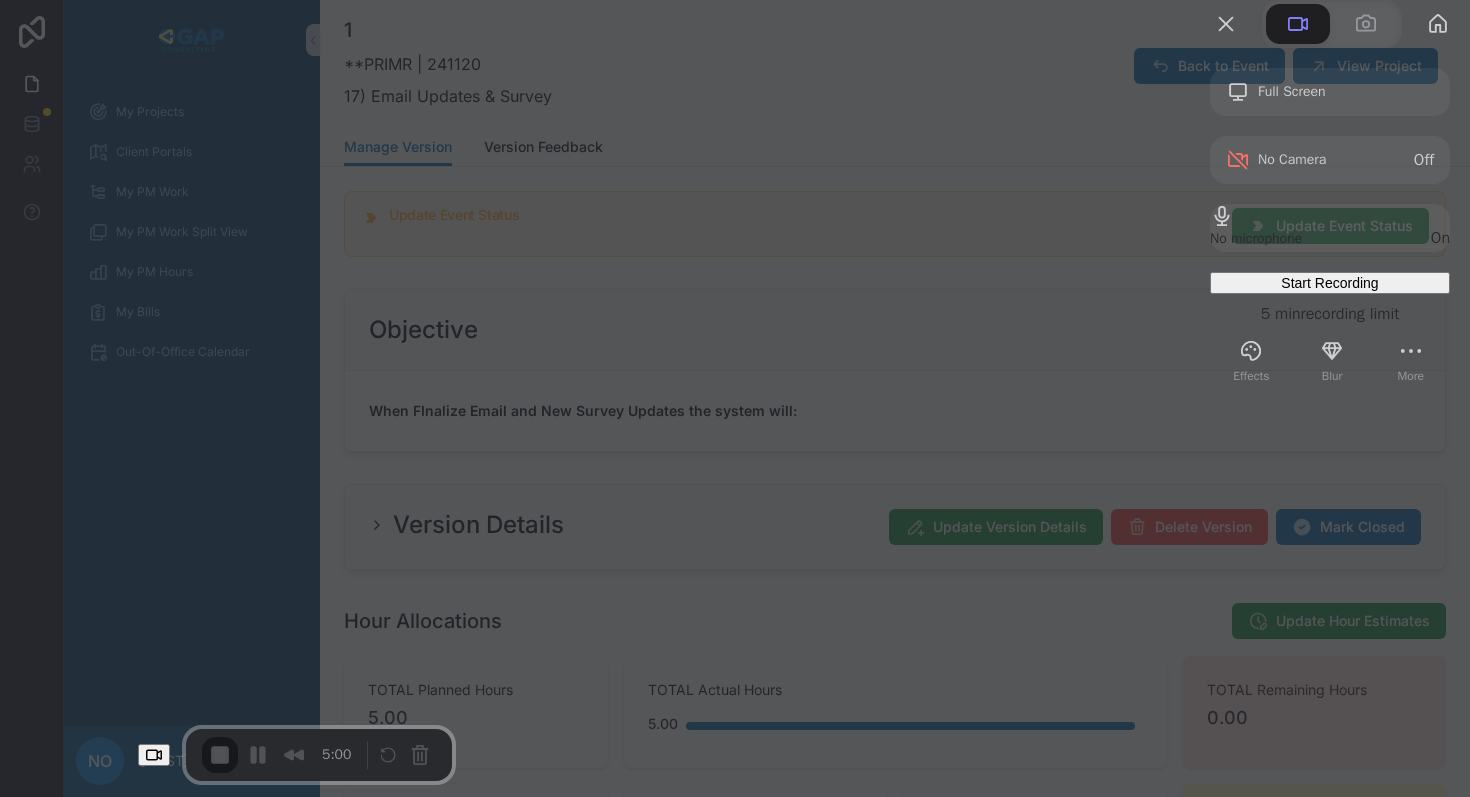 click on "Start Recording" at bounding box center [1329, 283] 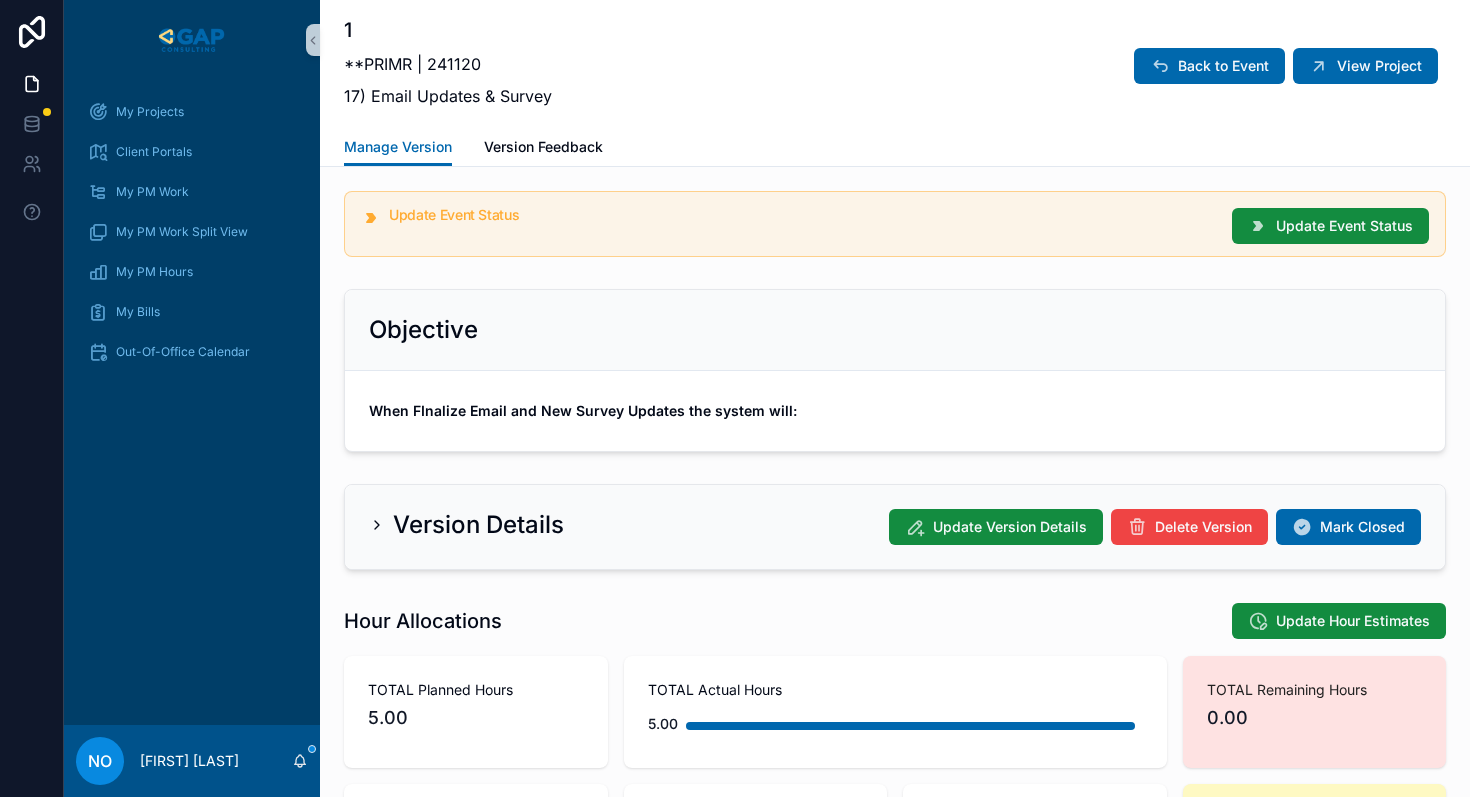 click on "Confirm what to share" at bounding box center (735, 889) 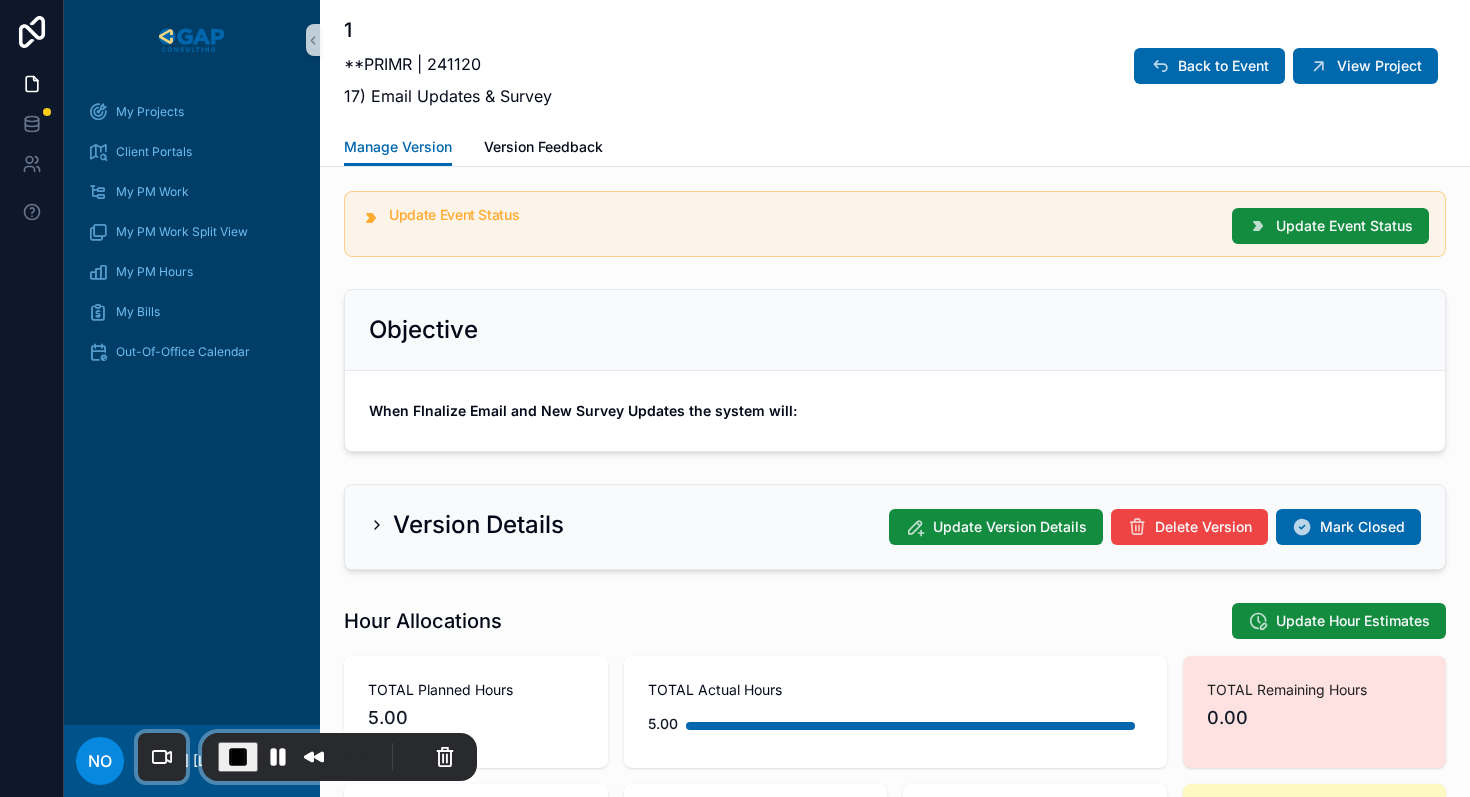 click on "4:51" at bounding box center (339, 757) 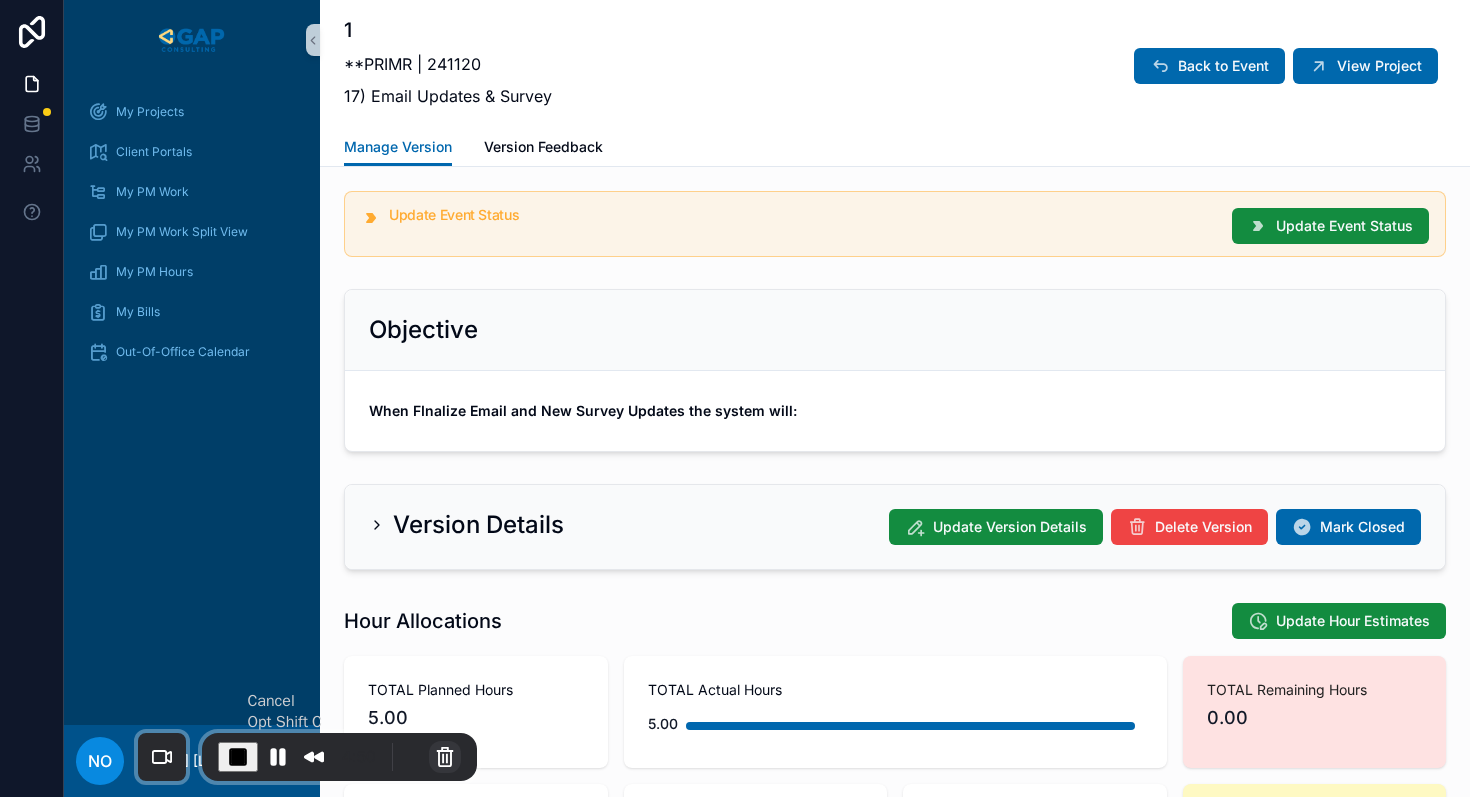 click at bounding box center [445, 757] 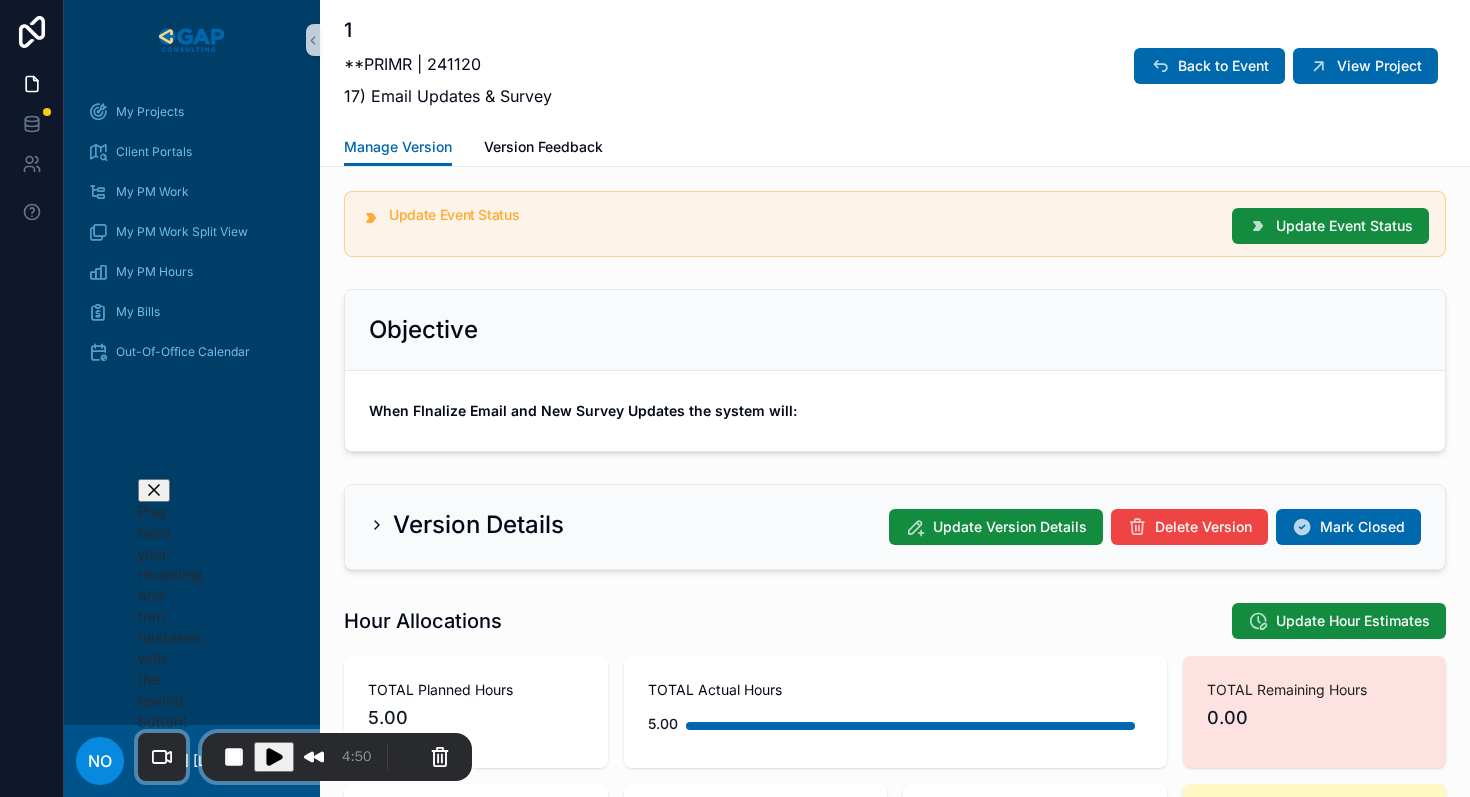 click on "Cancel recording" at bounding box center [566, 966] 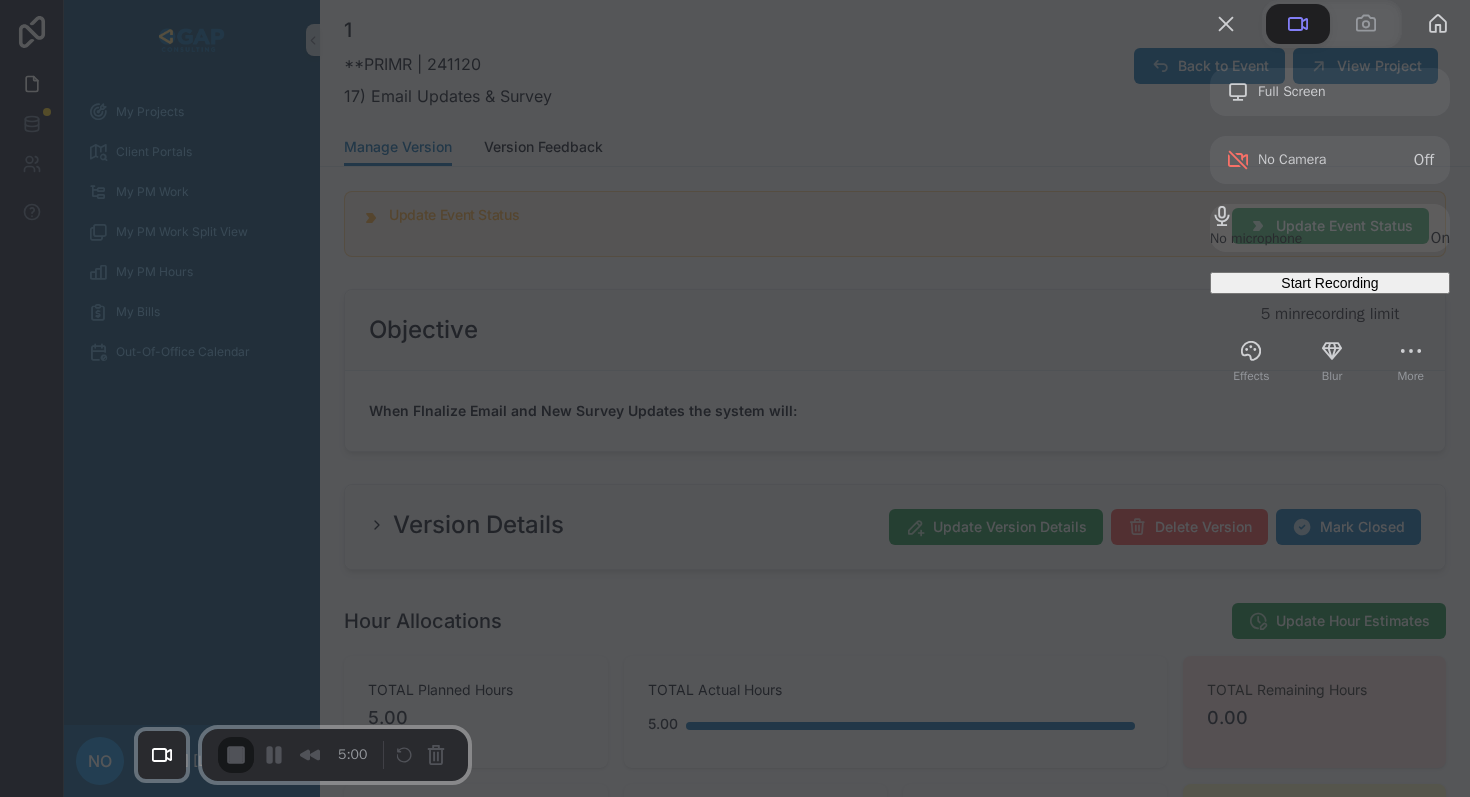 click on "Start Recording" at bounding box center [1329, 283] 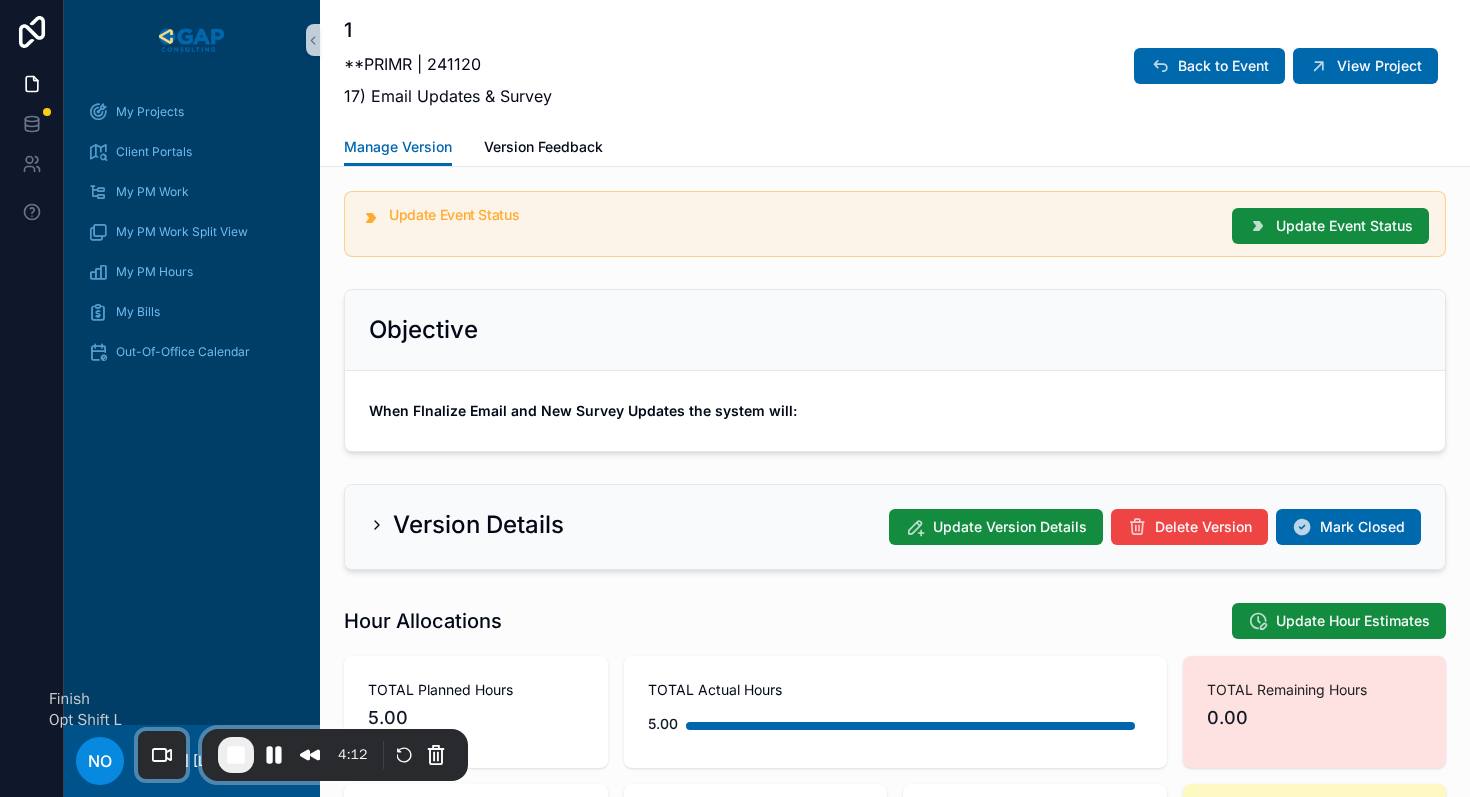 click at bounding box center [236, 755] 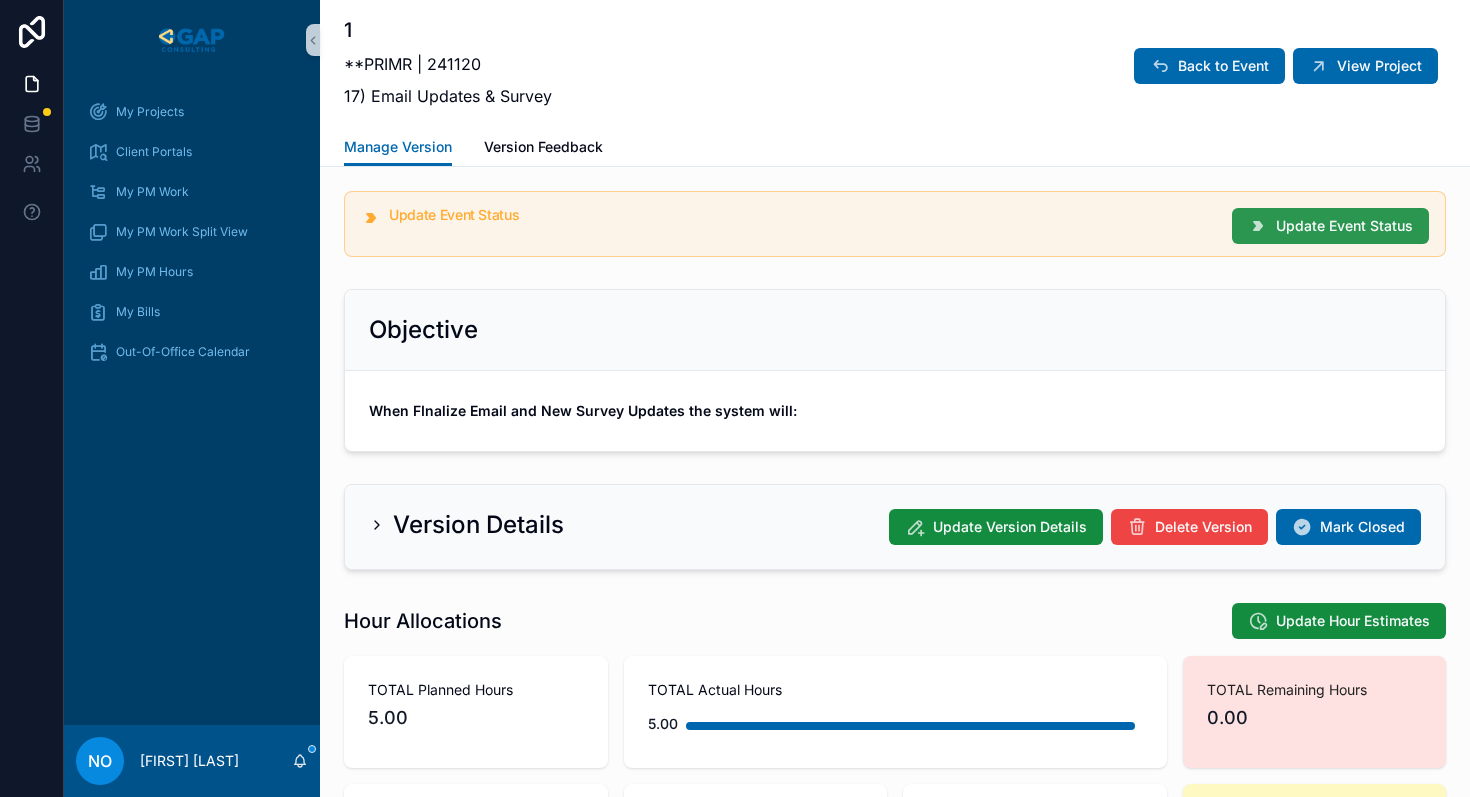 click on "Update Event Status" at bounding box center [1344, 226] 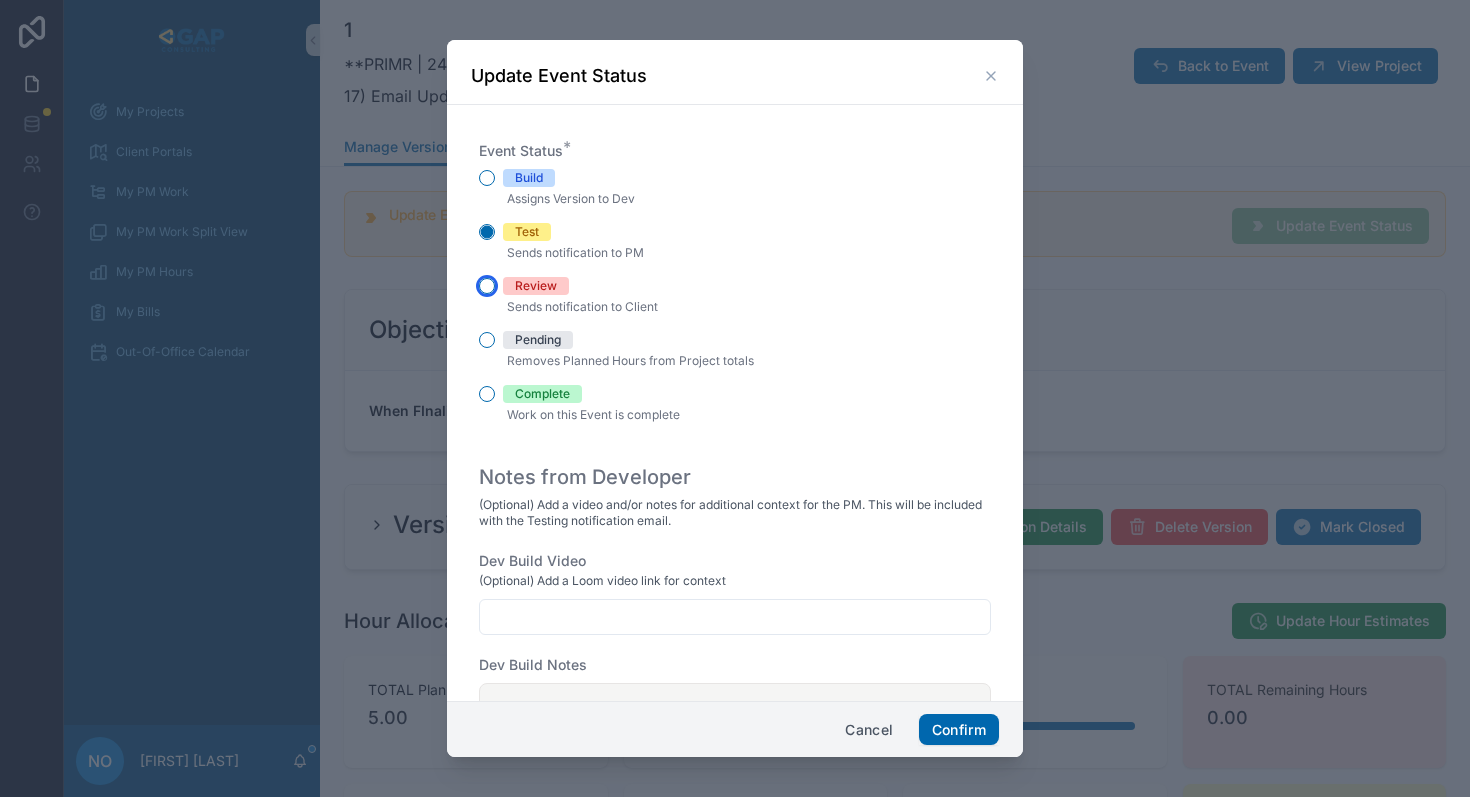 click on "Review" at bounding box center [487, 286] 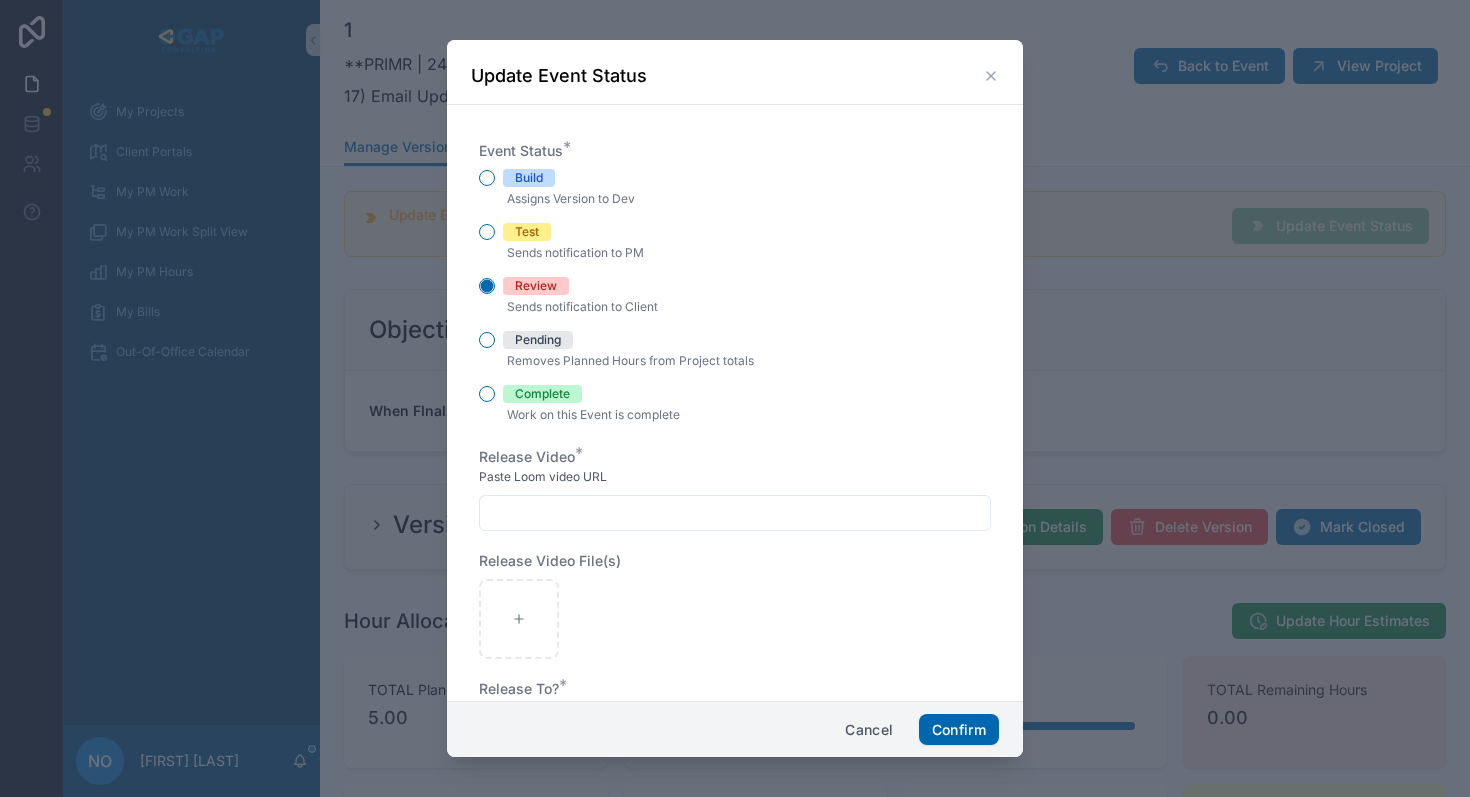 click at bounding box center [735, 513] 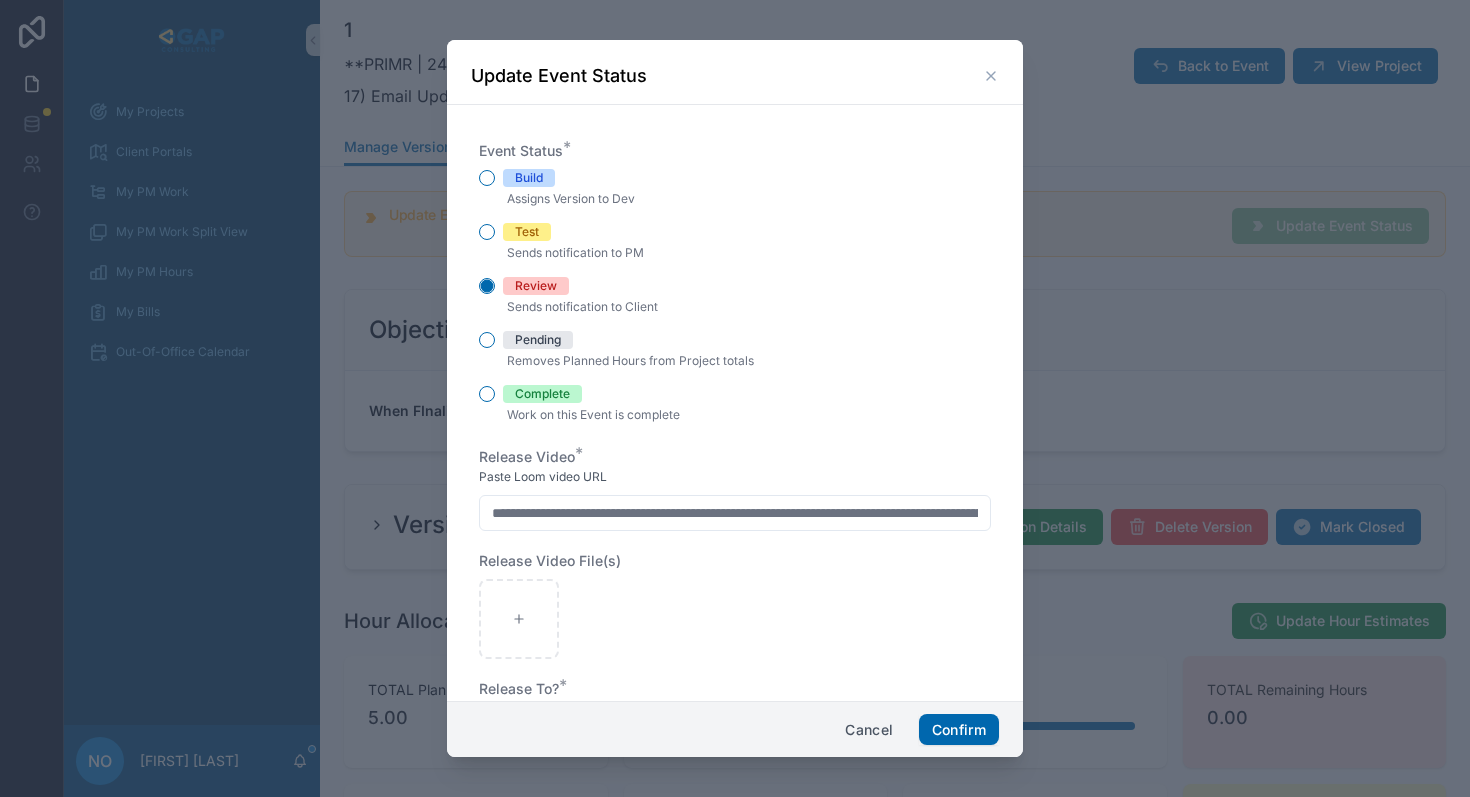 scroll, scrollTop: 0, scrollLeft: 275, axis: horizontal 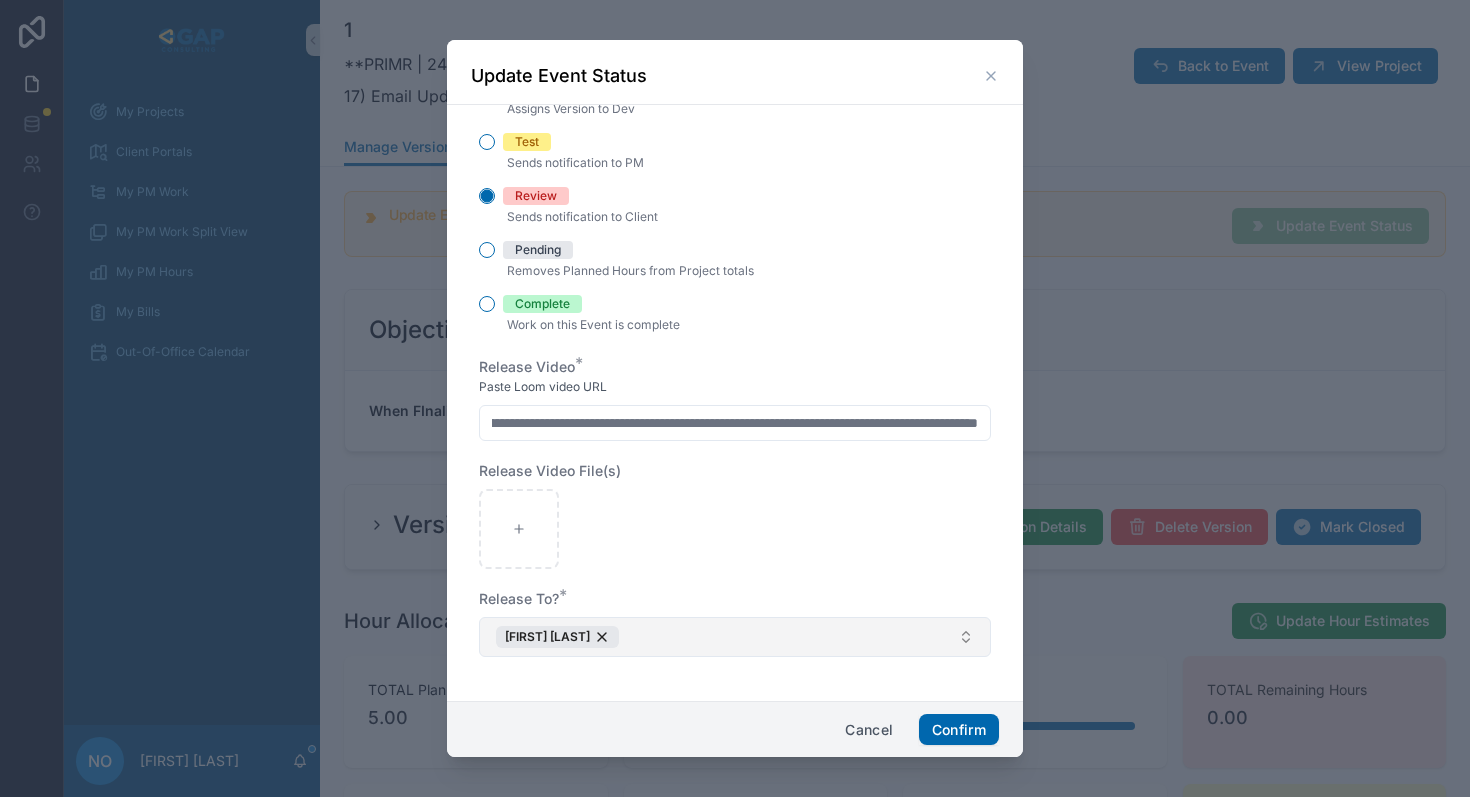 type on "**********" 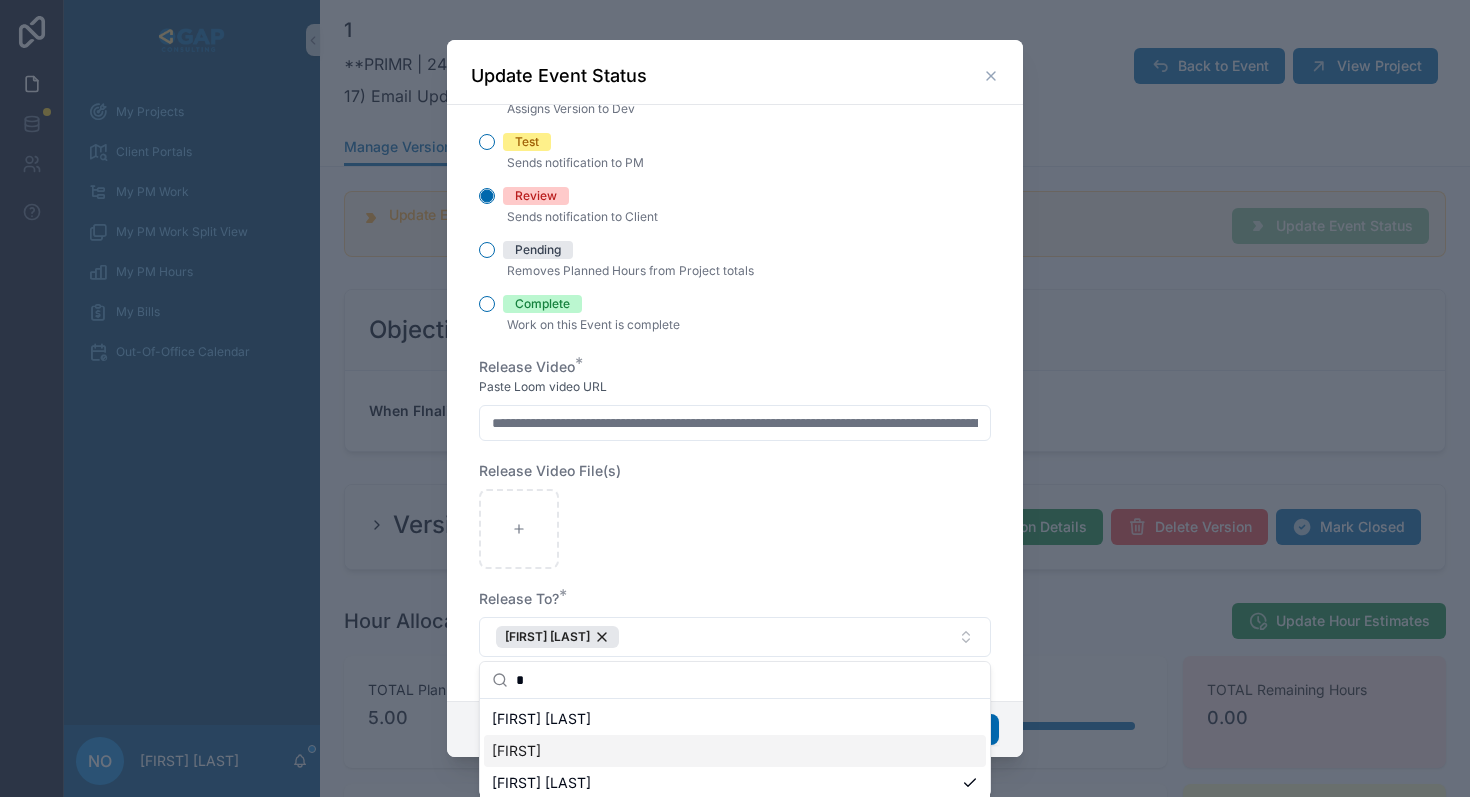 type on "*" 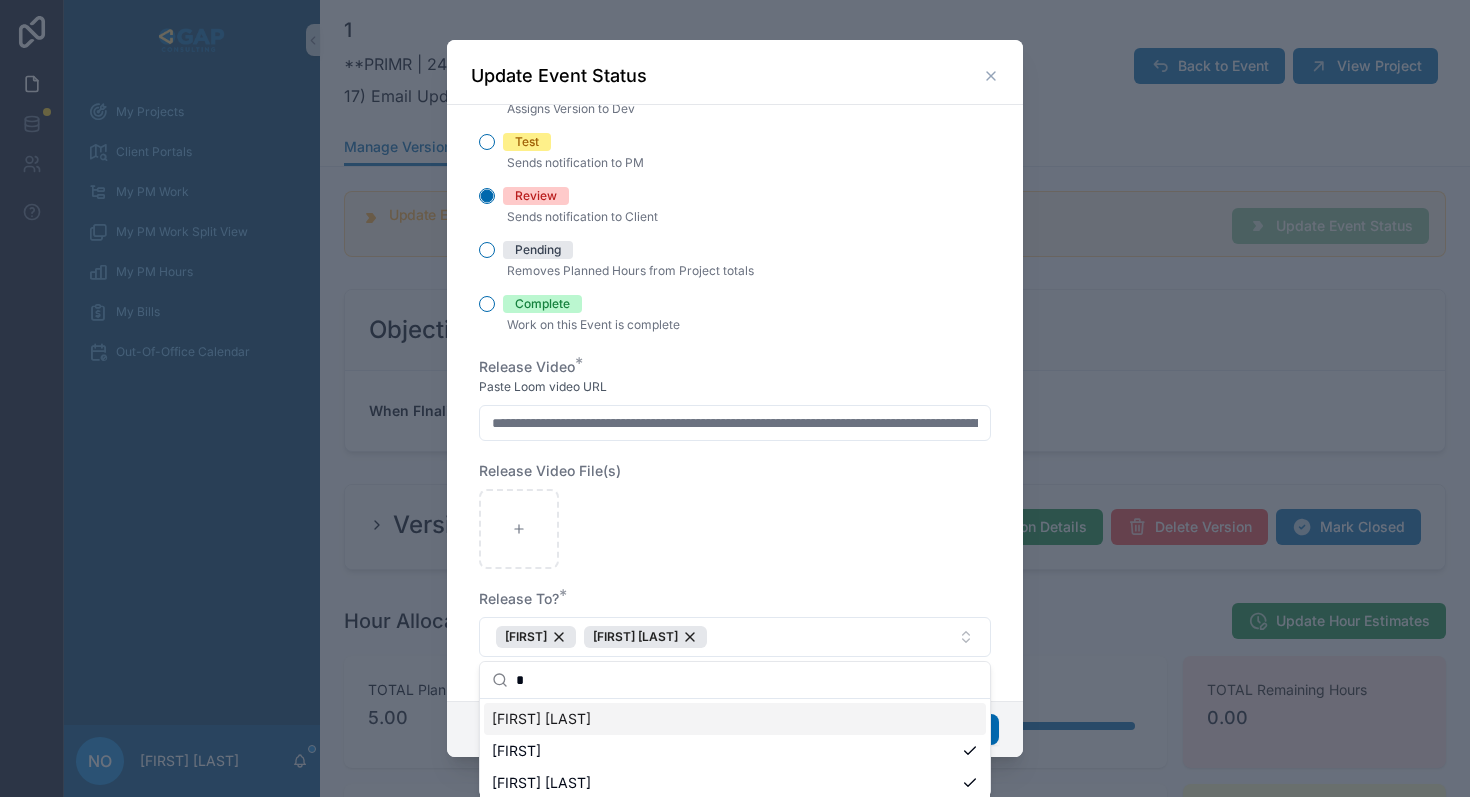 click on "**********" at bounding box center [735, 364] 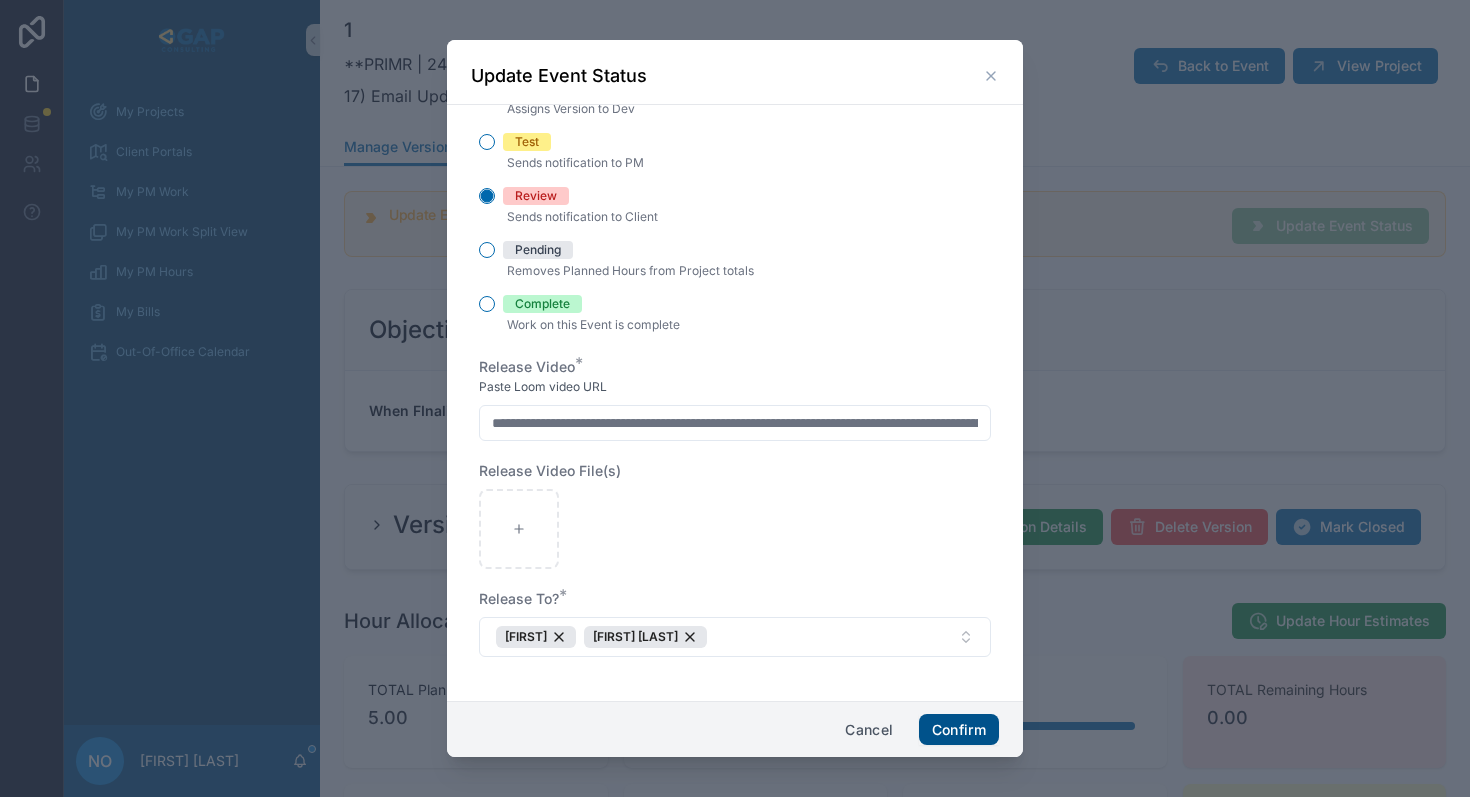 click on "Confirm" at bounding box center (959, 730) 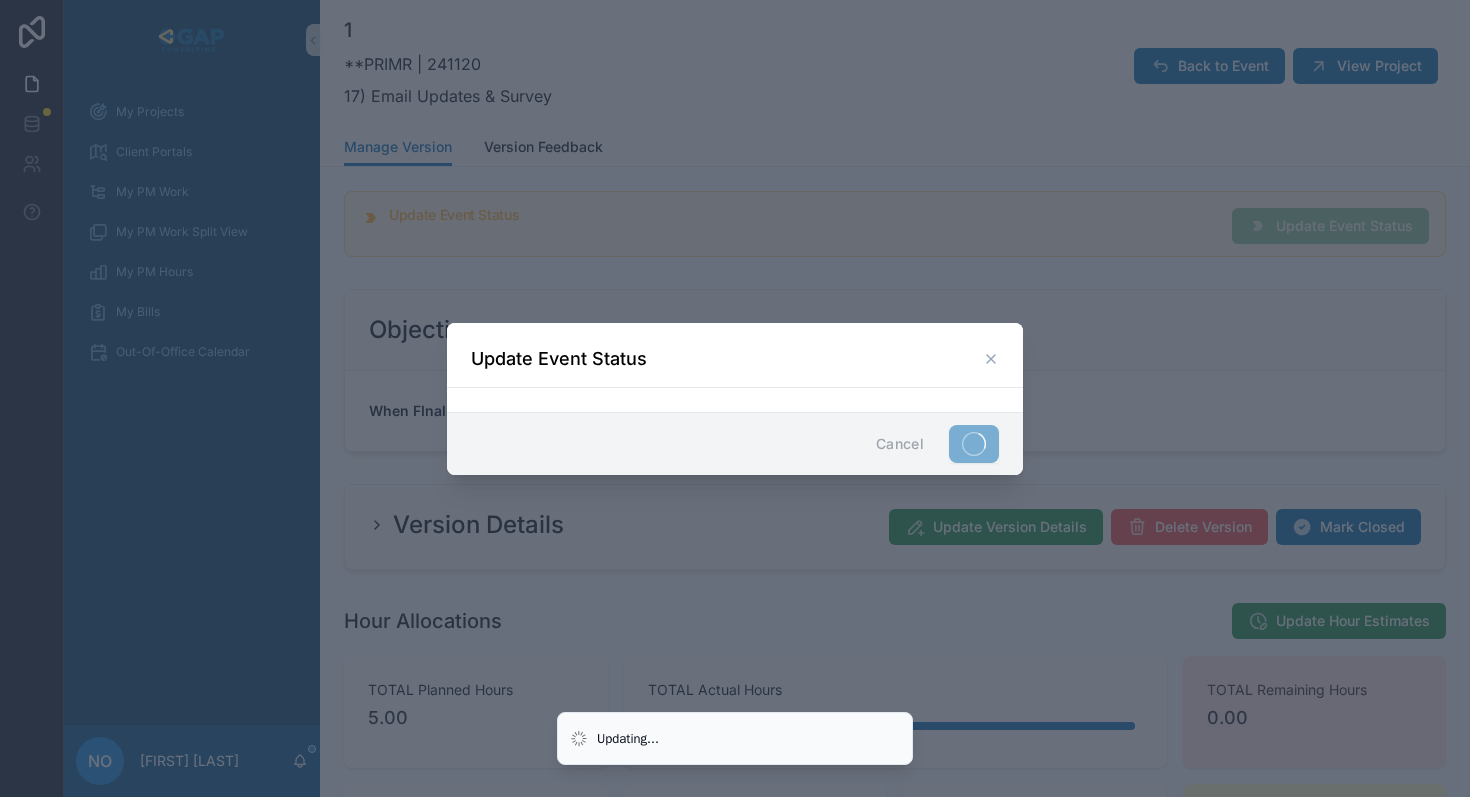 scroll, scrollTop: 0, scrollLeft: 0, axis: both 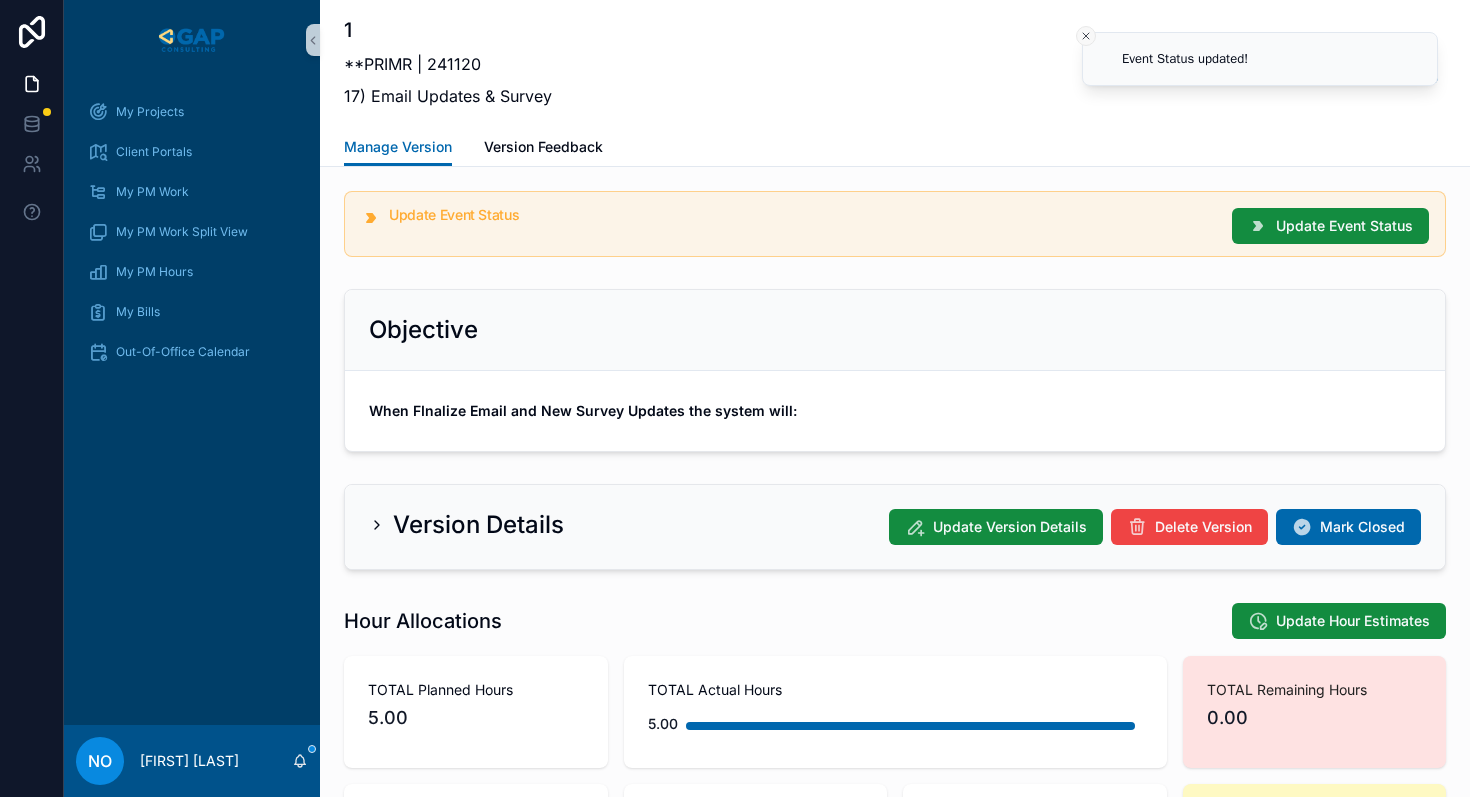 click 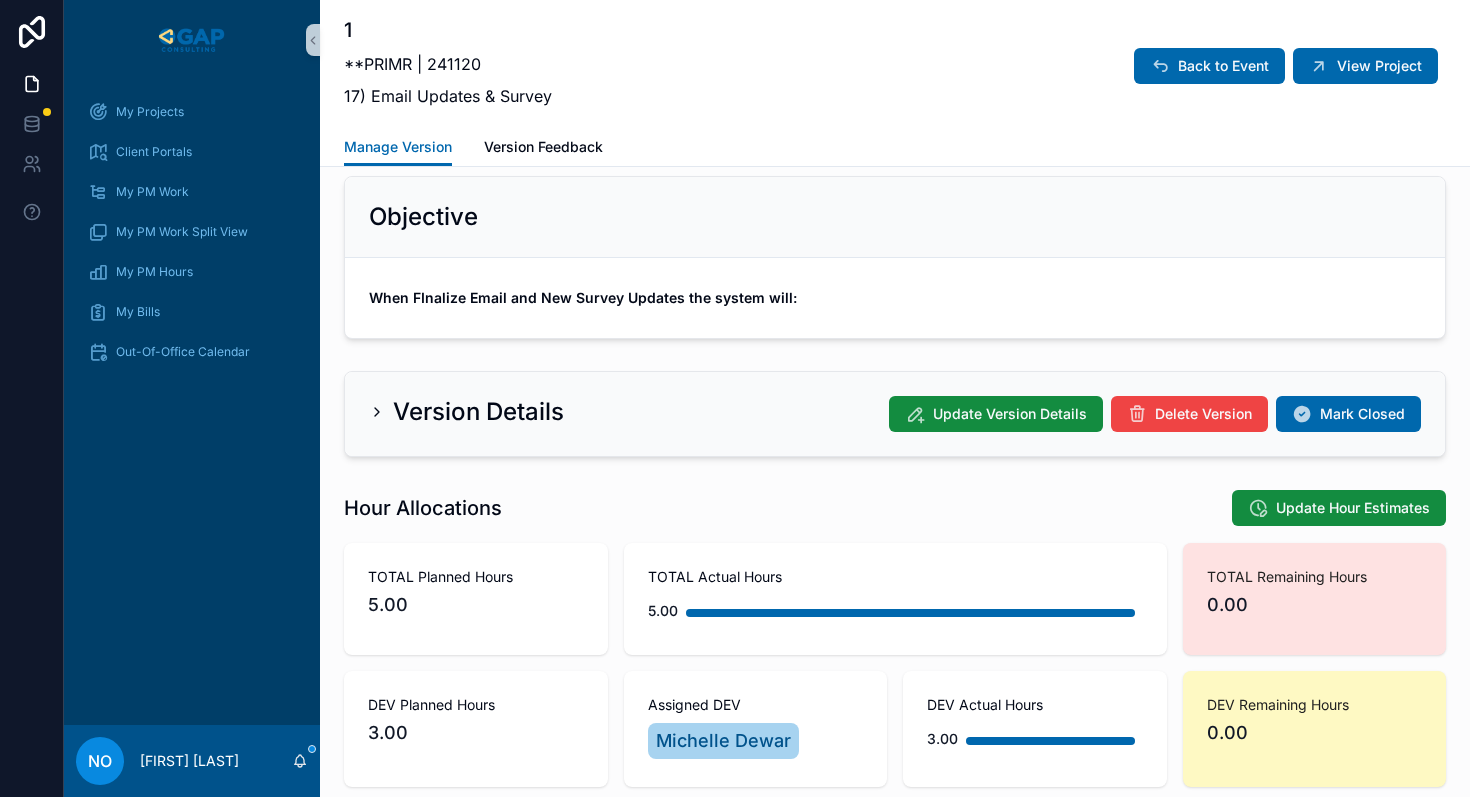 scroll, scrollTop: 0, scrollLeft: 0, axis: both 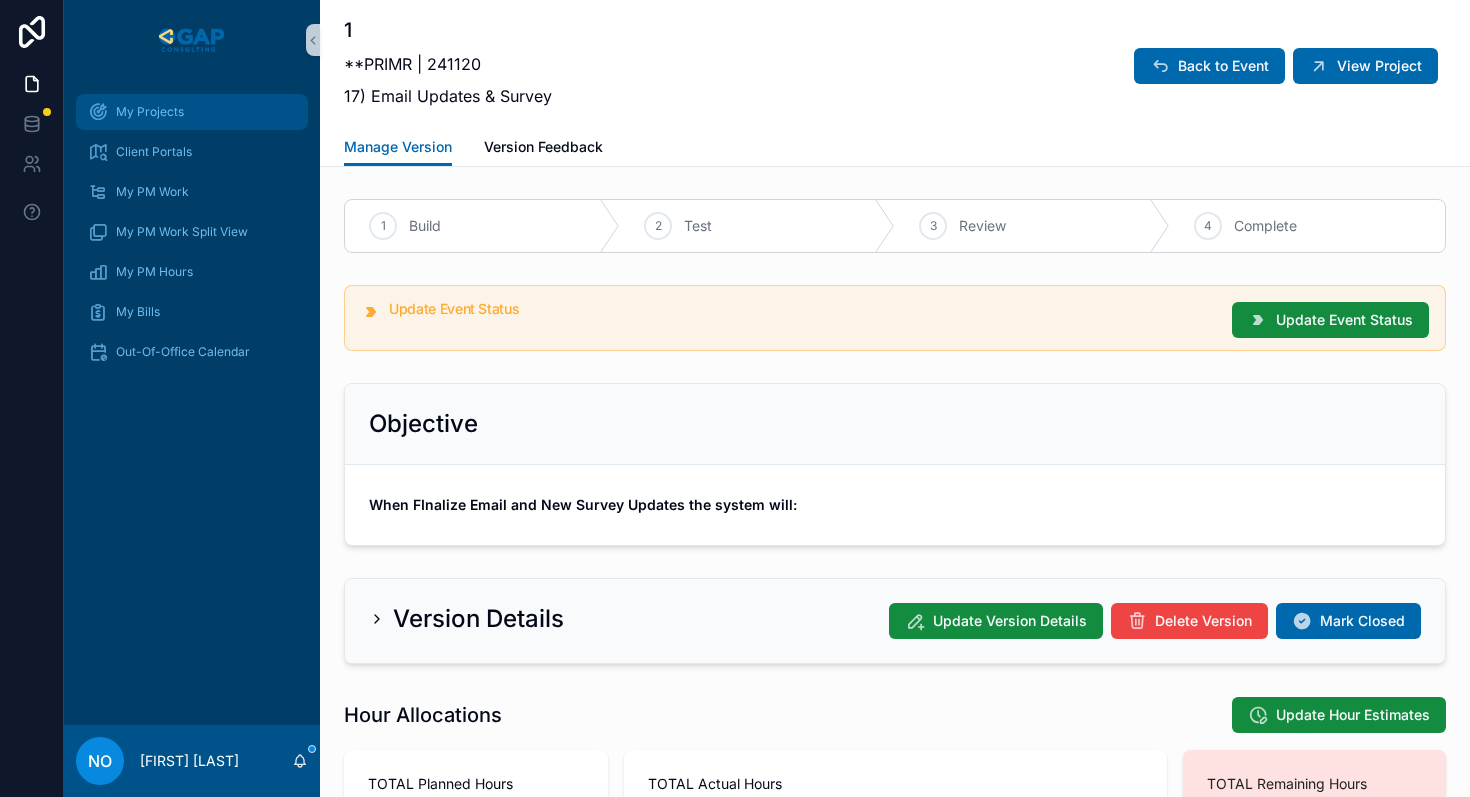 click on "My Projects" at bounding box center [150, 112] 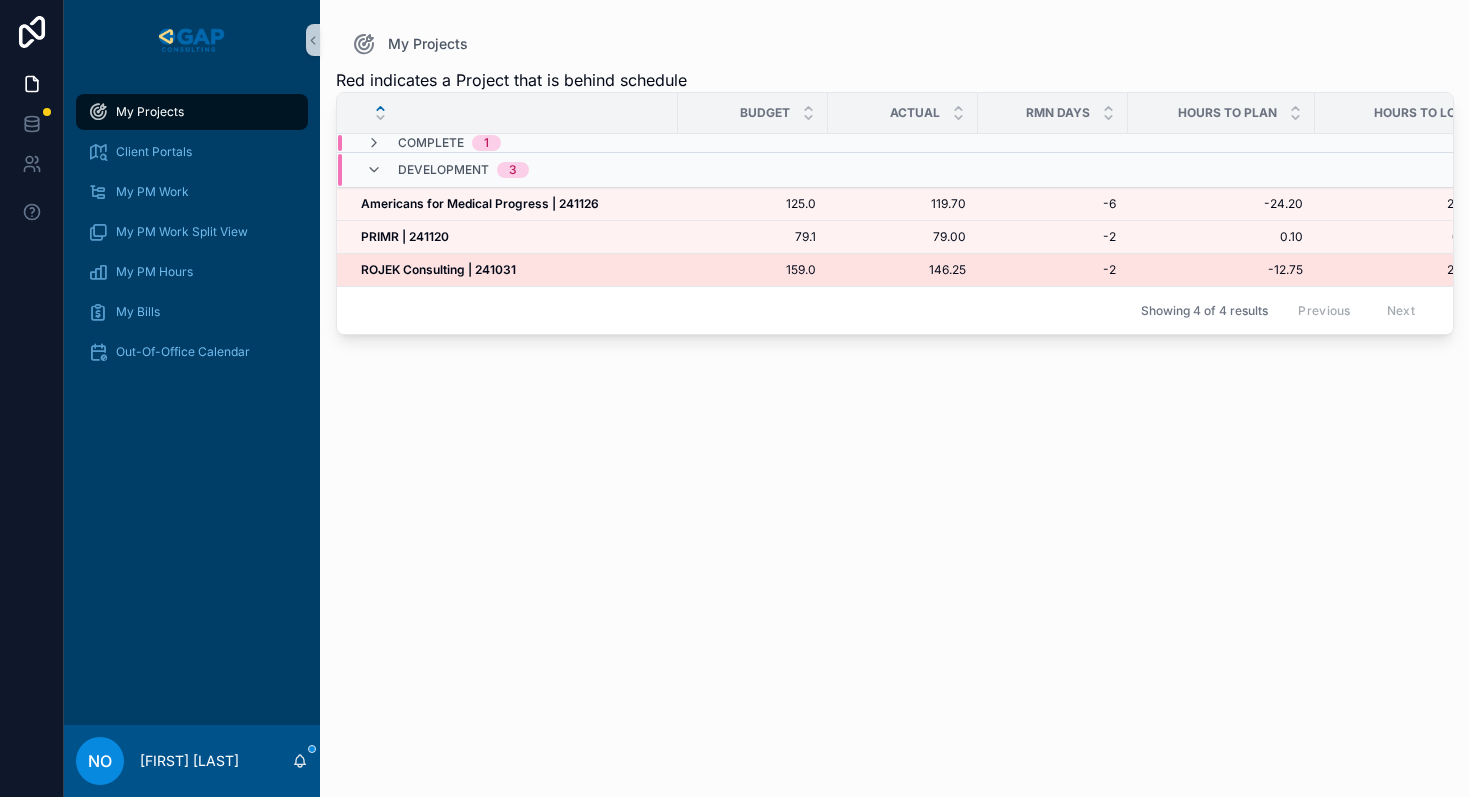 click on "ROJEK Consulting | 241031" at bounding box center (438, 269) 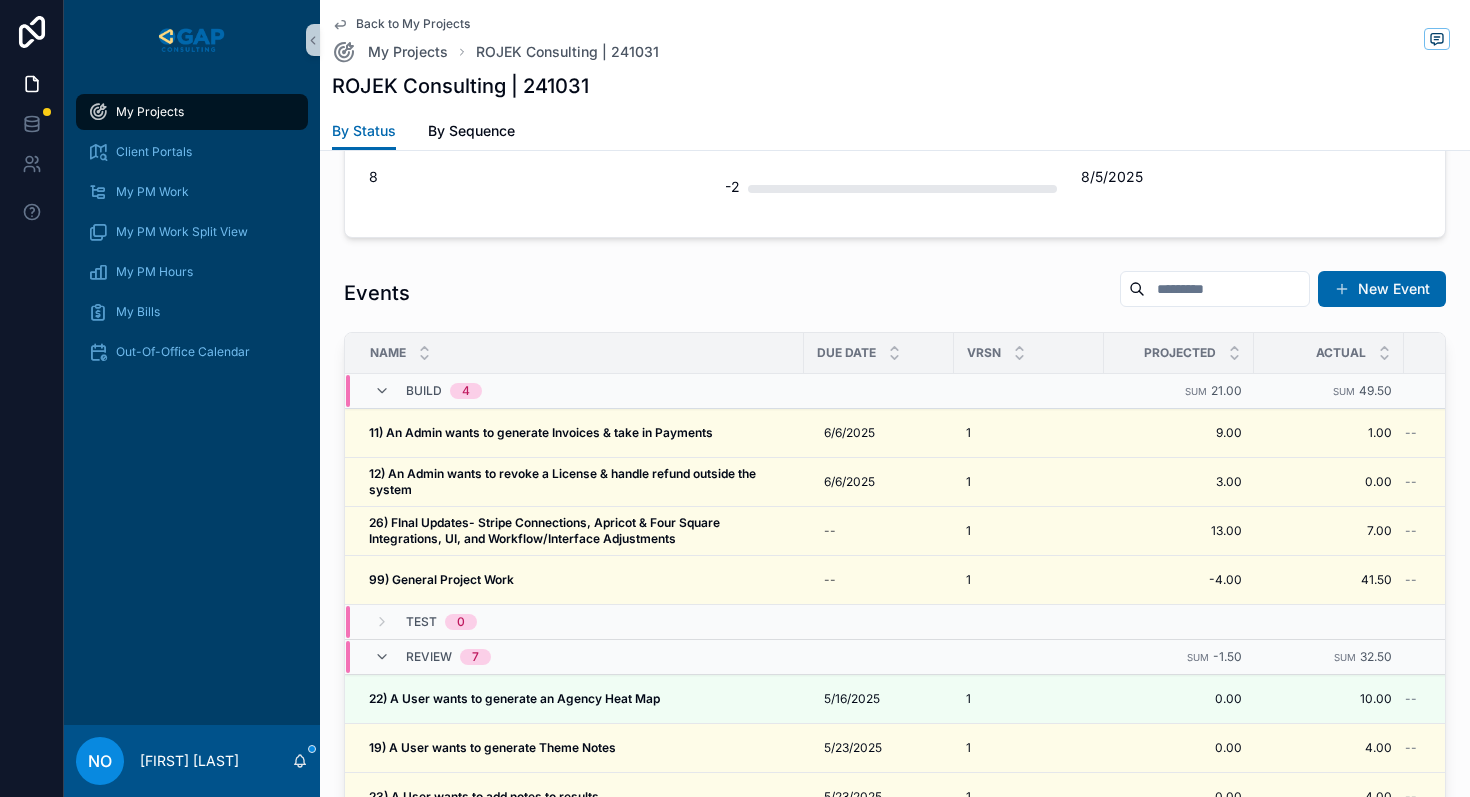 scroll, scrollTop: 751, scrollLeft: 0, axis: vertical 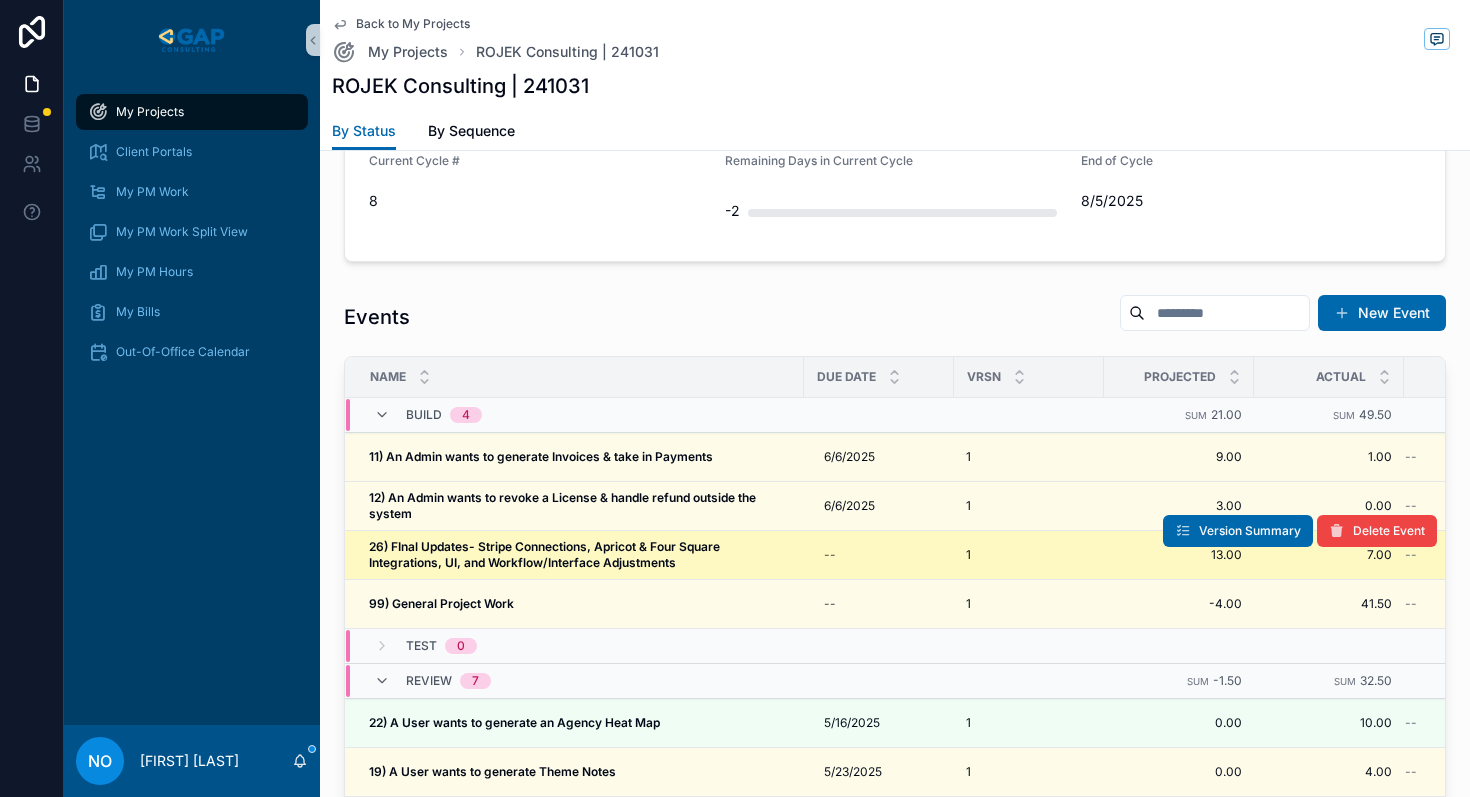 click on "26) FInal Updates- Stripe Connections, Apricot & Four Square Integrations, UI, and Workflow/Interface Adjustments" at bounding box center (546, 554) 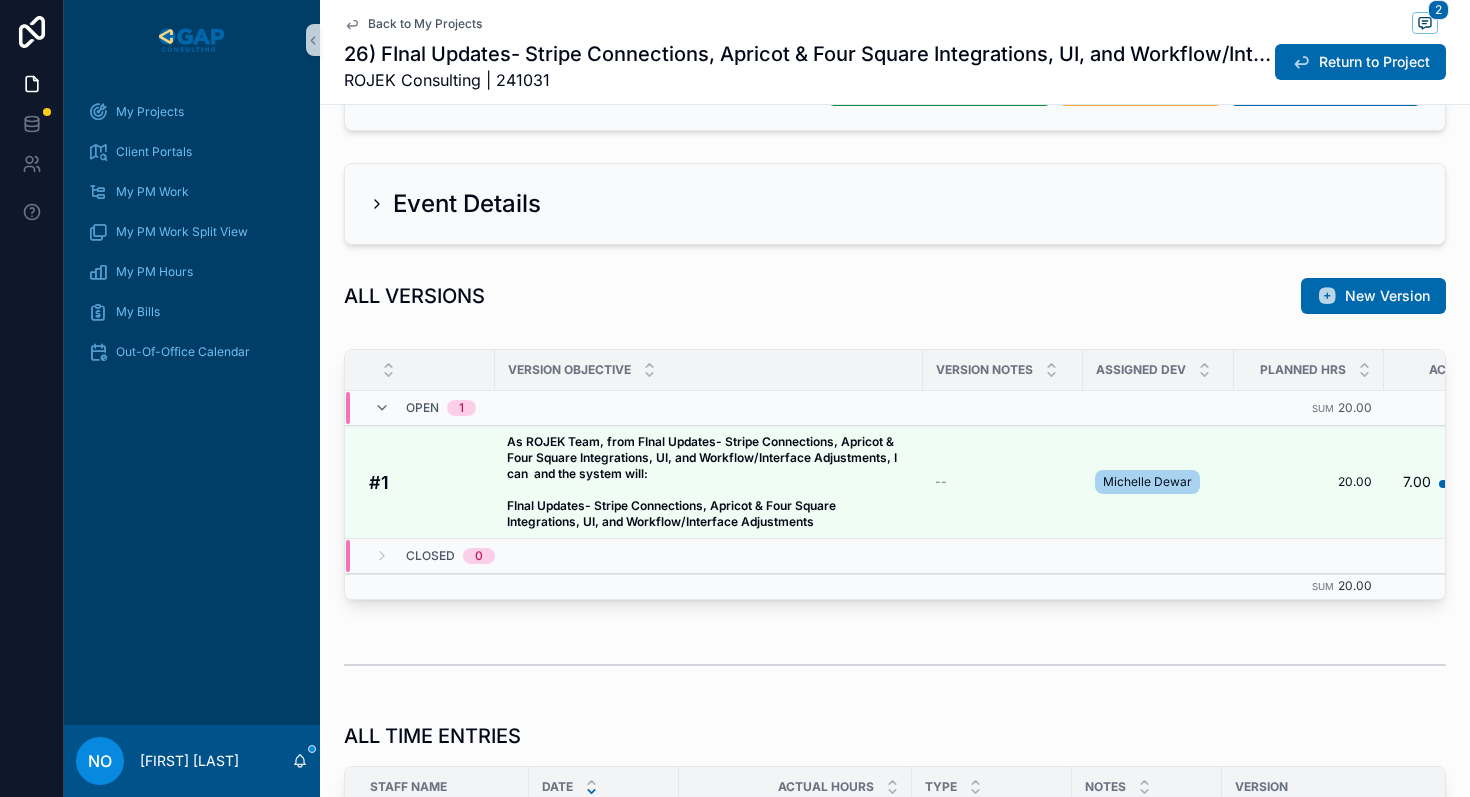 scroll, scrollTop: 728, scrollLeft: 0, axis: vertical 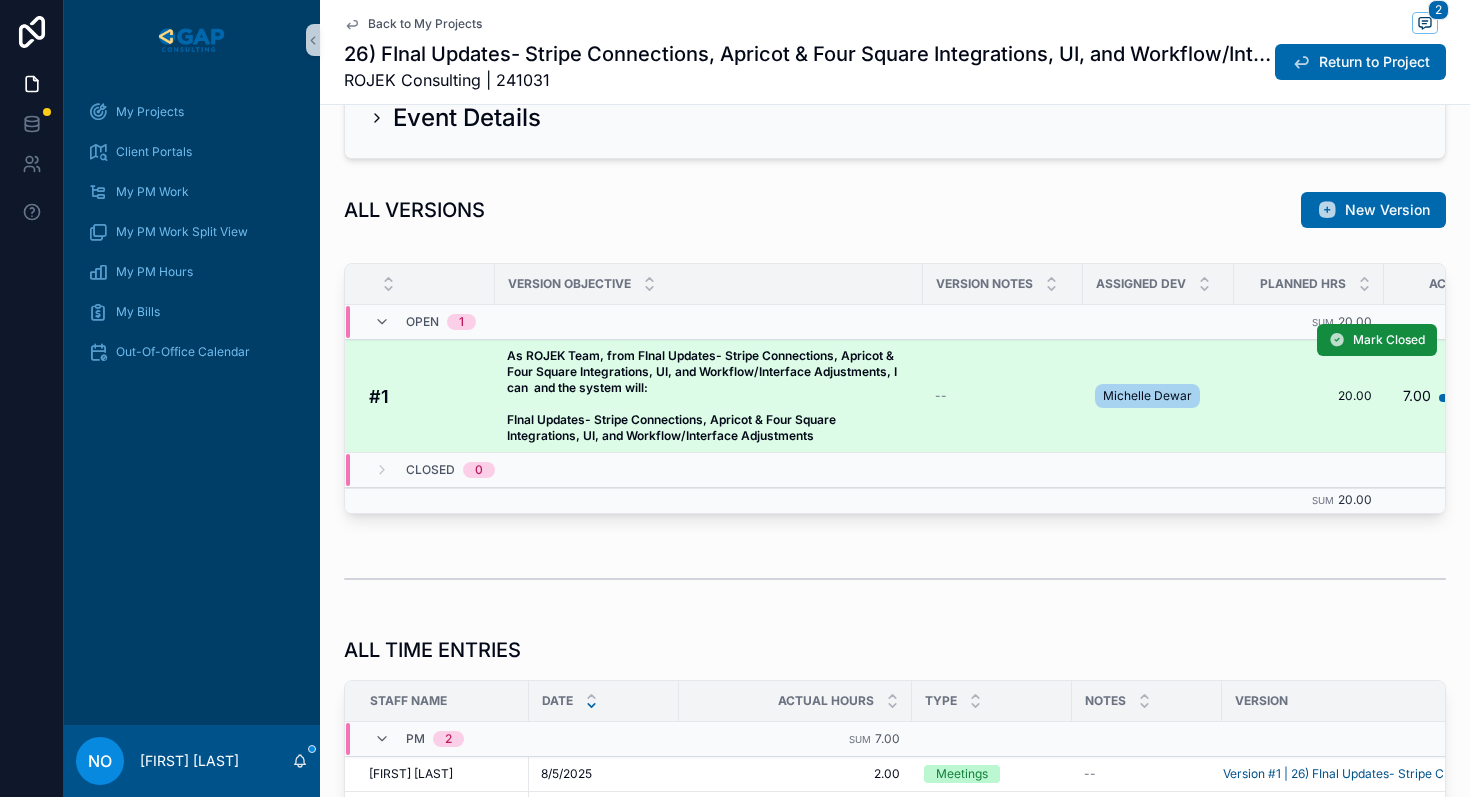click on "#1" at bounding box center [426, 396] 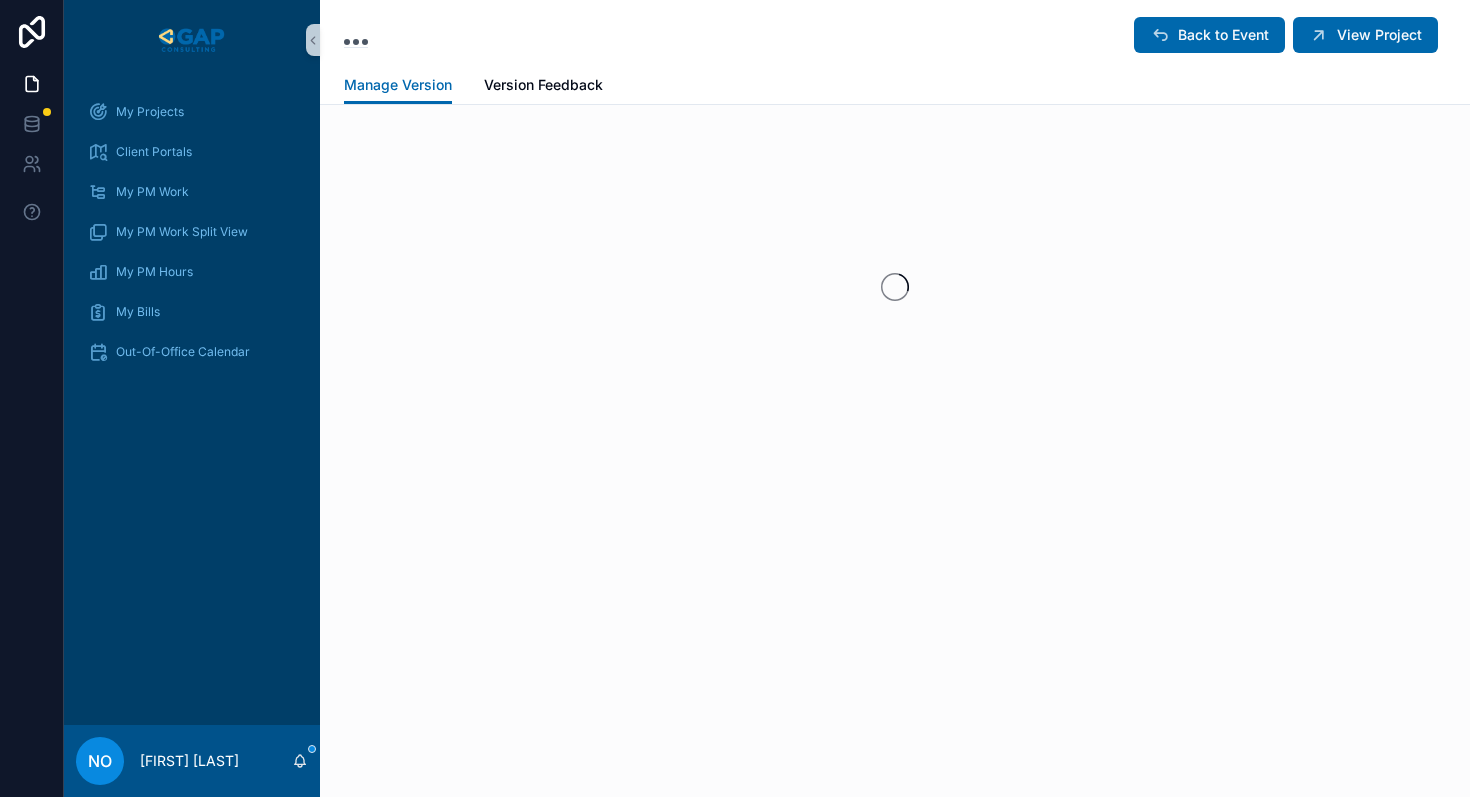scroll, scrollTop: 0, scrollLeft: 0, axis: both 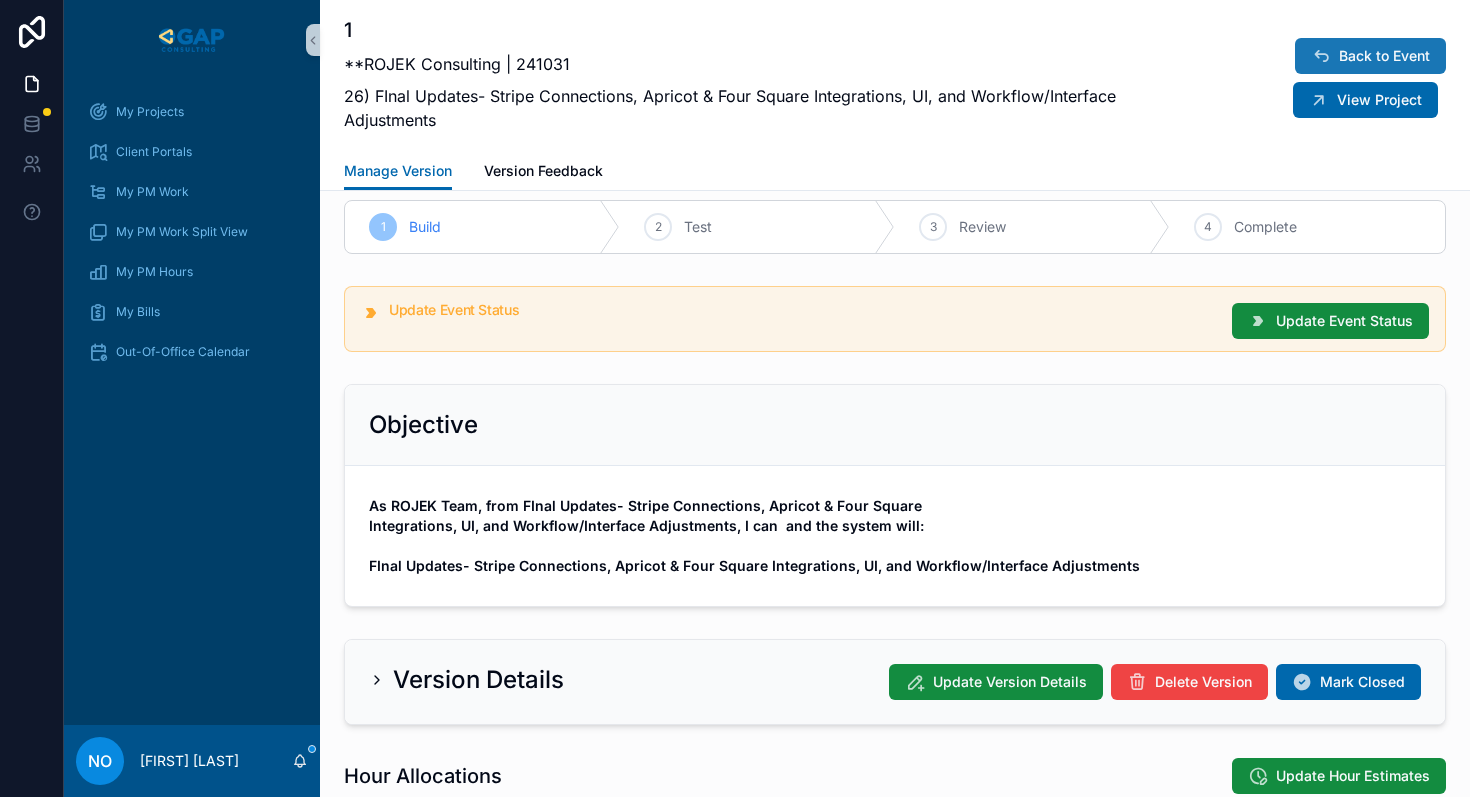 click on "Back to Event" at bounding box center [1370, 56] 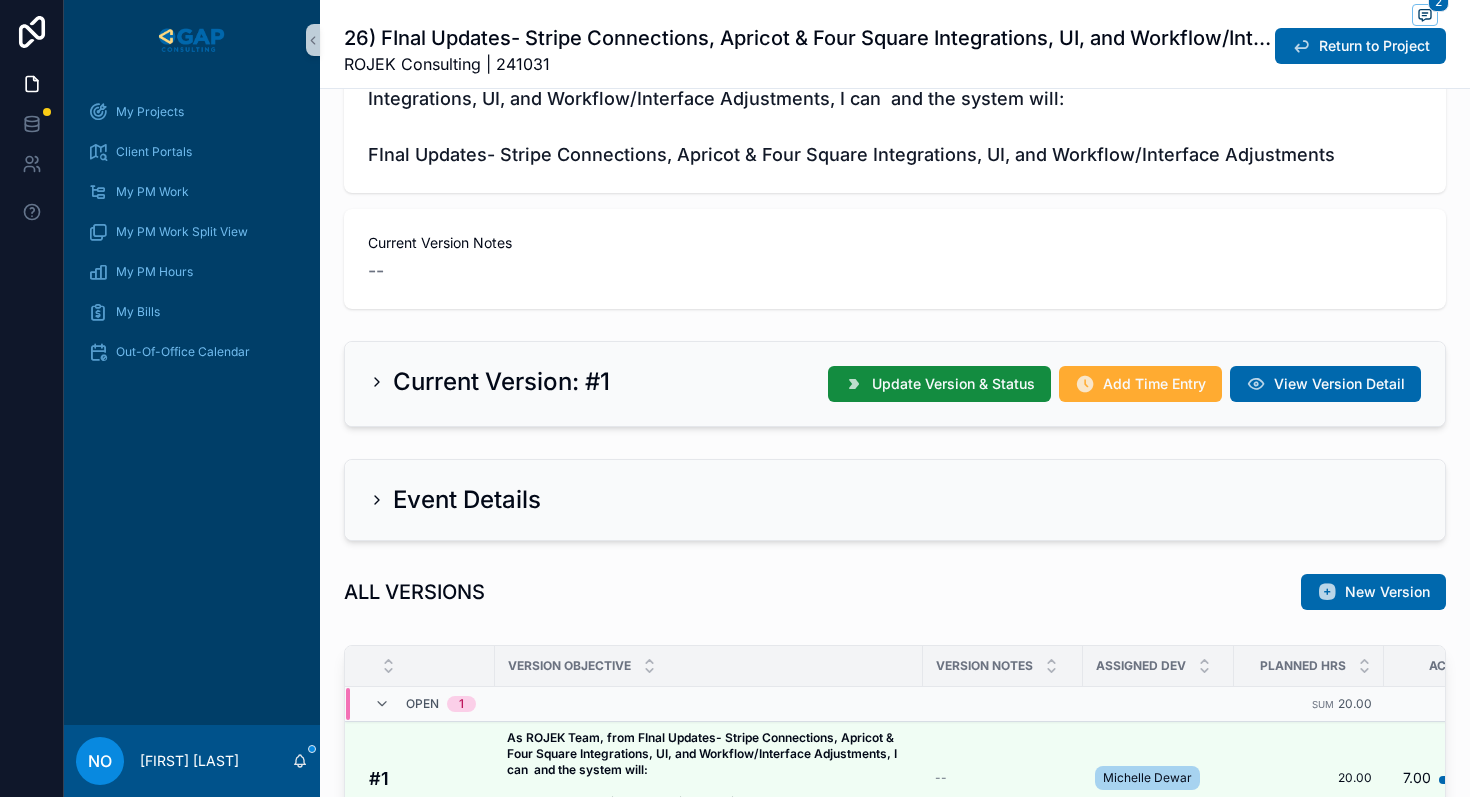 scroll, scrollTop: 0, scrollLeft: 0, axis: both 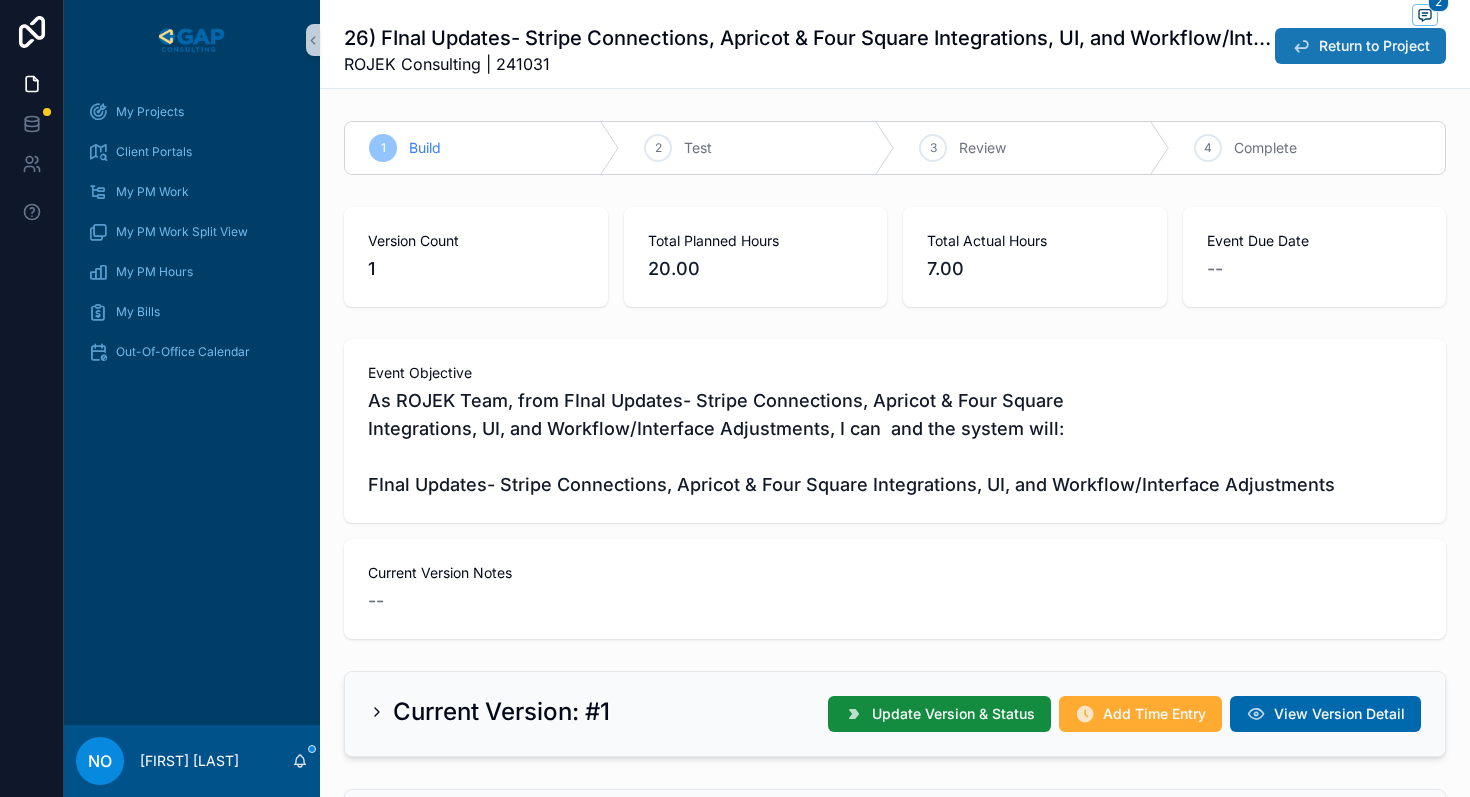 click at bounding box center (1301, 46) 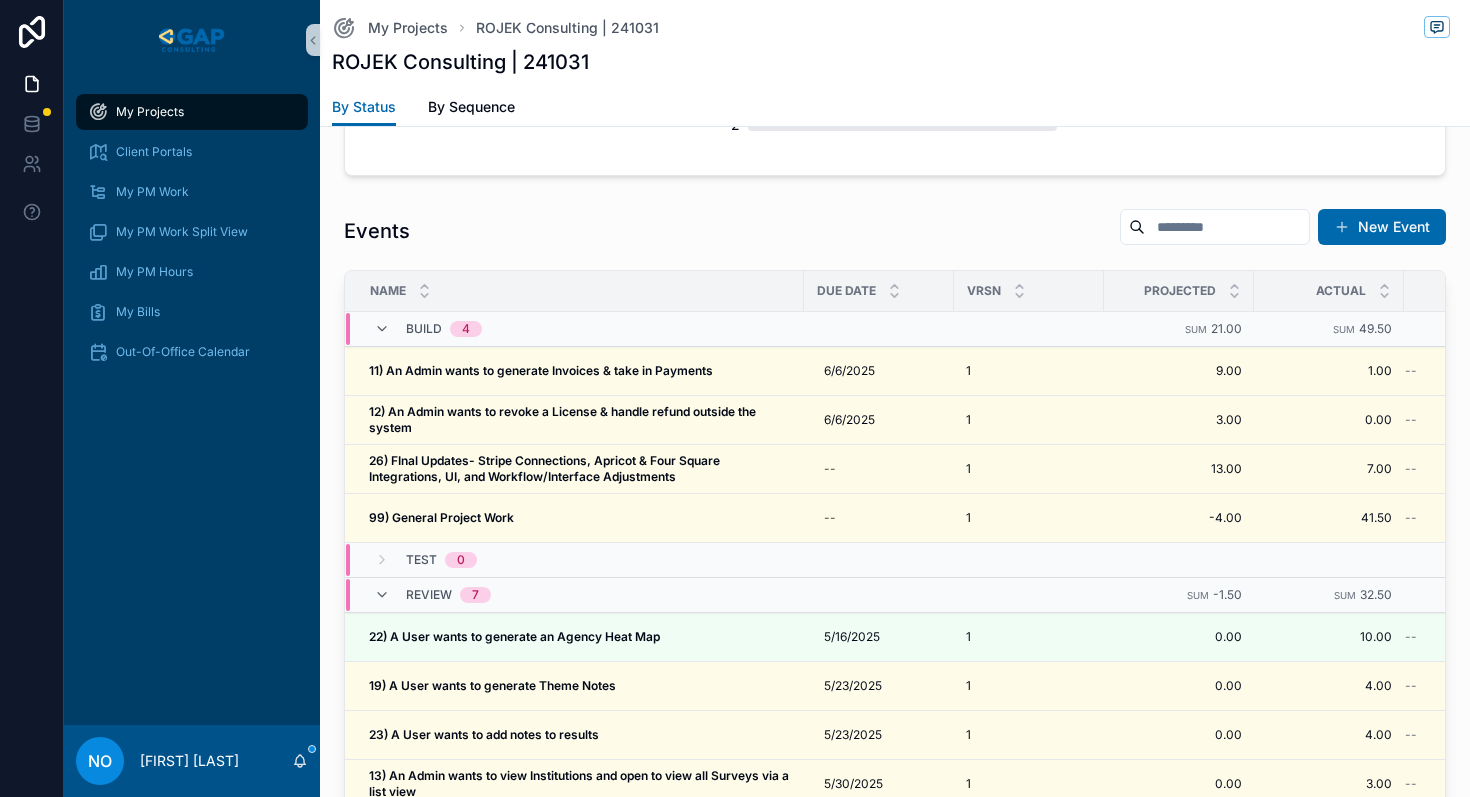 scroll, scrollTop: 817, scrollLeft: 0, axis: vertical 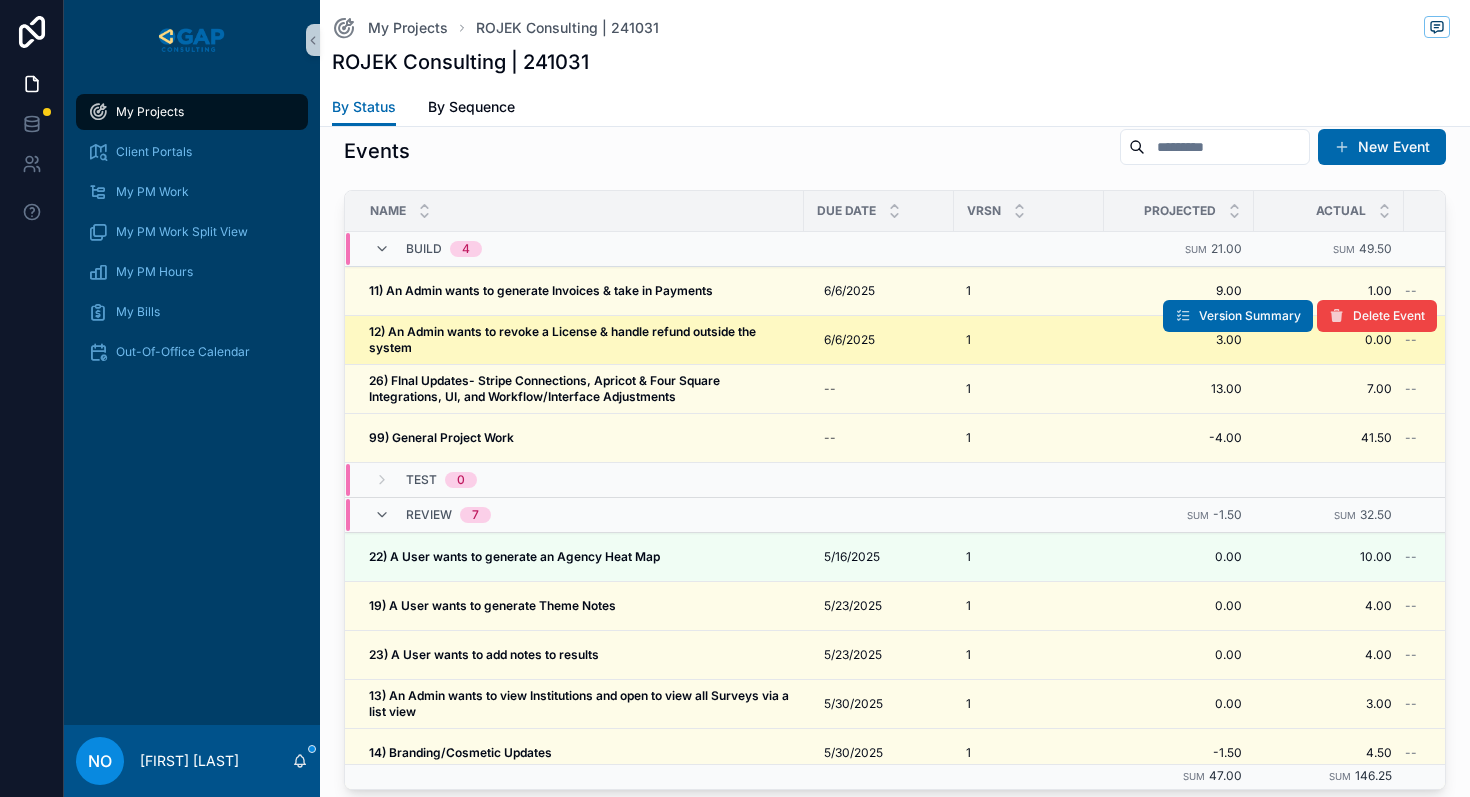 click on "12) An Admin wants to revoke a License & handle refund outside the system" at bounding box center [564, 339] 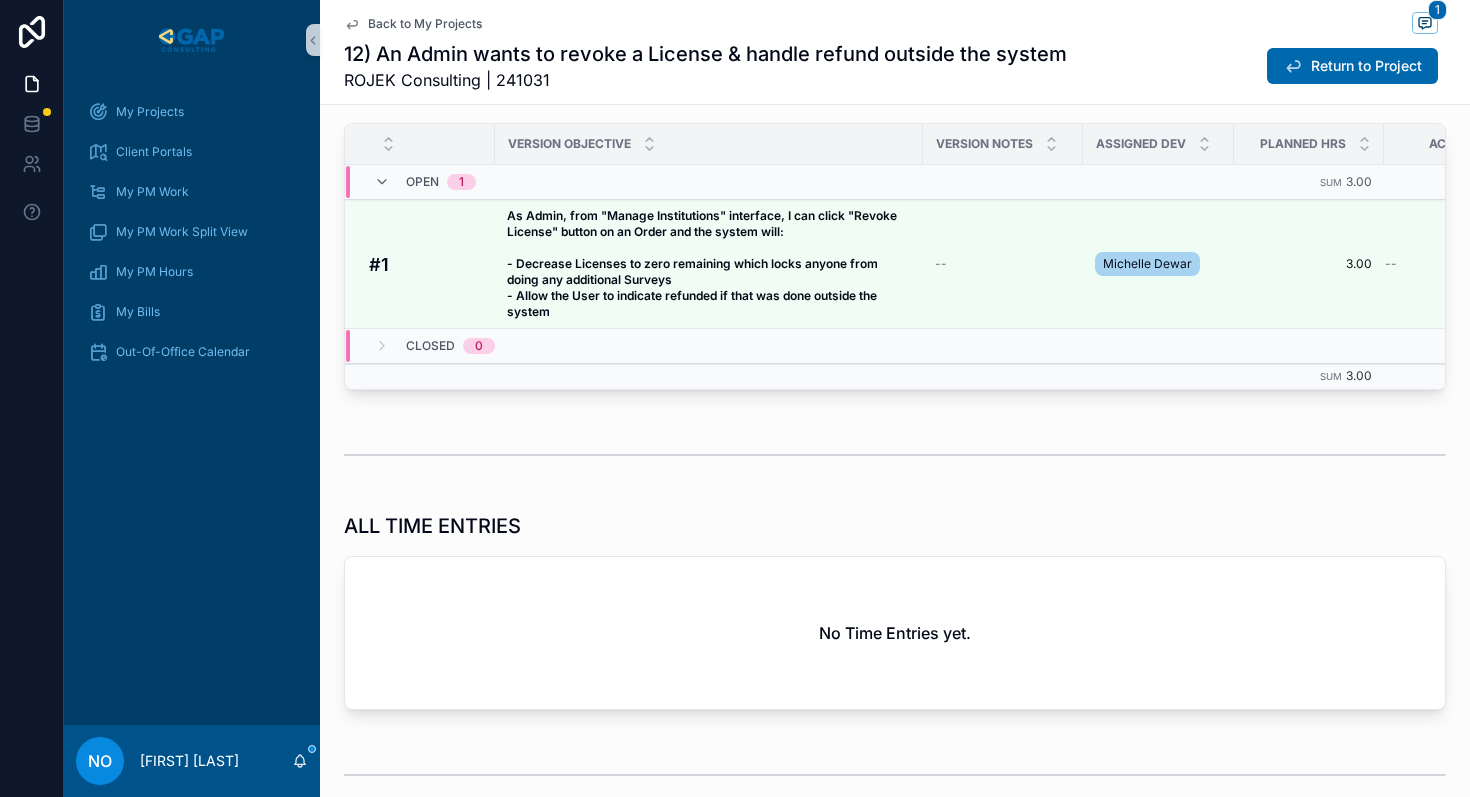 scroll, scrollTop: 865, scrollLeft: 0, axis: vertical 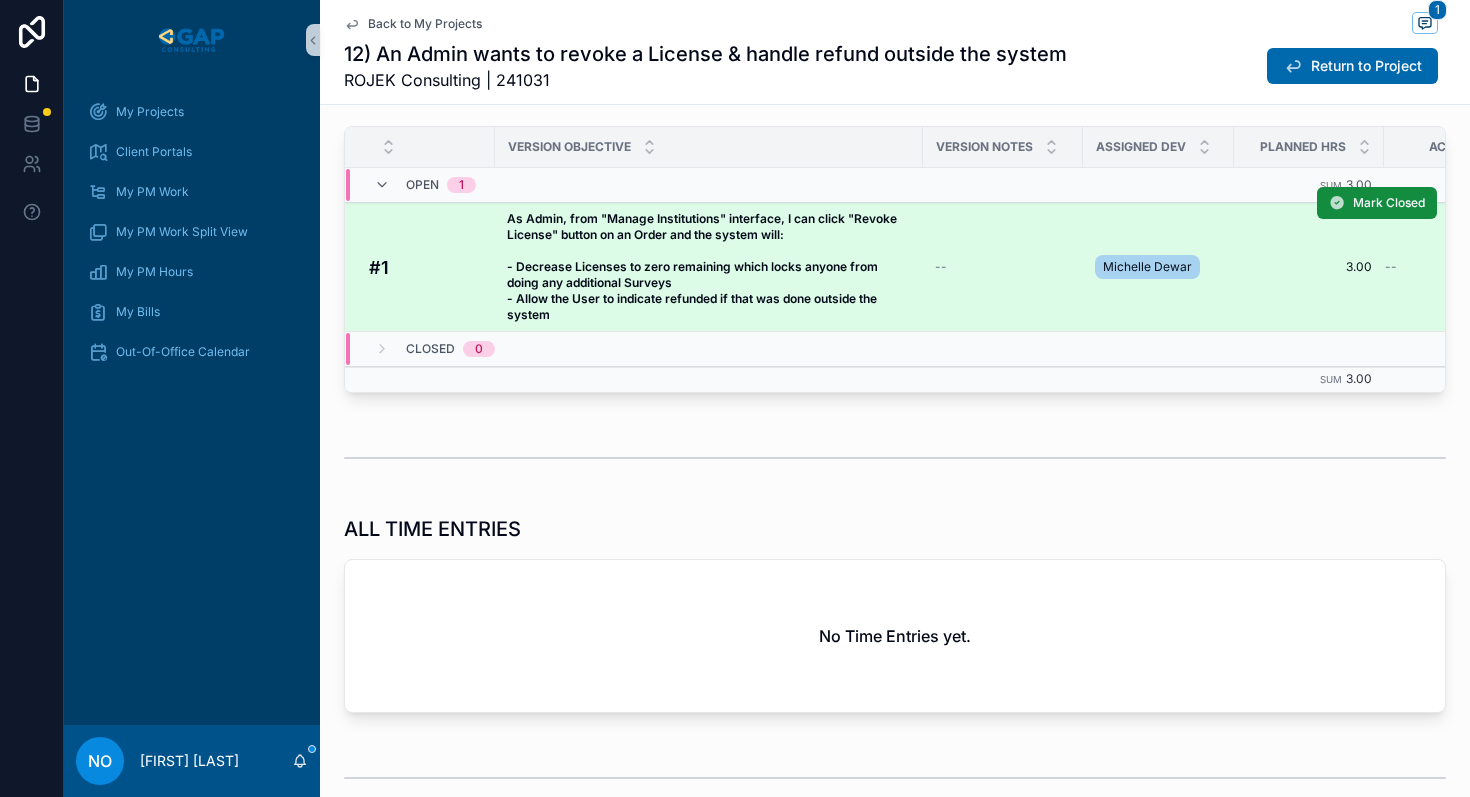 click on "As Admin, from "Manage Institutions" interface, I can click "Revoke License" button on an Order and the system will:
- Decrease Licenses to zero remaining which locks anyone from doing any additional Surveys
- Allow the User to indicate refunded if that was done outside the system" at bounding box center (703, 266) 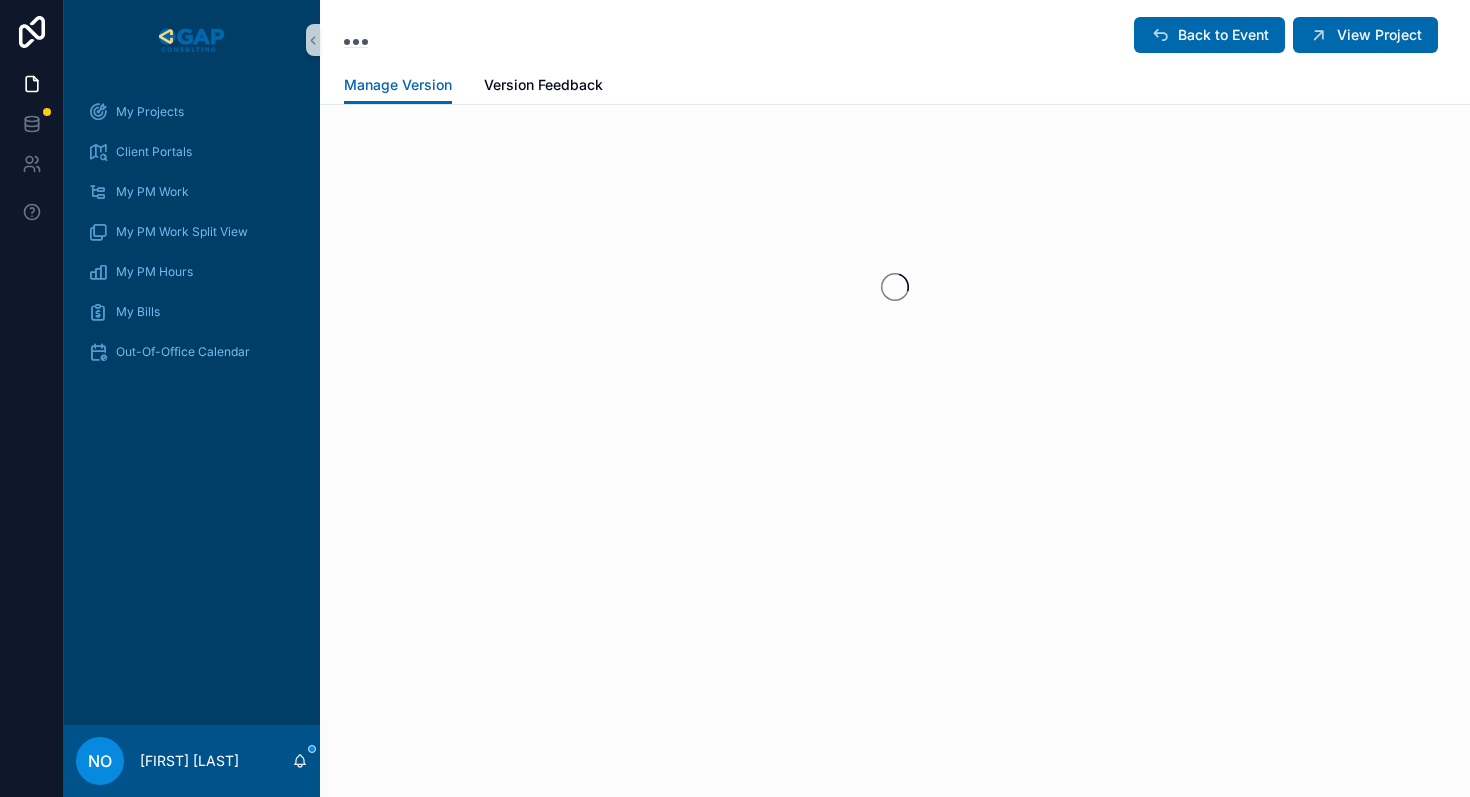 scroll, scrollTop: 0, scrollLeft: 0, axis: both 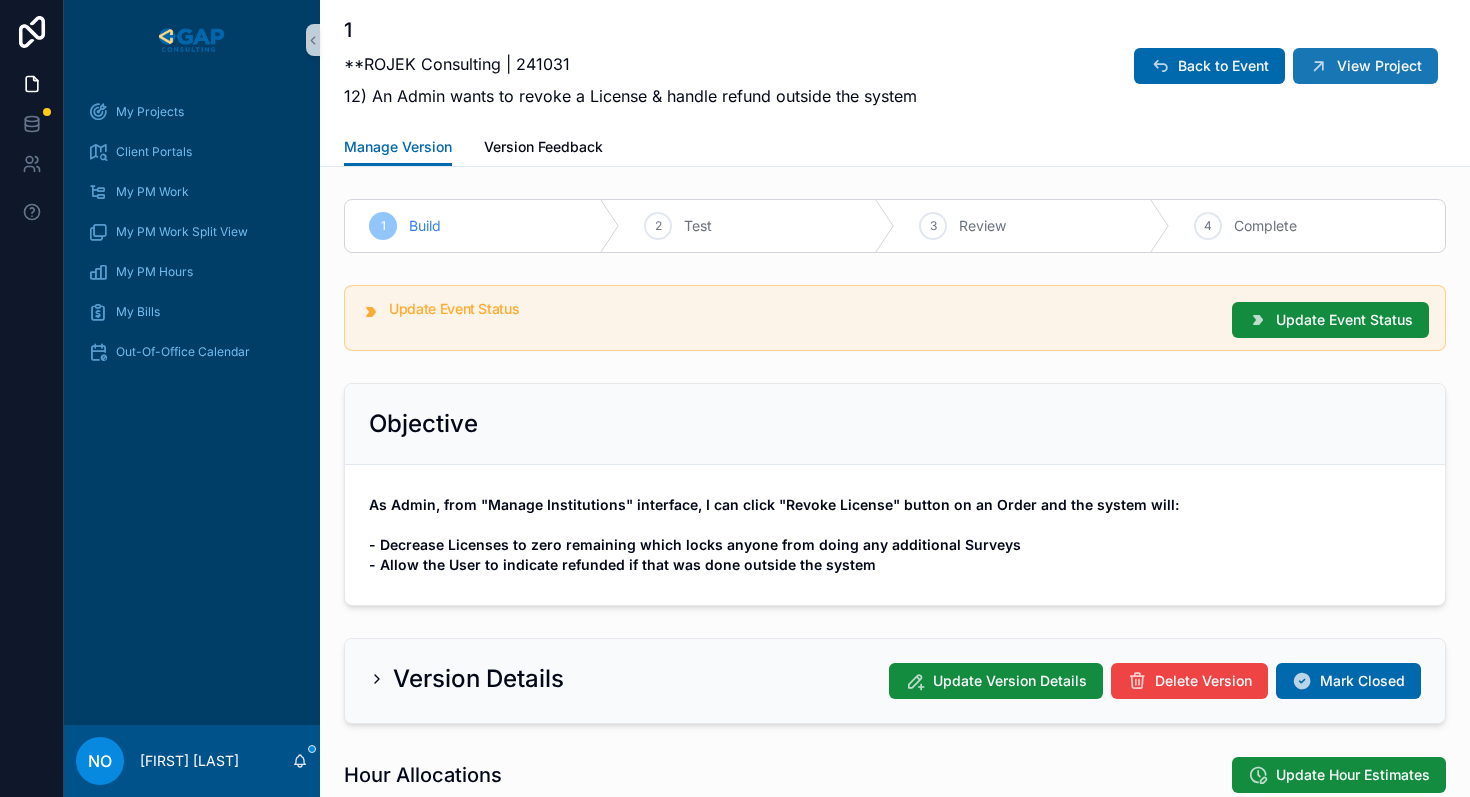 click on "View Project" at bounding box center (1379, 66) 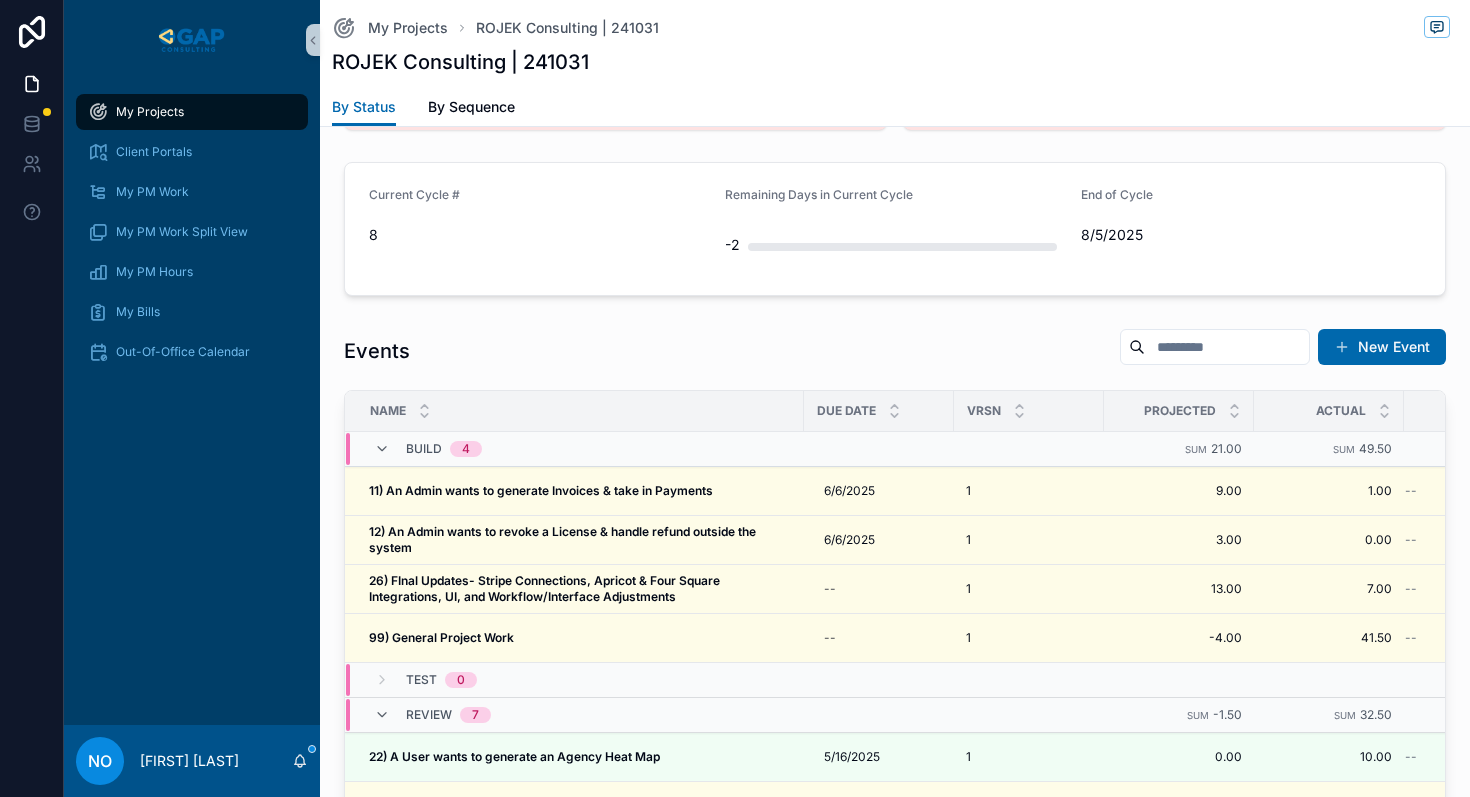 scroll, scrollTop: 695, scrollLeft: 0, axis: vertical 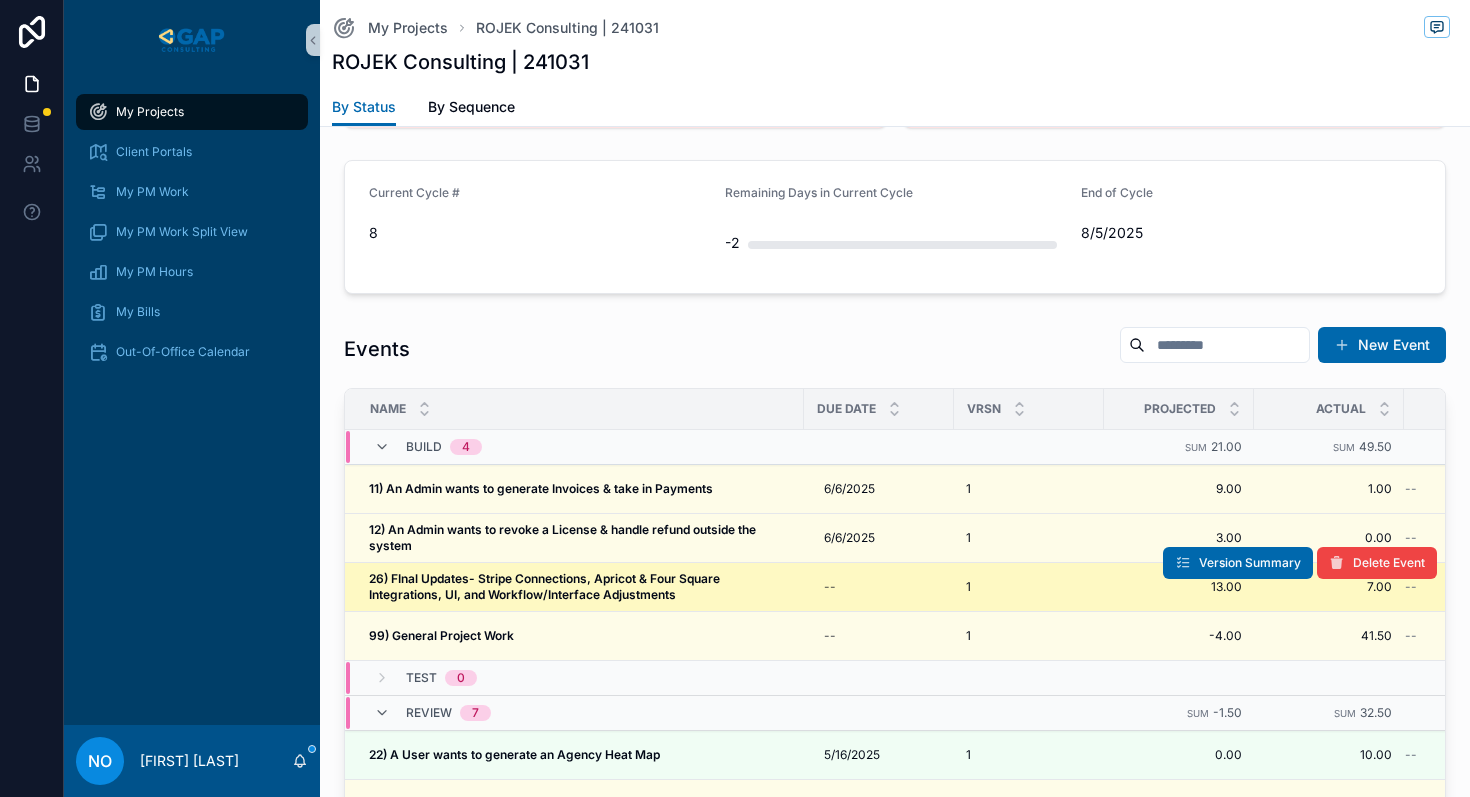 click on "26) FInal Updates- Stripe Connections, Apricot & Four Square Integrations, UI, and Workflow/Interface Adjustments" at bounding box center [546, 586] 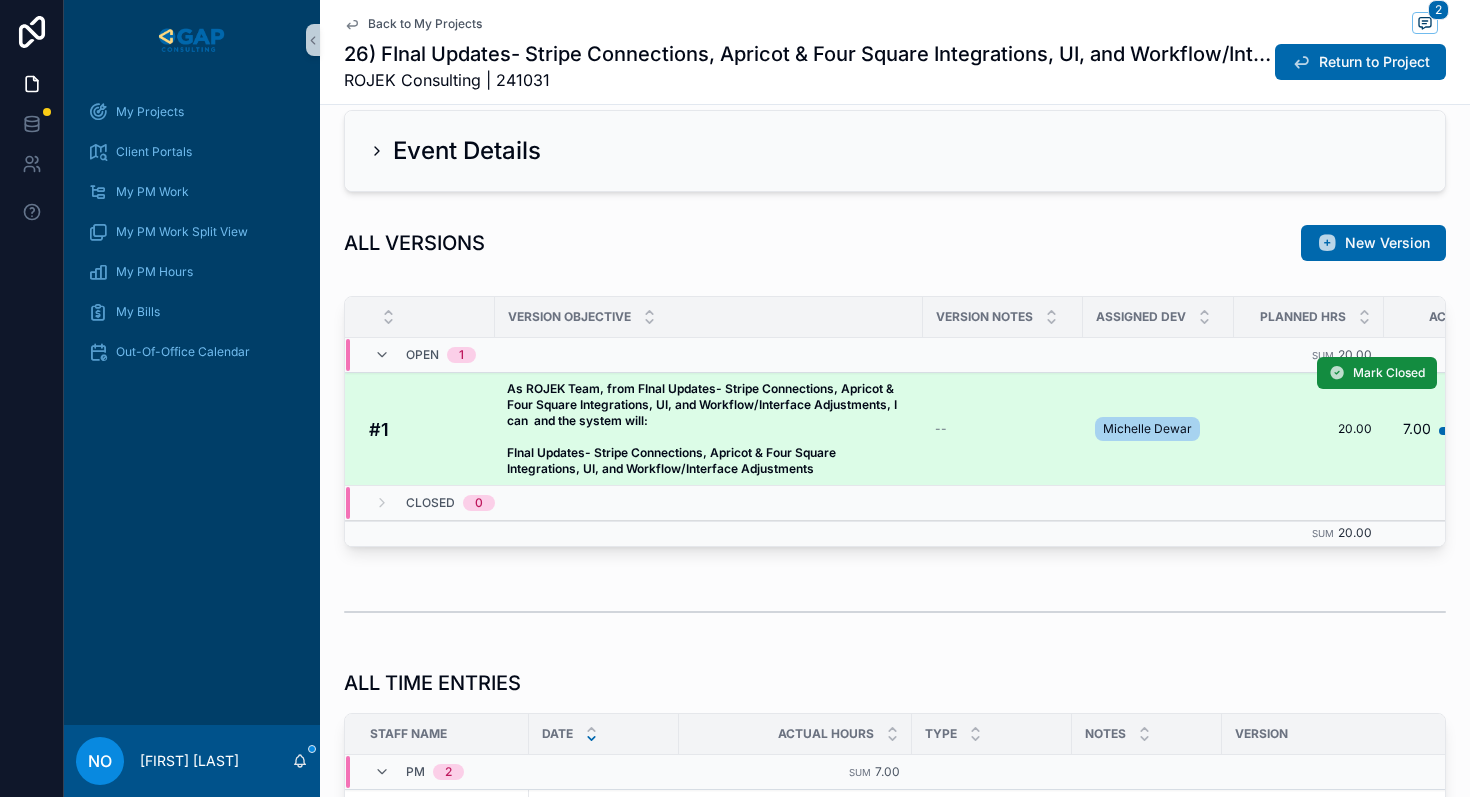 click on "As ROJEK Team, from FInal Updates- Stripe Connections, Apricot & Four Square Integrations, UI, and Workflow/Interface Adjustments, I can  and the system will:
FInal Updates- Stripe Connections, Apricot & Four Square Integrations, UI, and Workflow/Interface Adjustments" at bounding box center [703, 428] 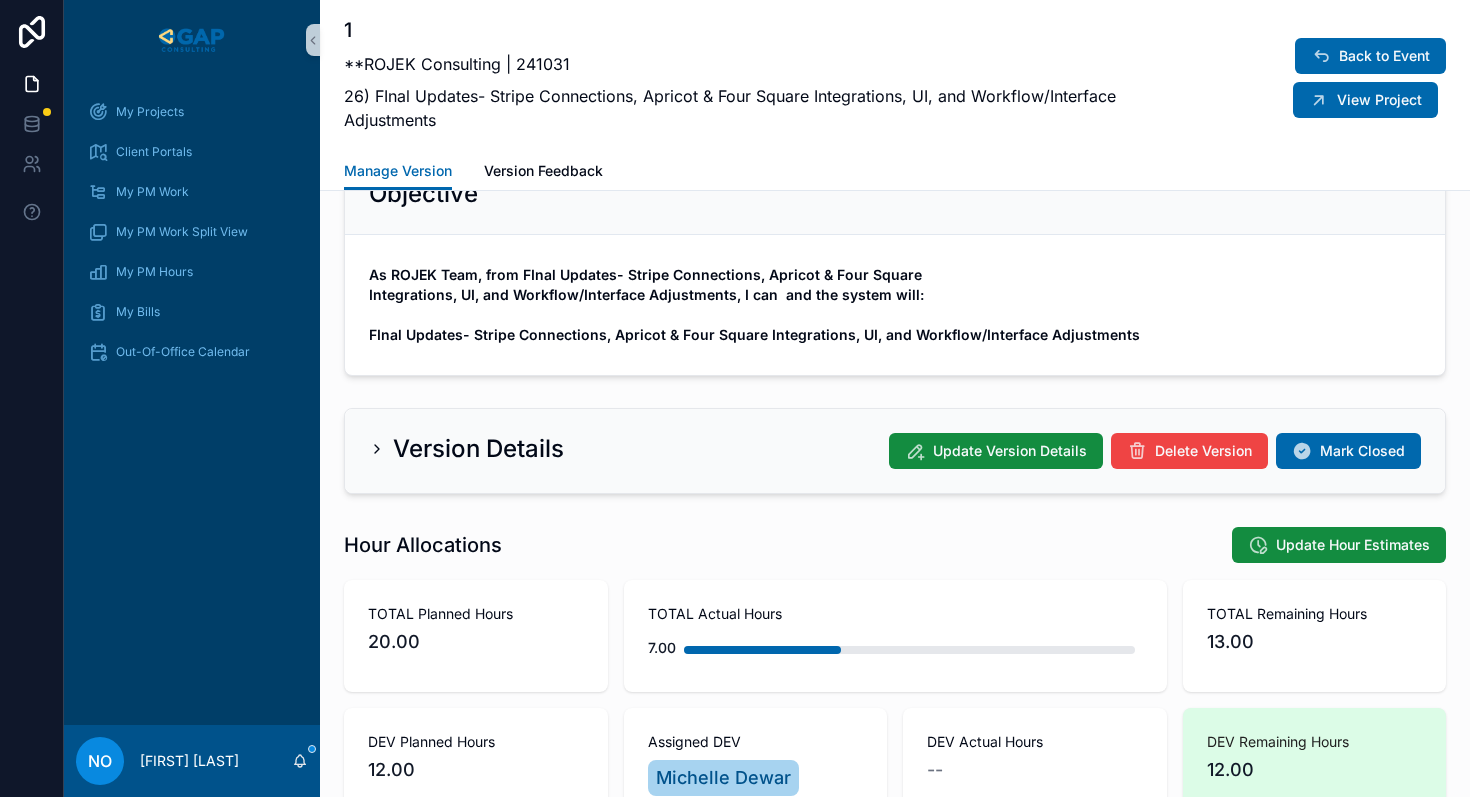 scroll, scrollTop: 0, scrollLeft: 0, axis: both 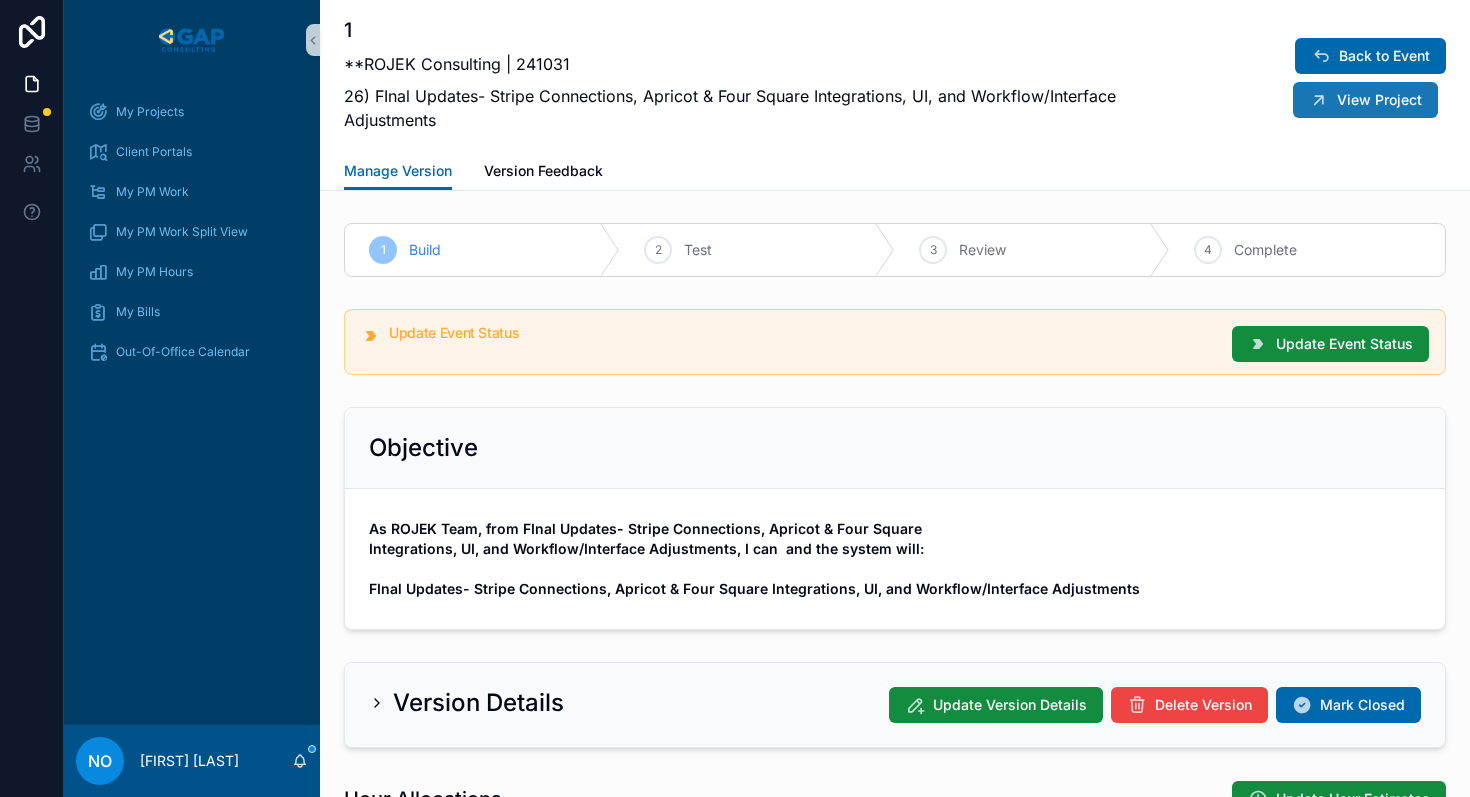click on "View Project" at bounding box center [1365, 100] 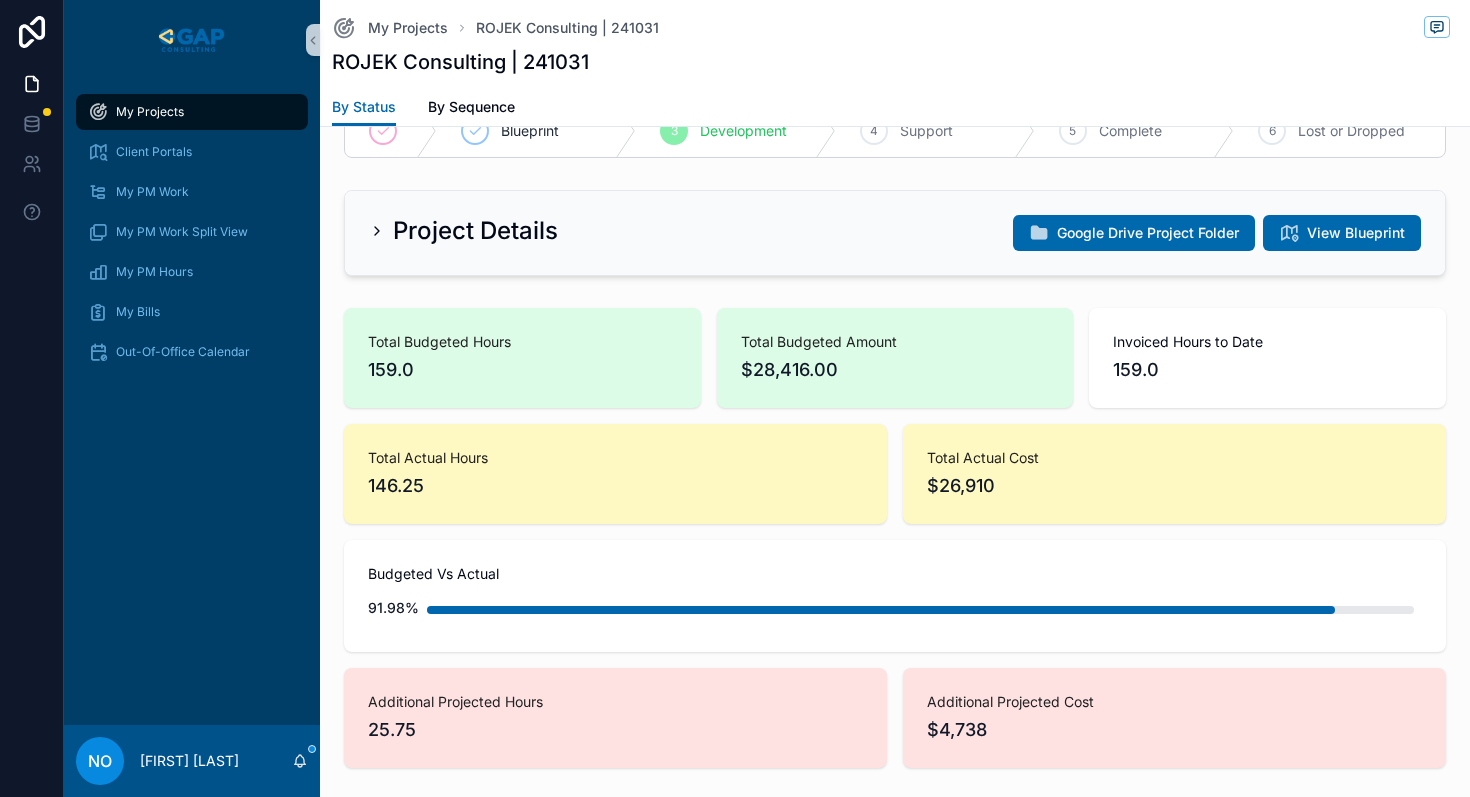 scroll, scrollTop: 0, scrollLeft: 0, axis: both 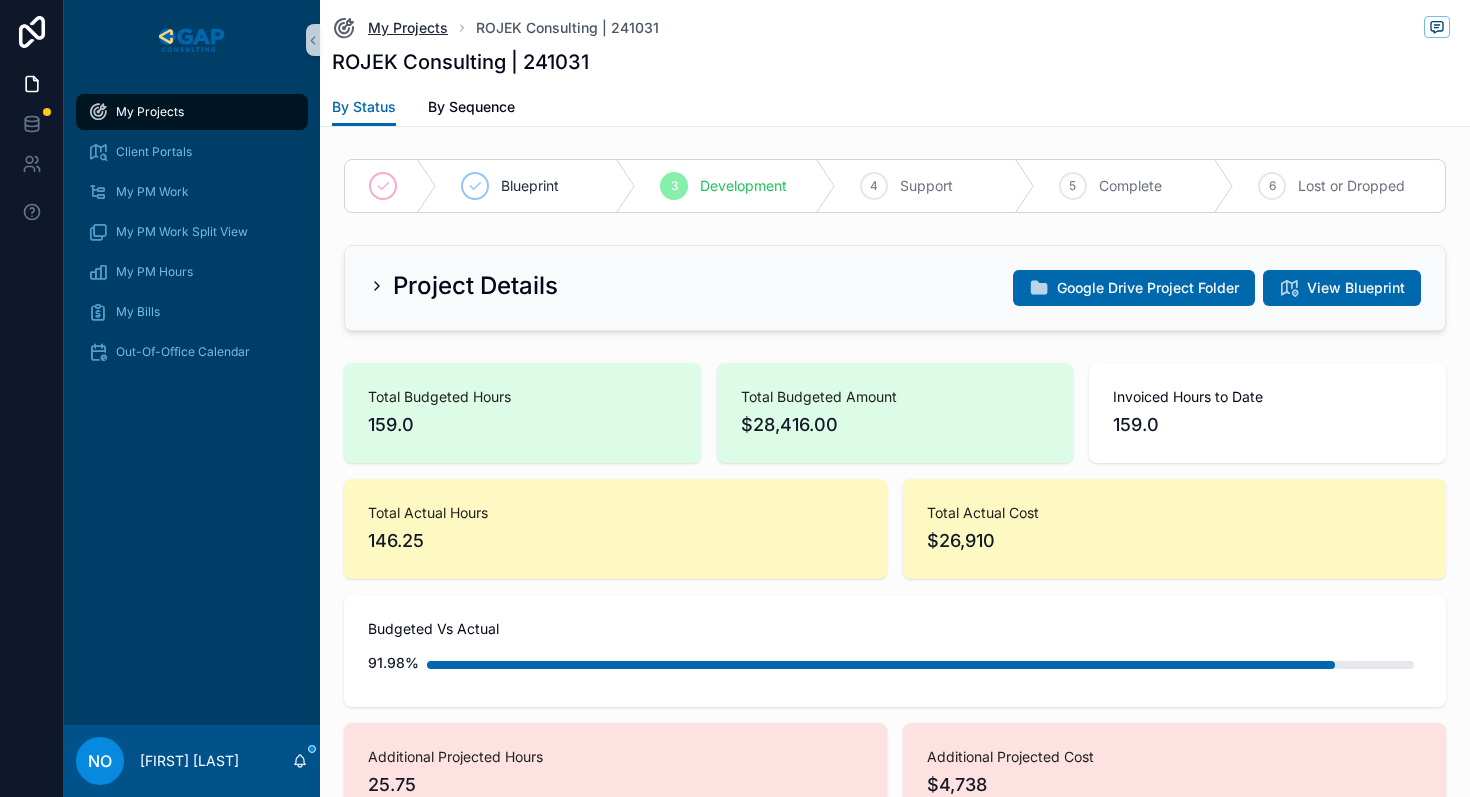 click on "My Projects" at bounding box center [408, 28] 